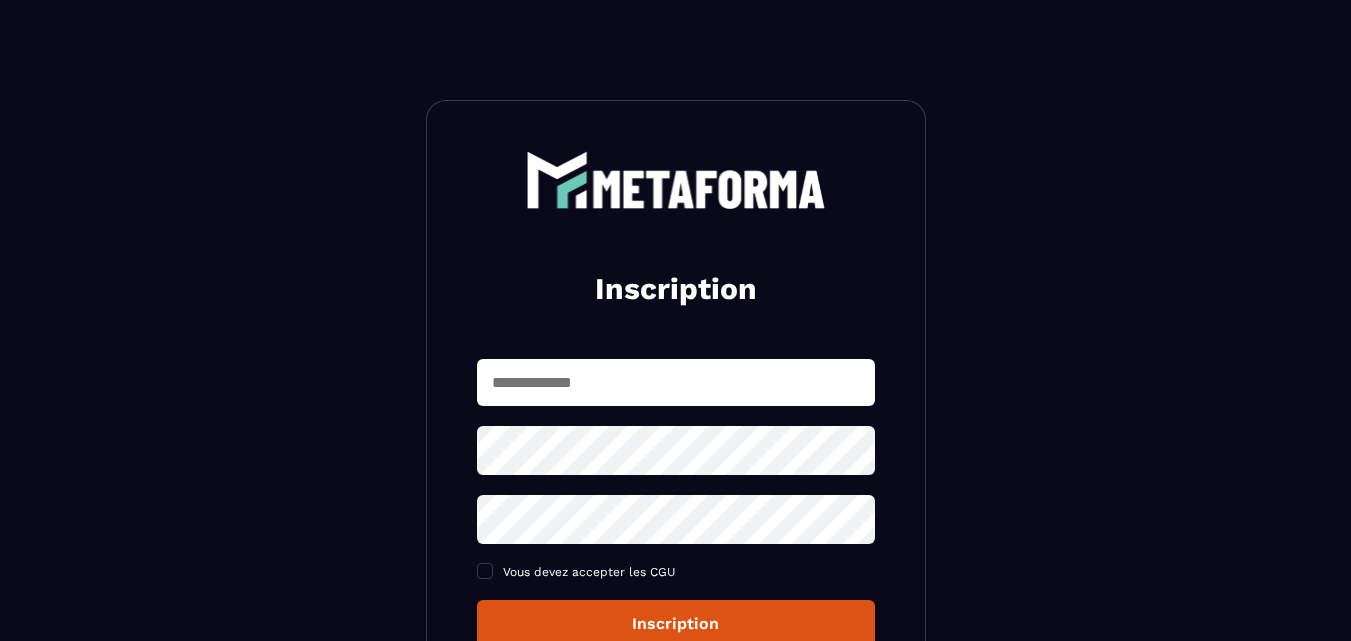 scroll, scrollTop: 0, scrollLeft: 0, axis: both 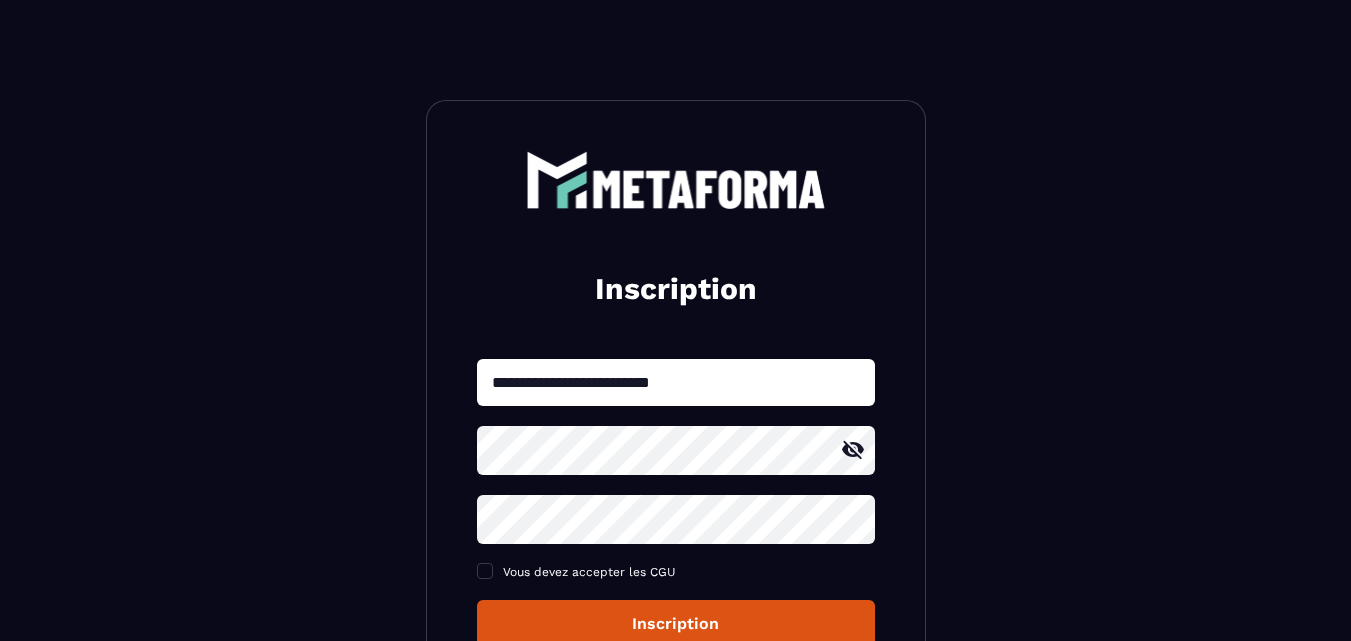 click on "Inscription" at bounding box center [676, 623] 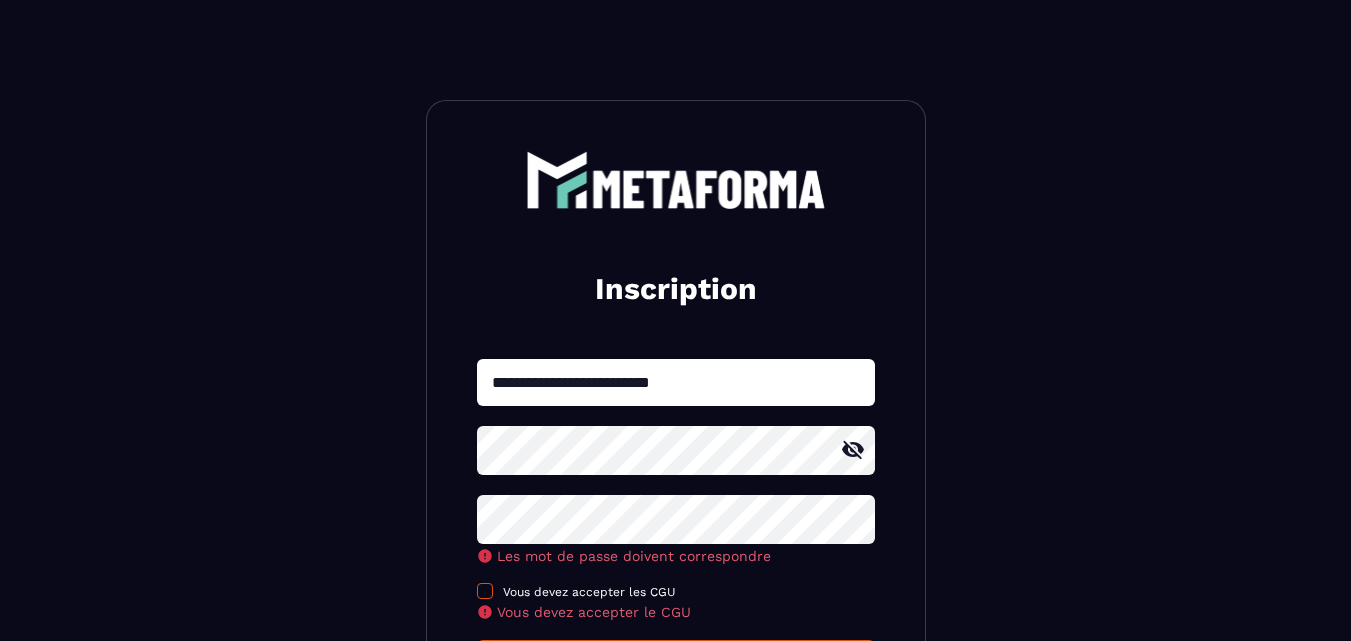 click at bounding box center (485, 591) 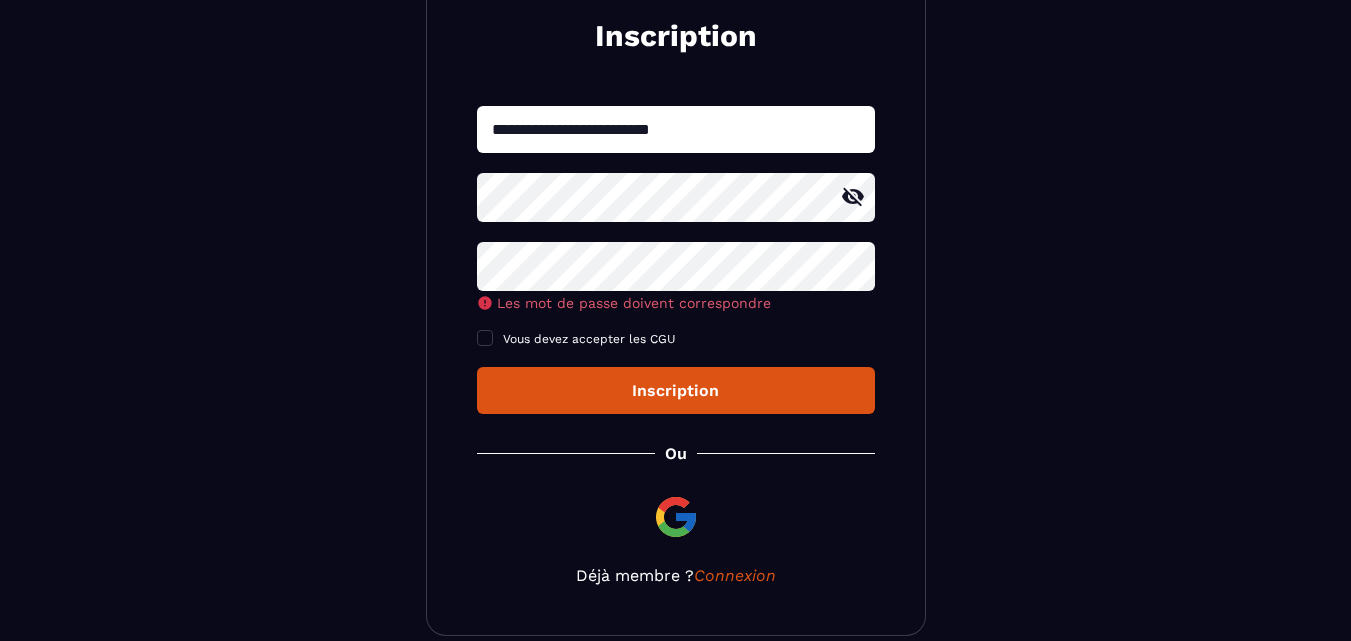 scroll, scrollTop: 261, scrollLeft: 0, axis: vertical 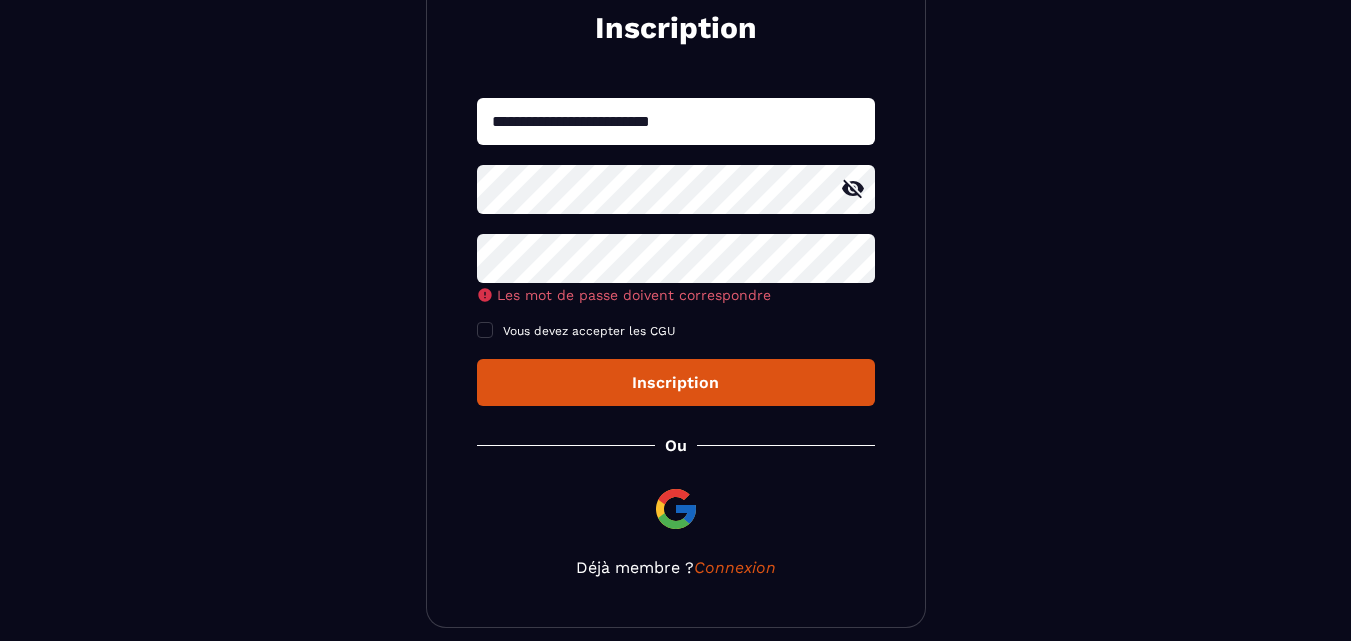 click on "Inscription" at bounding box center [676, 382] 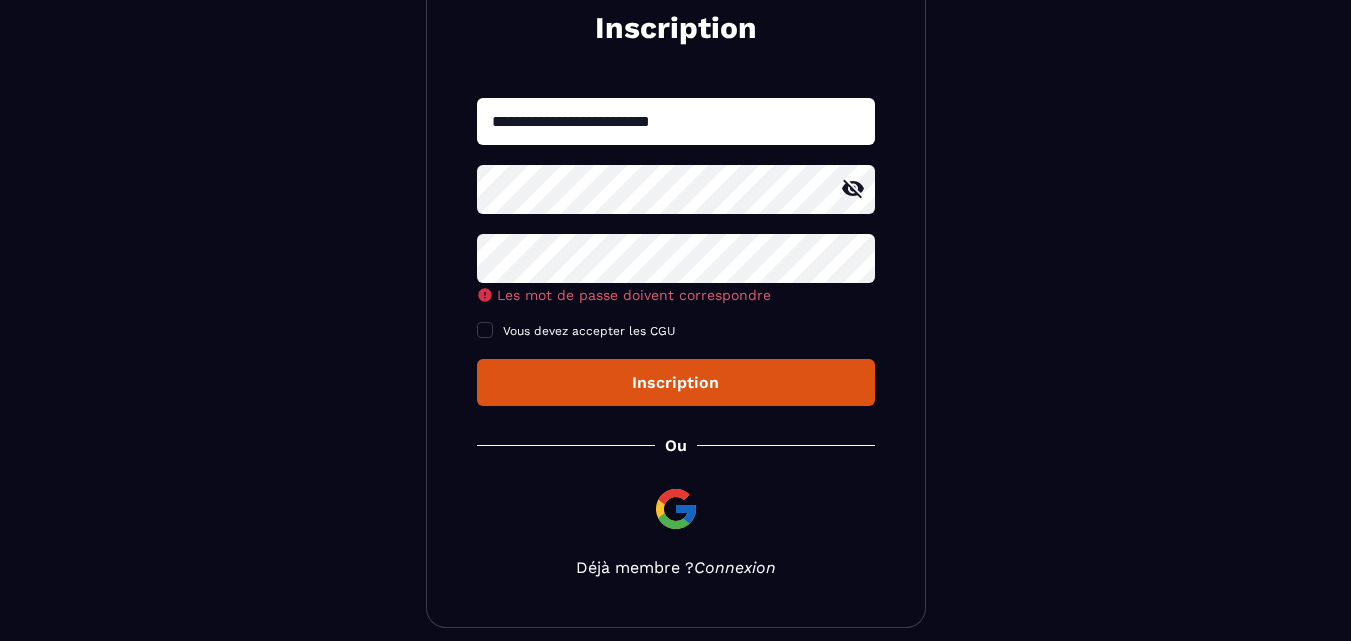 click on "Connexion" at bounding box center [735, 567] 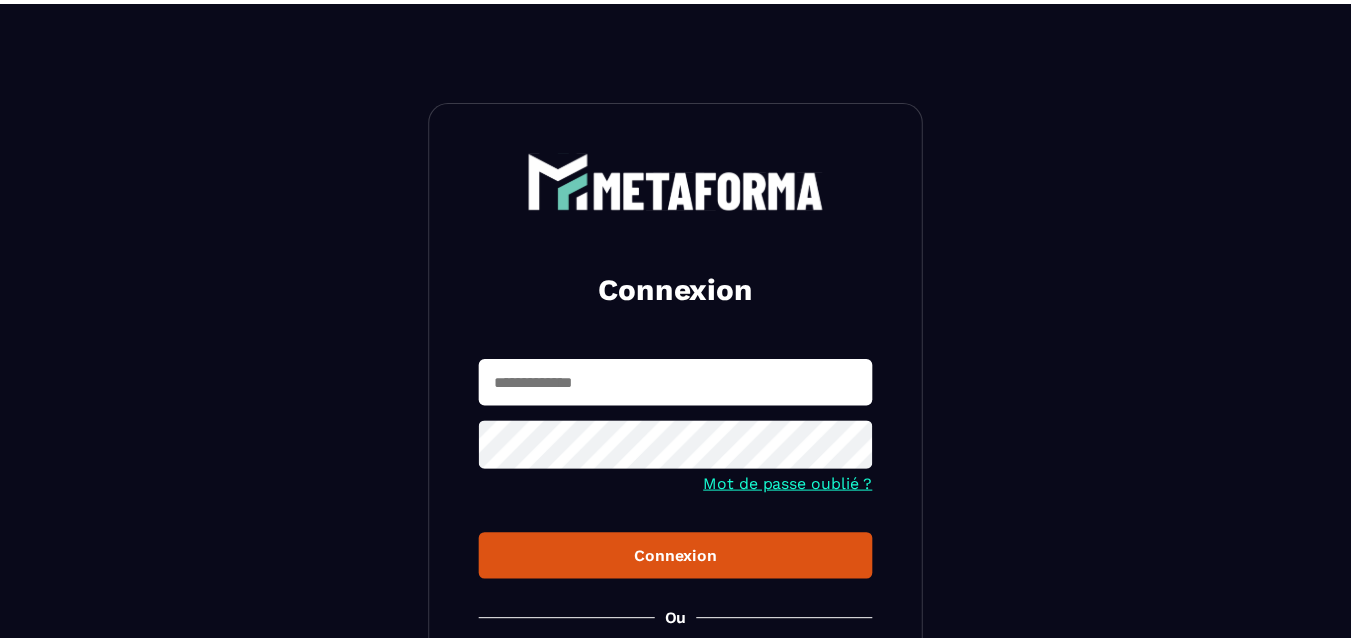 scroll, scrollTop: 0, scrollLeft: 0, axis: both 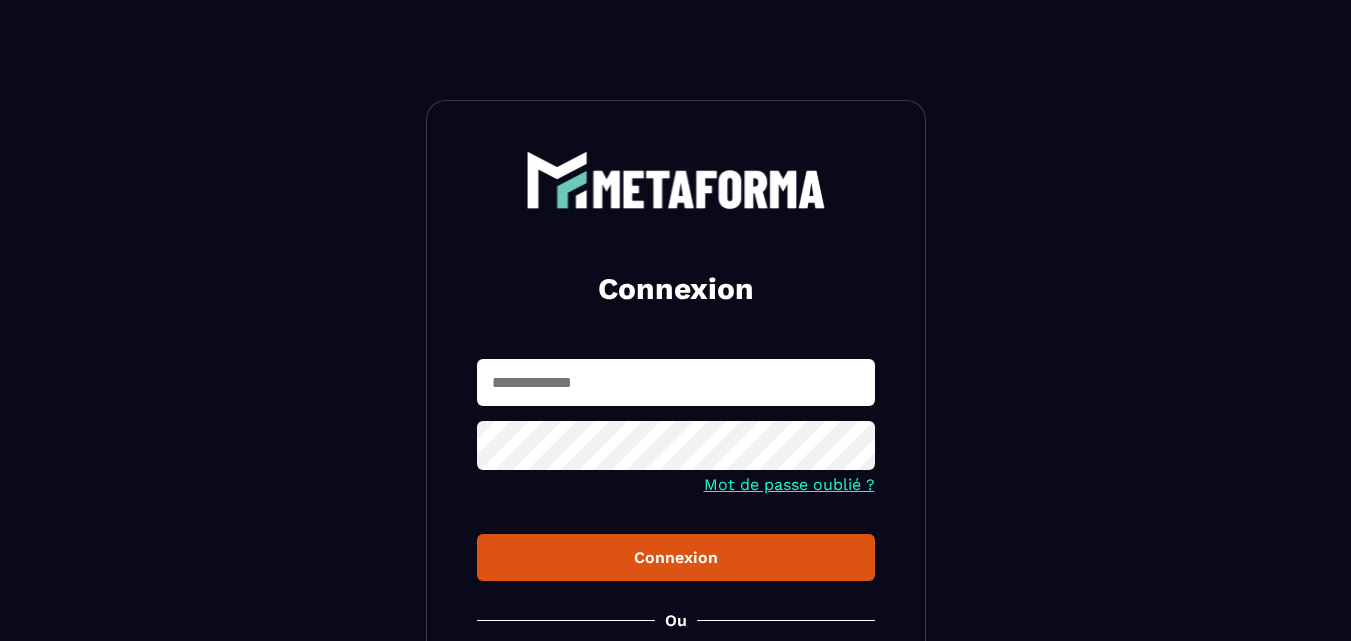 type on "**********" 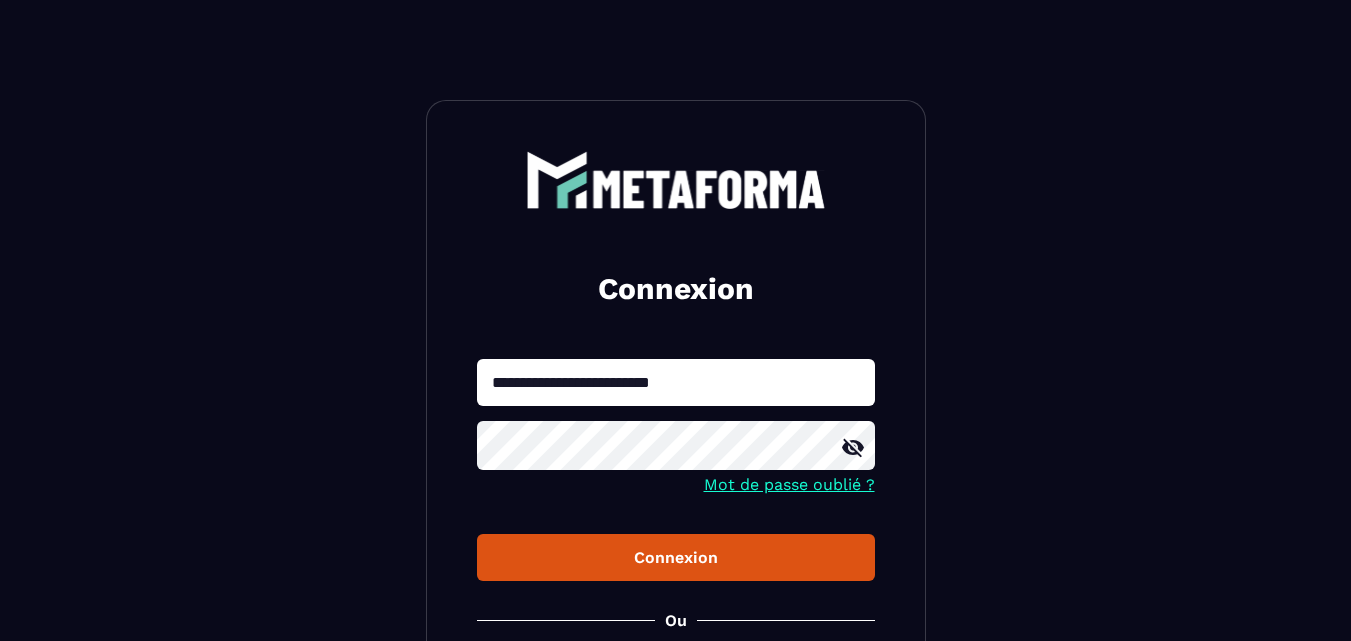 click on "Connexion" at bounding box center (676, 557) 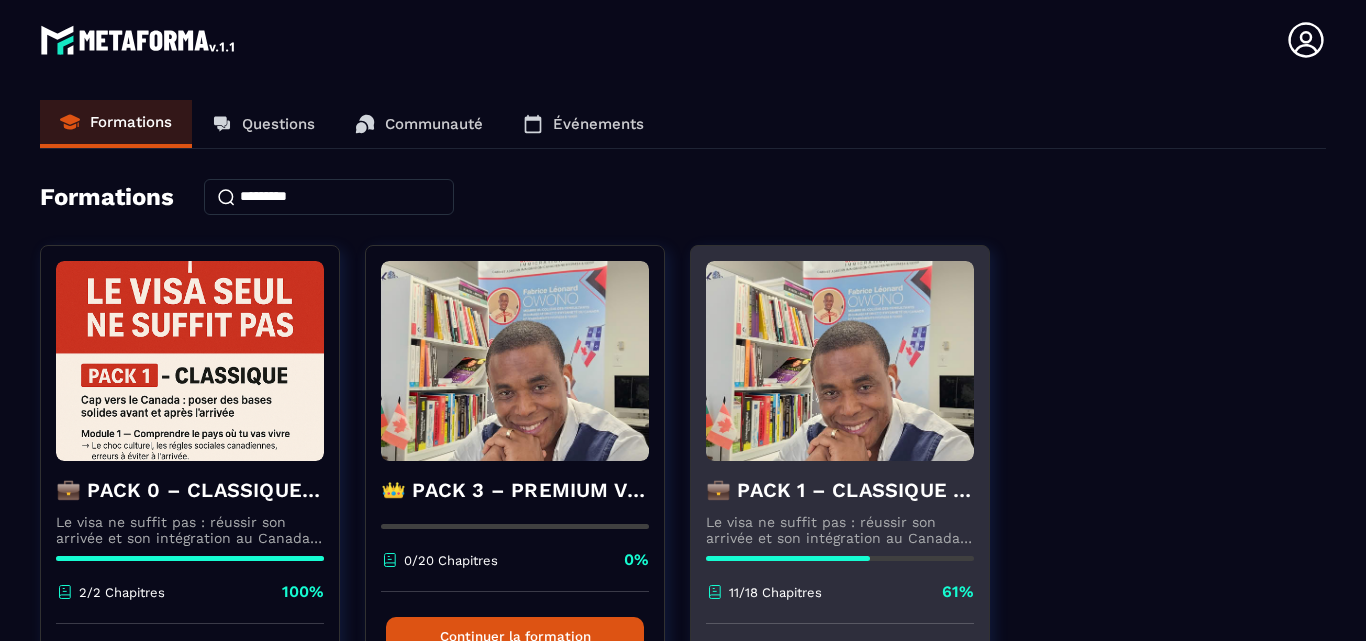 click at bounding box center (840, 361) 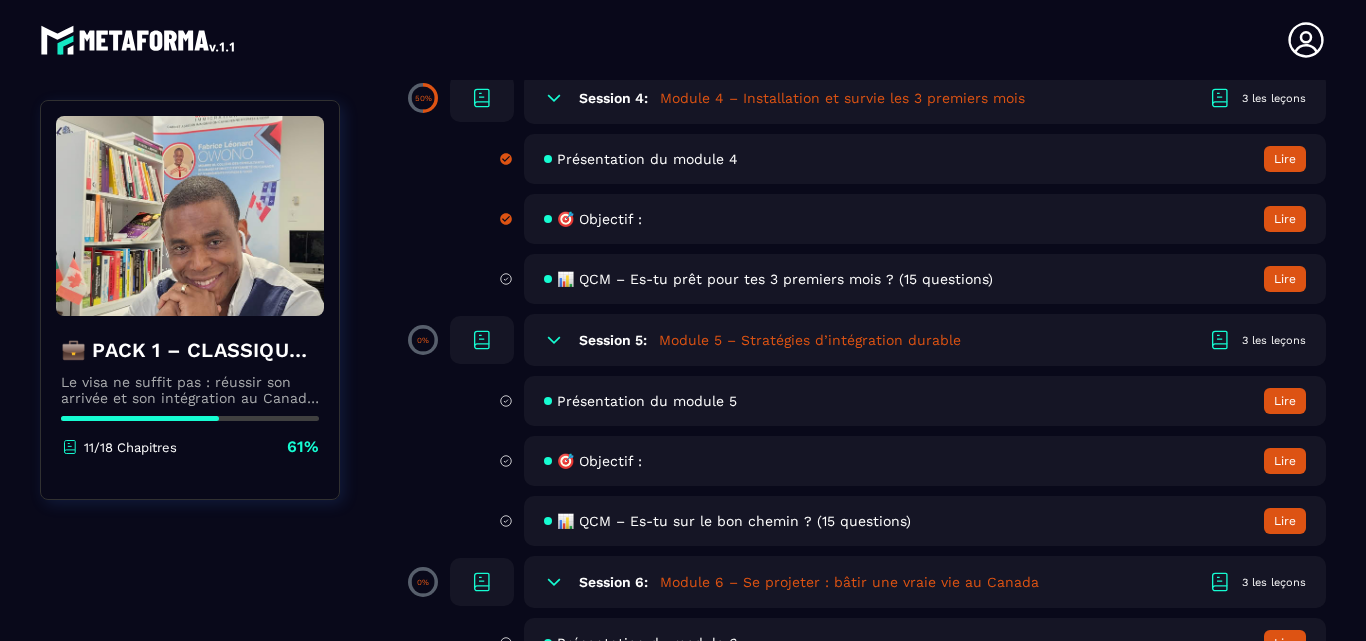 scroll, scrollTop: 925, scrollLeft: 0, axis: vertical 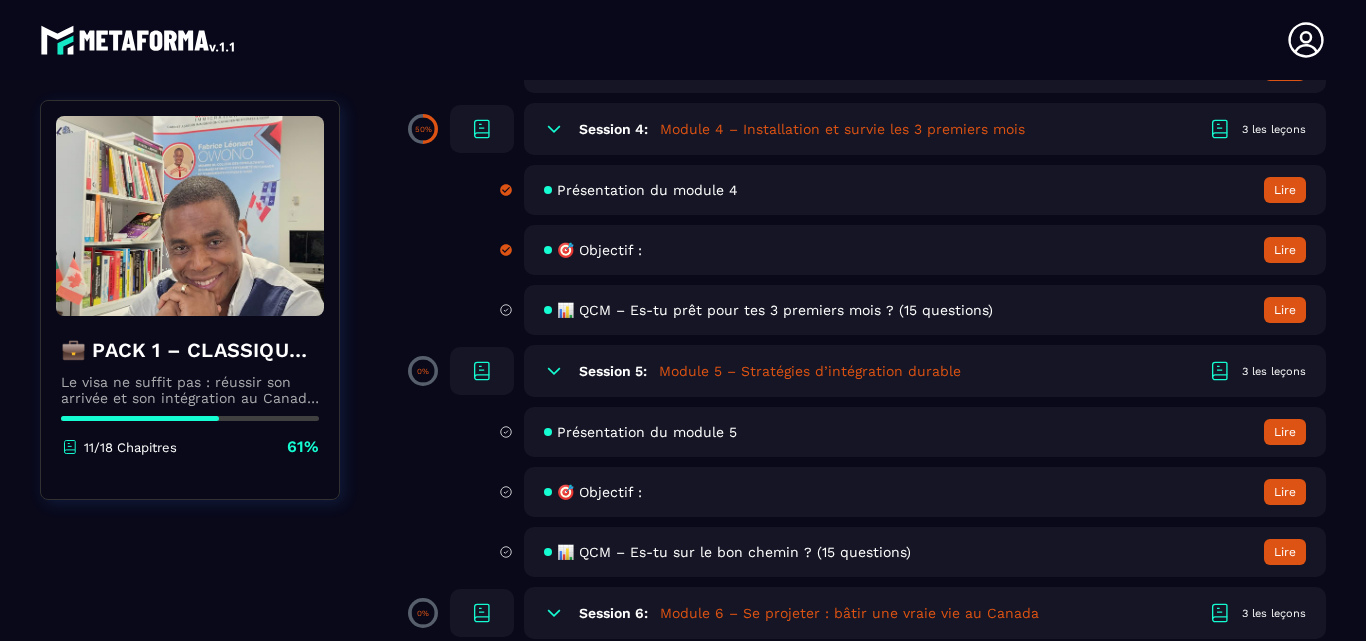 click on "Lire" at bounding box center (1285, 250) 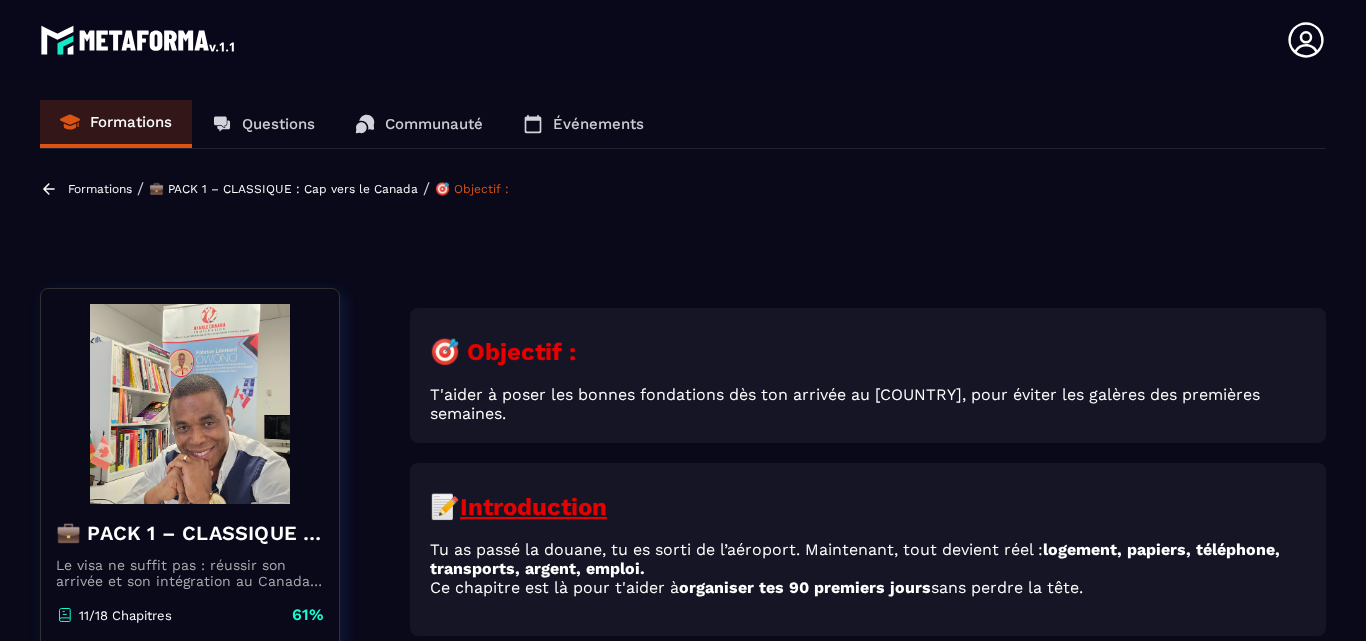 scroll, scrollTop: 8, scrollLeft: 0, axis: vertical 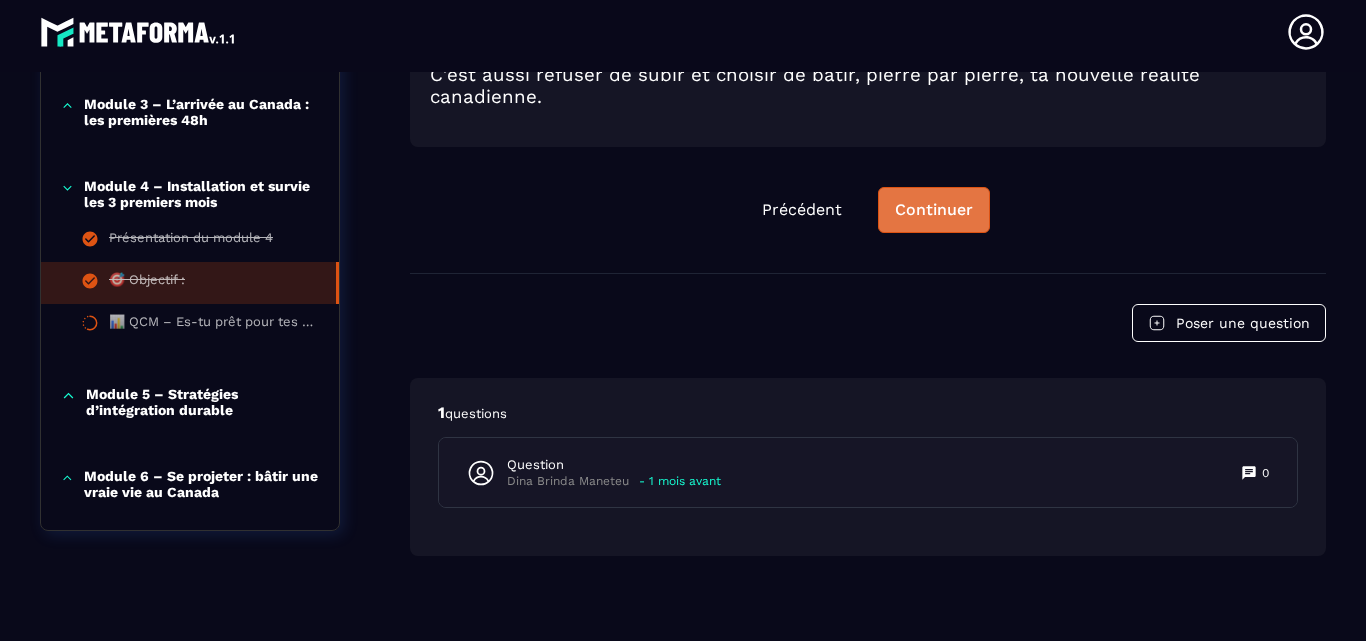 click on "Continuer" at bounding box center (934, 210) 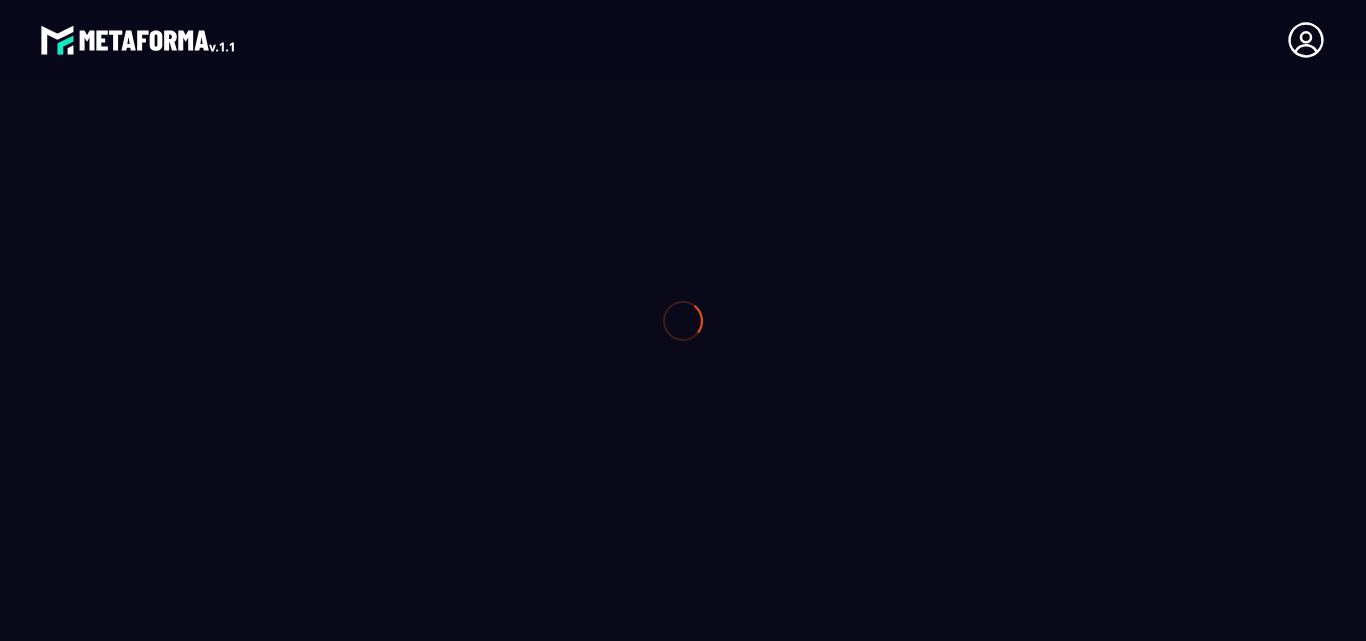 scroll, scrollTop: 0, scrollLeft: 0, axis: both 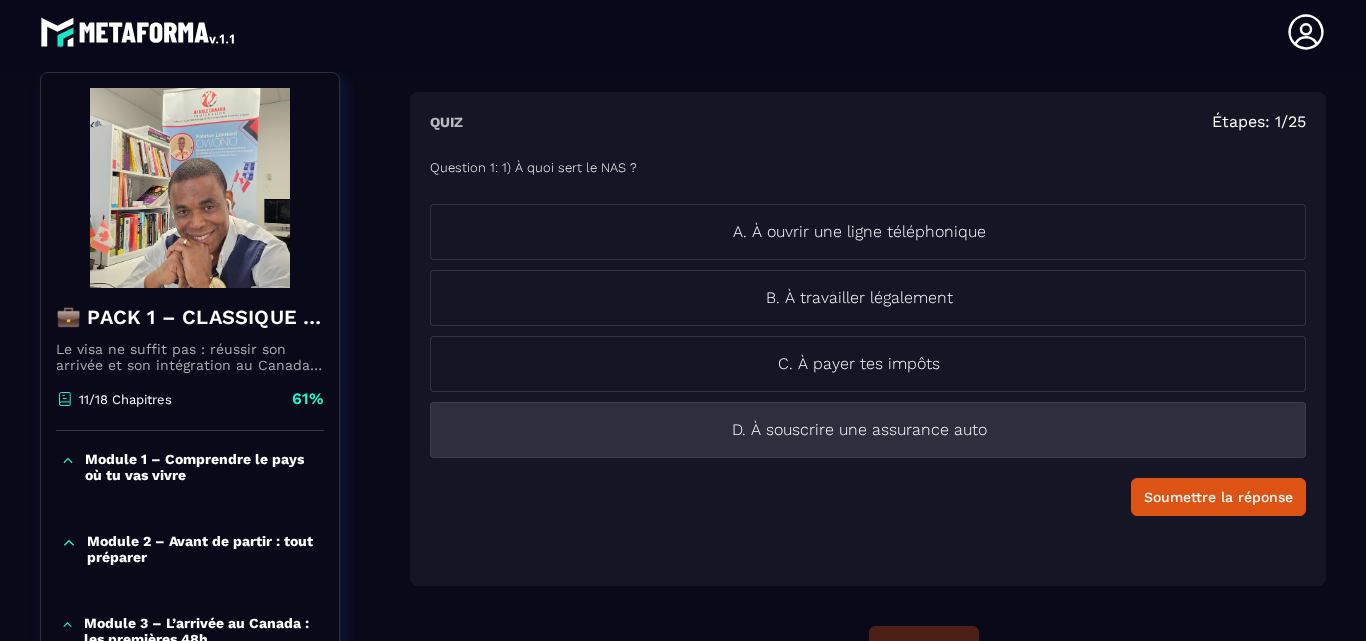 click on "D. À souscrire une assurance auto" at bounding box center [859, 430] 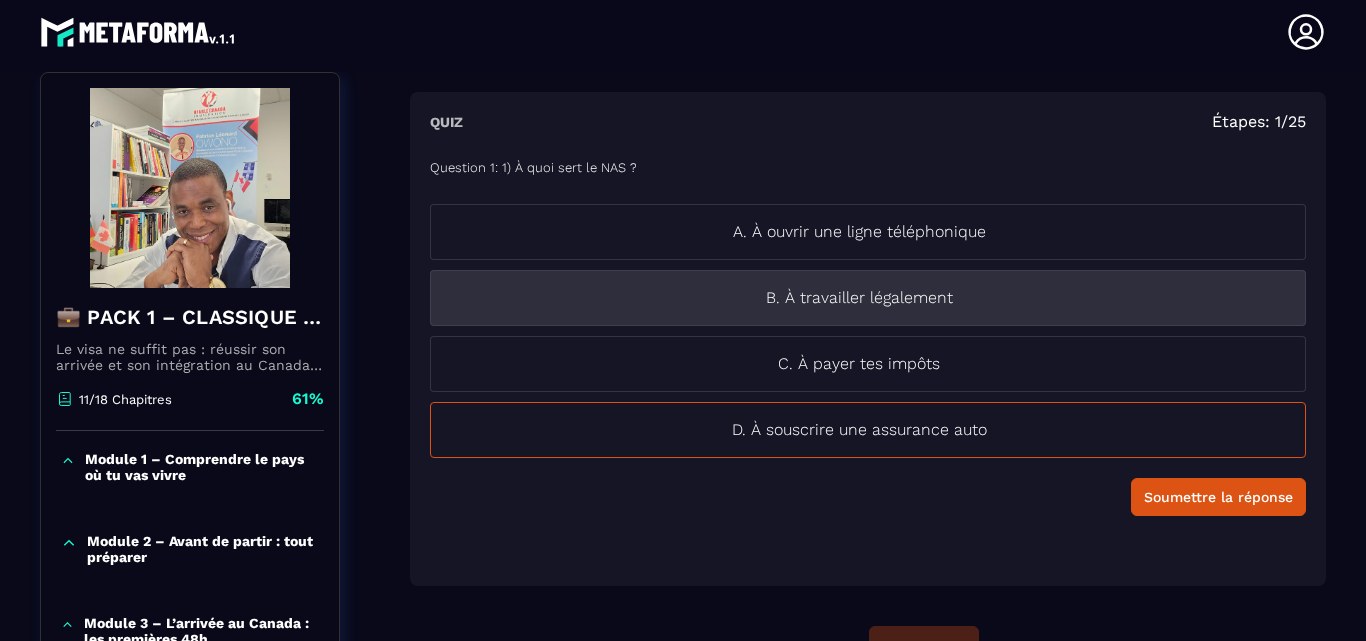 click on "B. À travailler légalement" at bounding box center [868, 298] 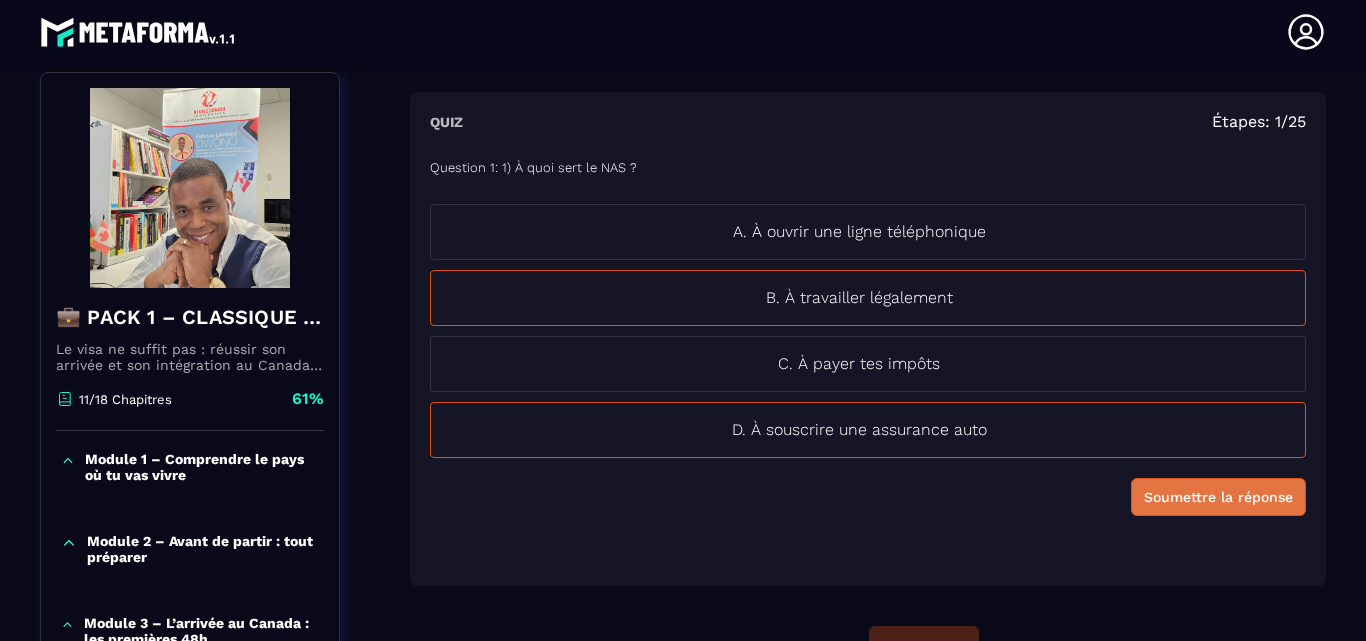 click on "Soumettre la réponse" at bounding box center [1218, 497] 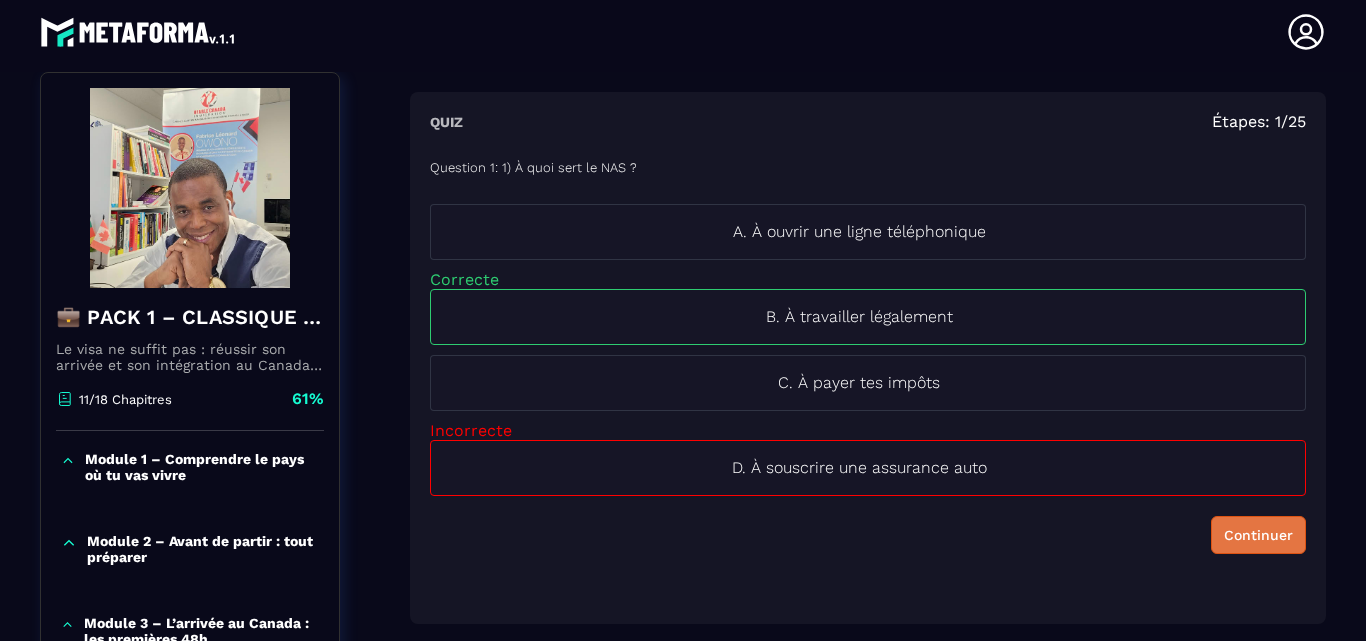 click on "Continuer" at bounding box center [1258, 535] 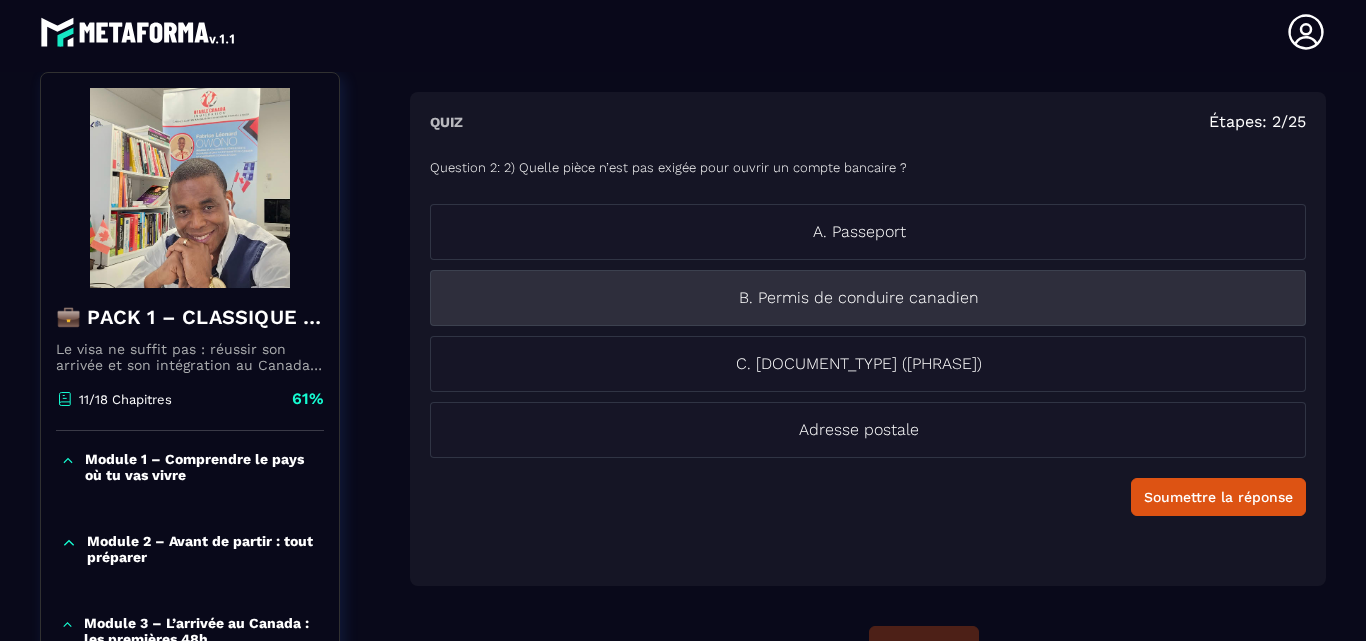 click on "B. Permis de conduire canadien" at bounding box center [859, 298] 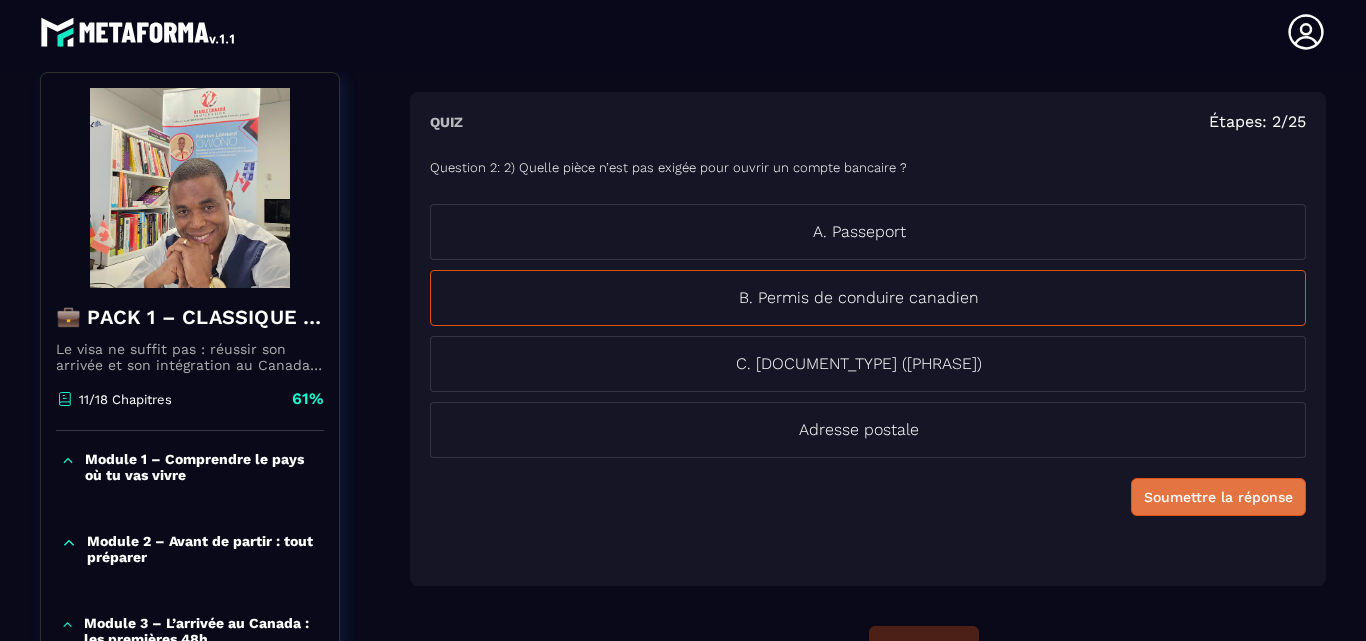 click on "Soumettre la réponse" at bounding box center (1218, 497) 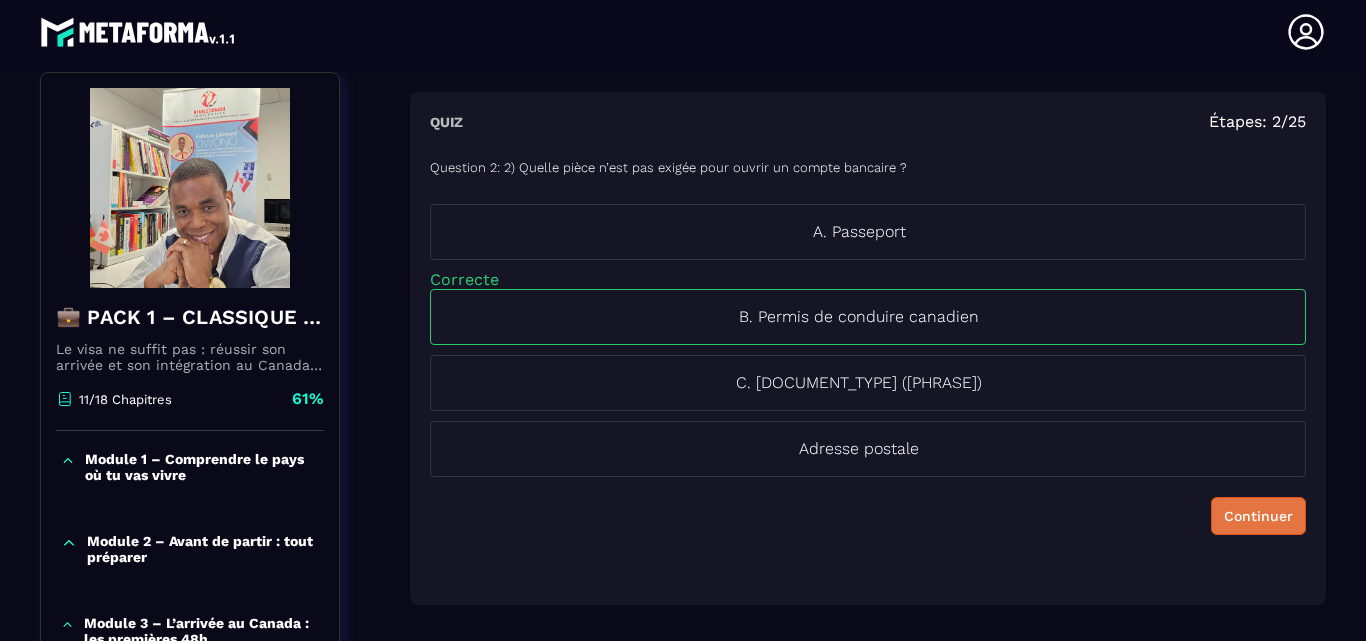click on "Continuer" at bounding box center (1258, 516) 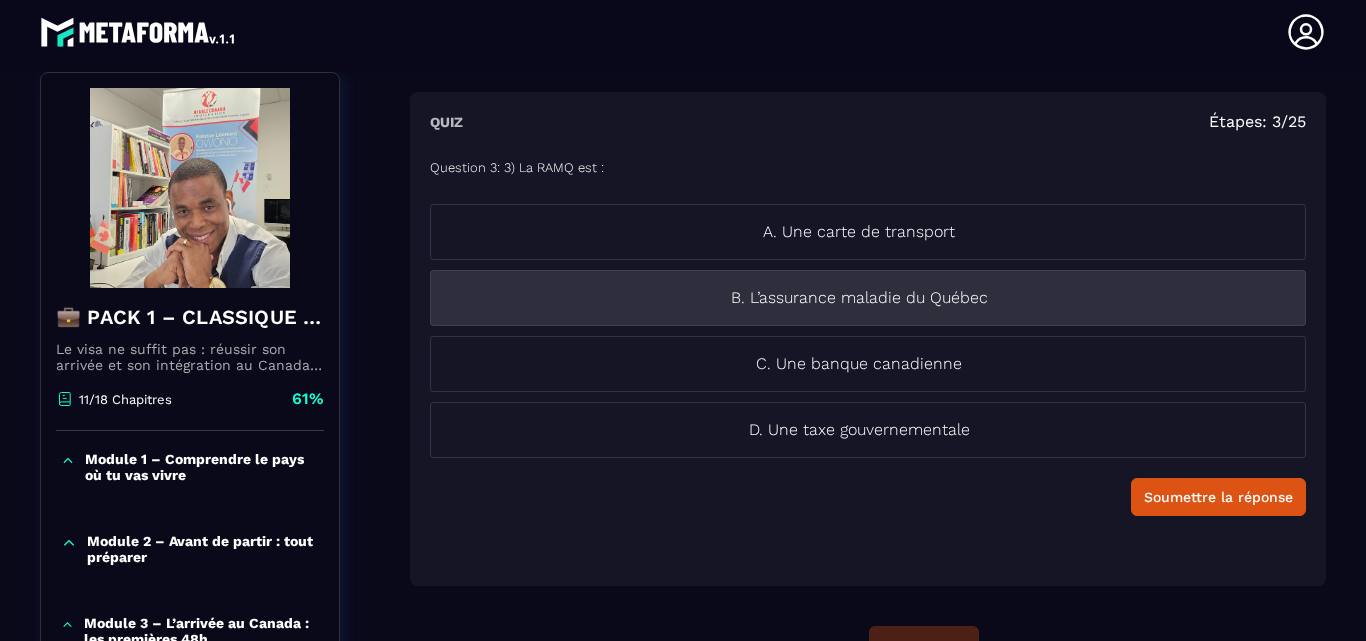 click on "B. L’assurance maladie du Québec" at bounding box center (859, 298) 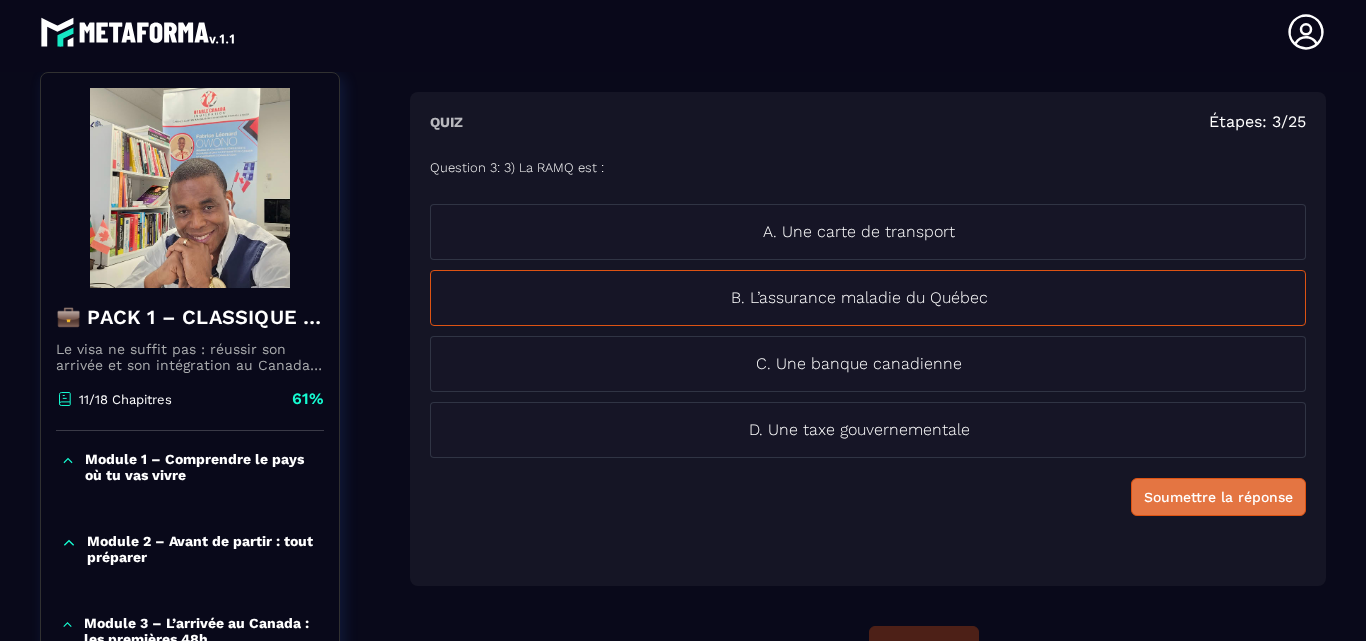 click on "Soumettre la réponse" at bounding box center [1218, 497] 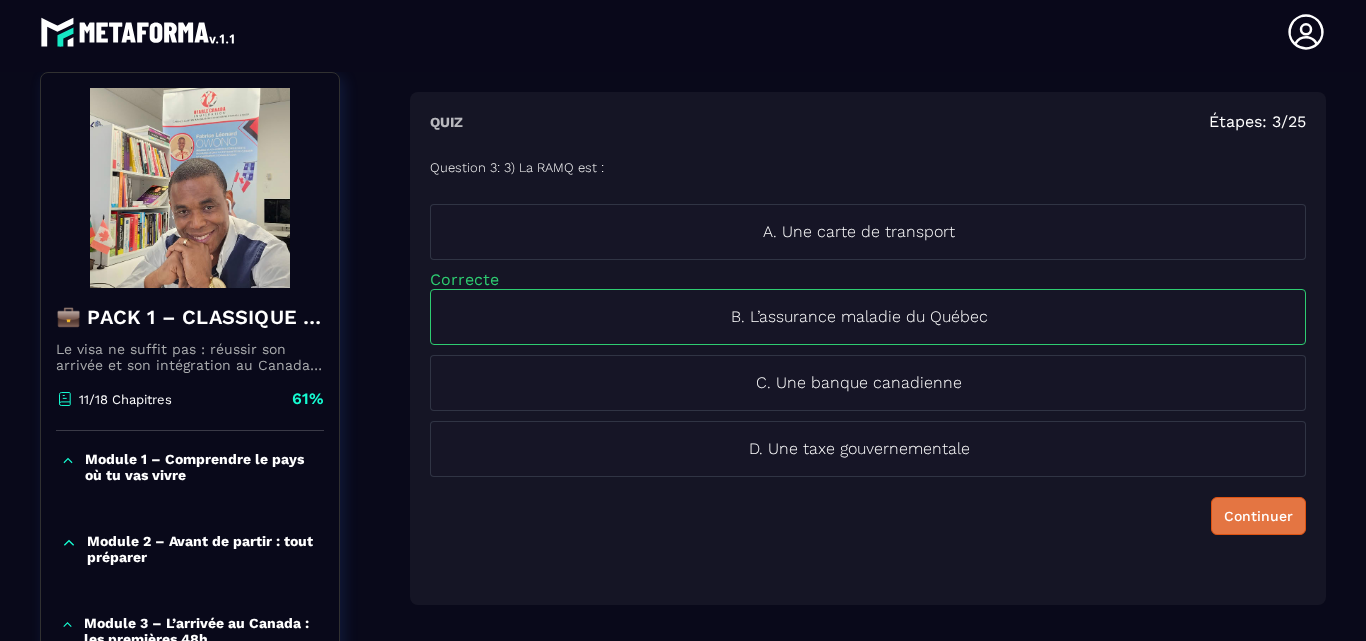click on "Continuer" at bounding box center [1258, 516] 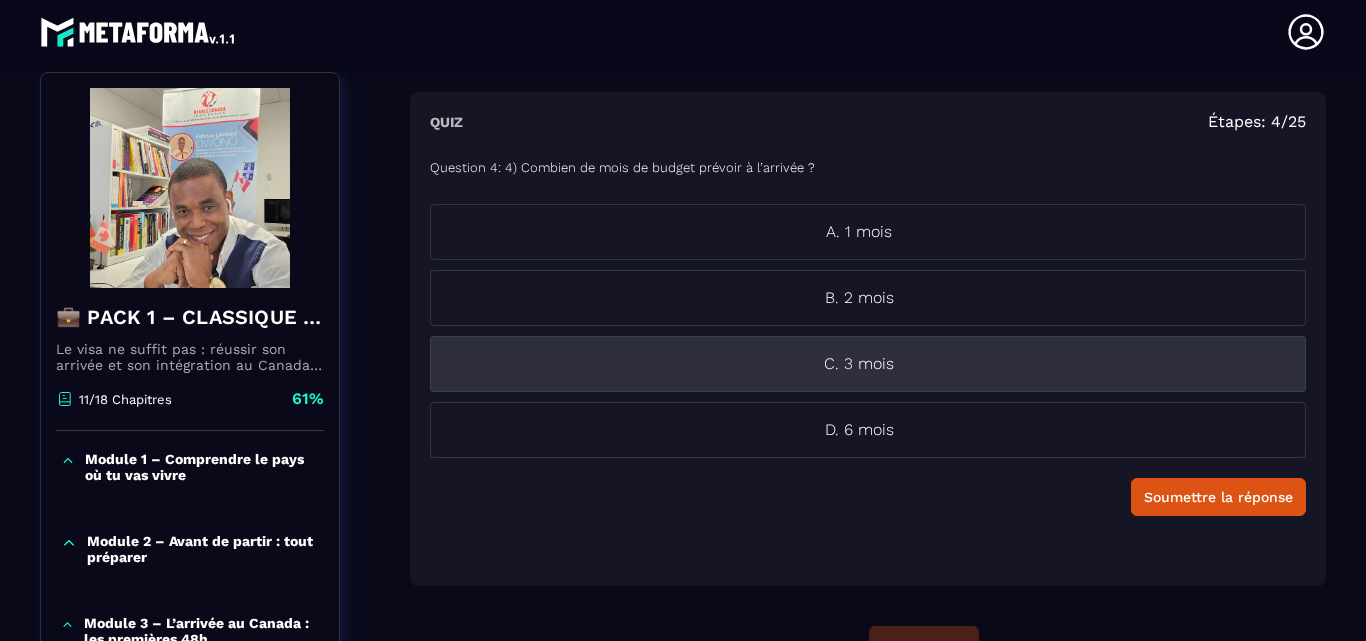 click on "C. 3 mois" at bounding box center (868, 364) 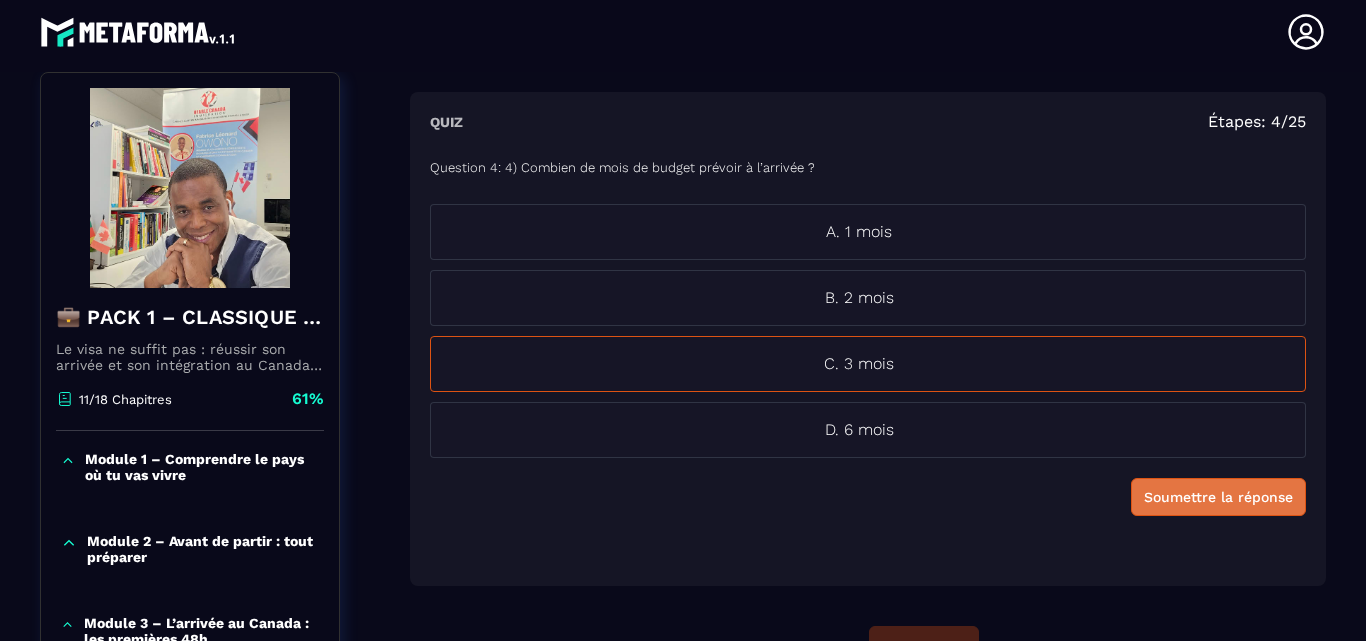 click on "Soumettre la réponse" at bounding box center (1218, 497) 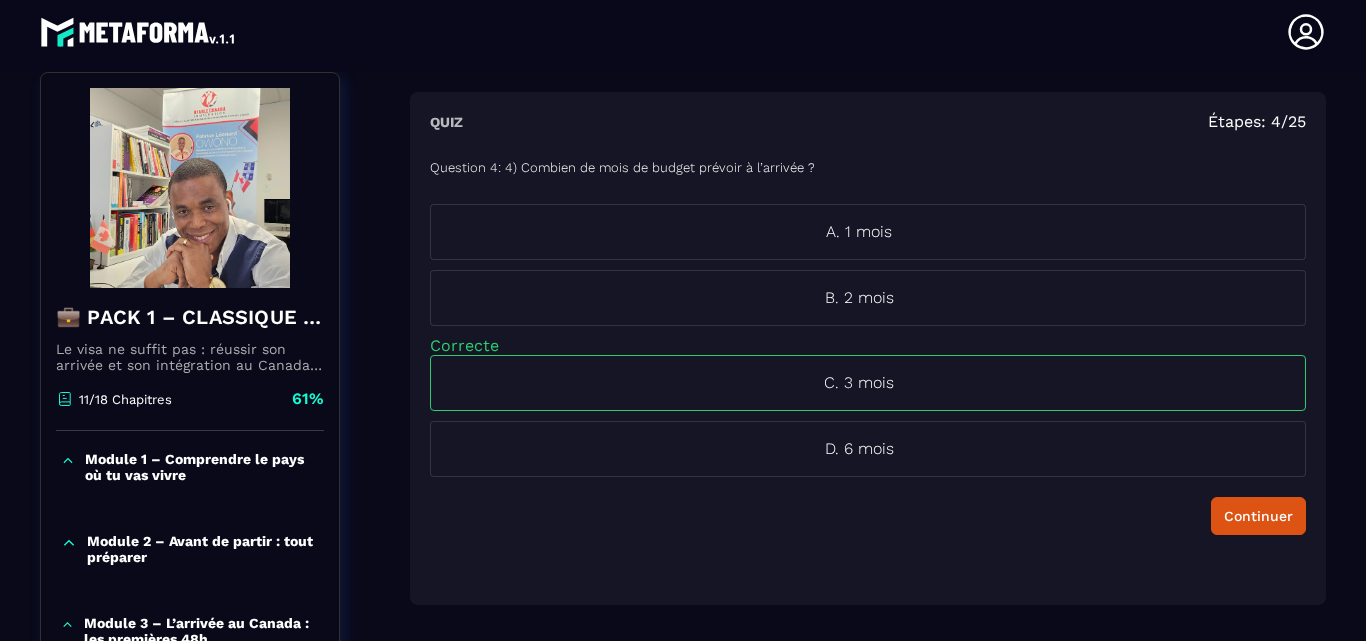 click on "Continuer" at bounding box center [1258, 516] 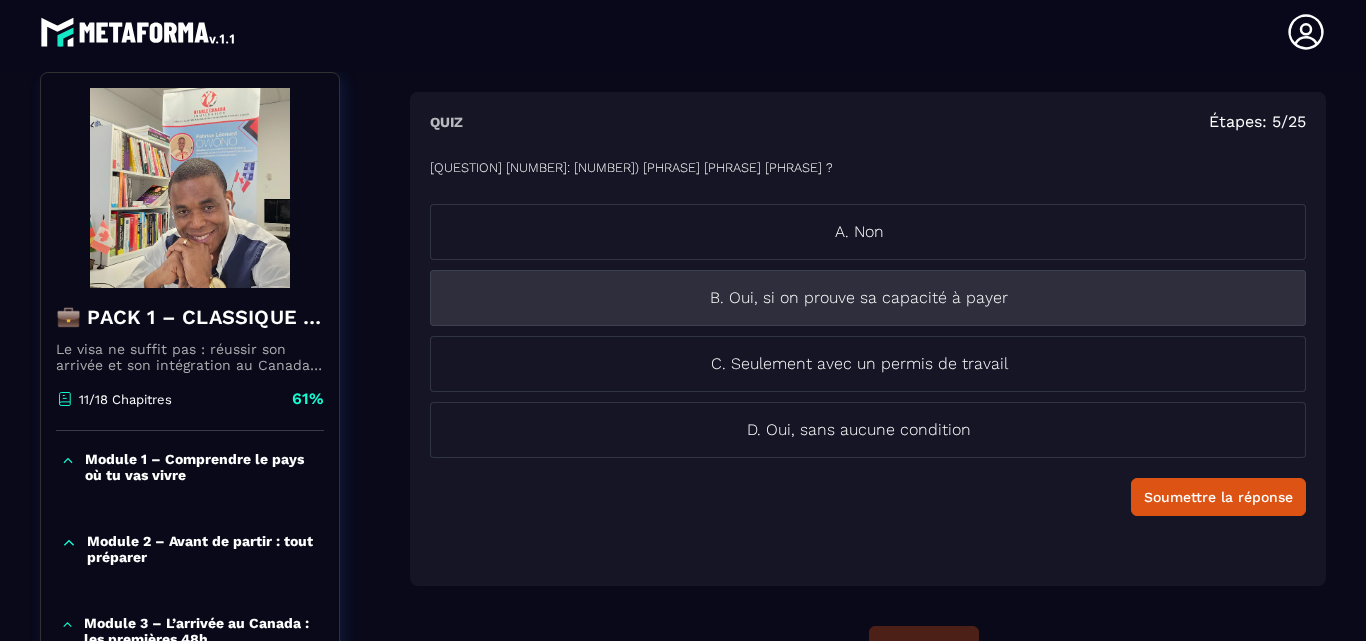 click on "B. Oui, si on prouve sa capacité à payer" at bounding box center (868, 298) 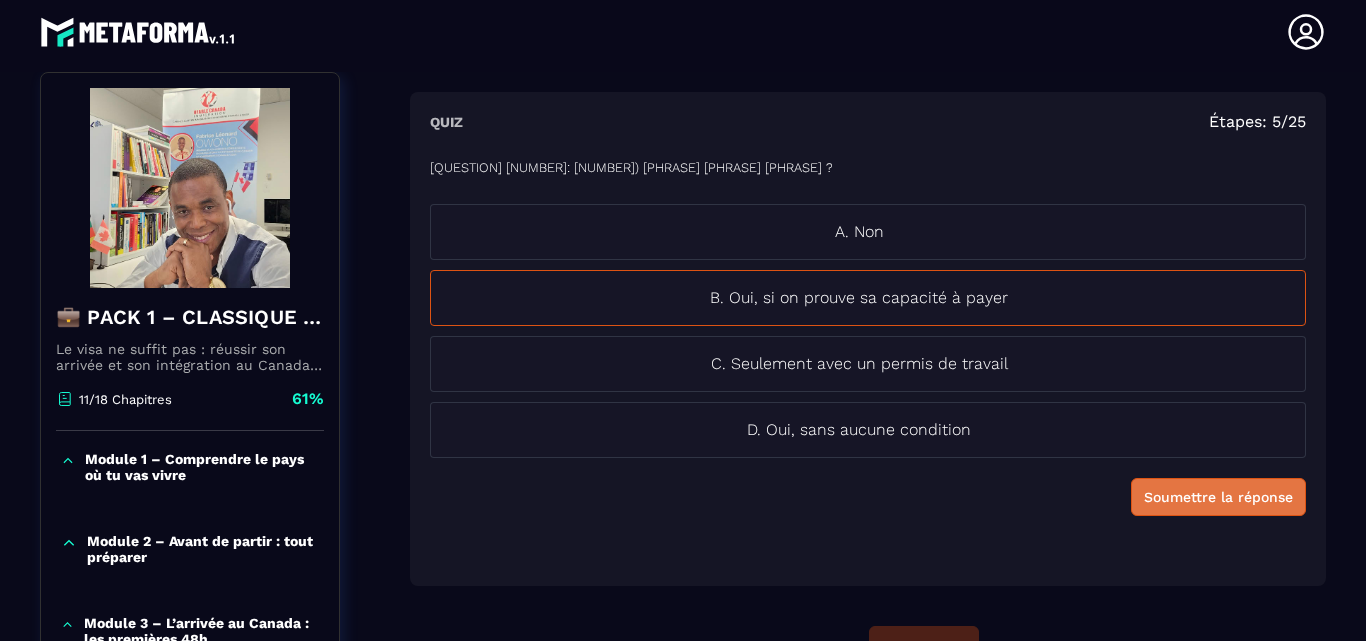 click on "Soumettre la réponse" at bounding box center (1218, 497) 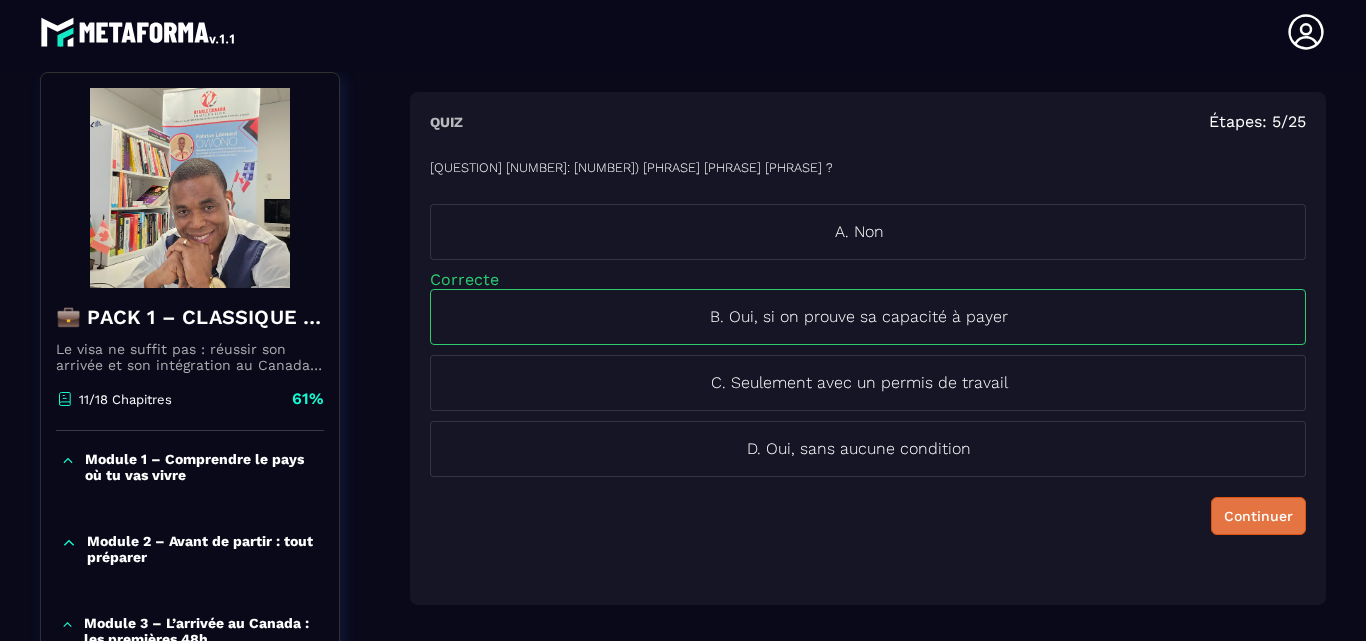 click on "Continuer" at bounding box center [1258, 516] 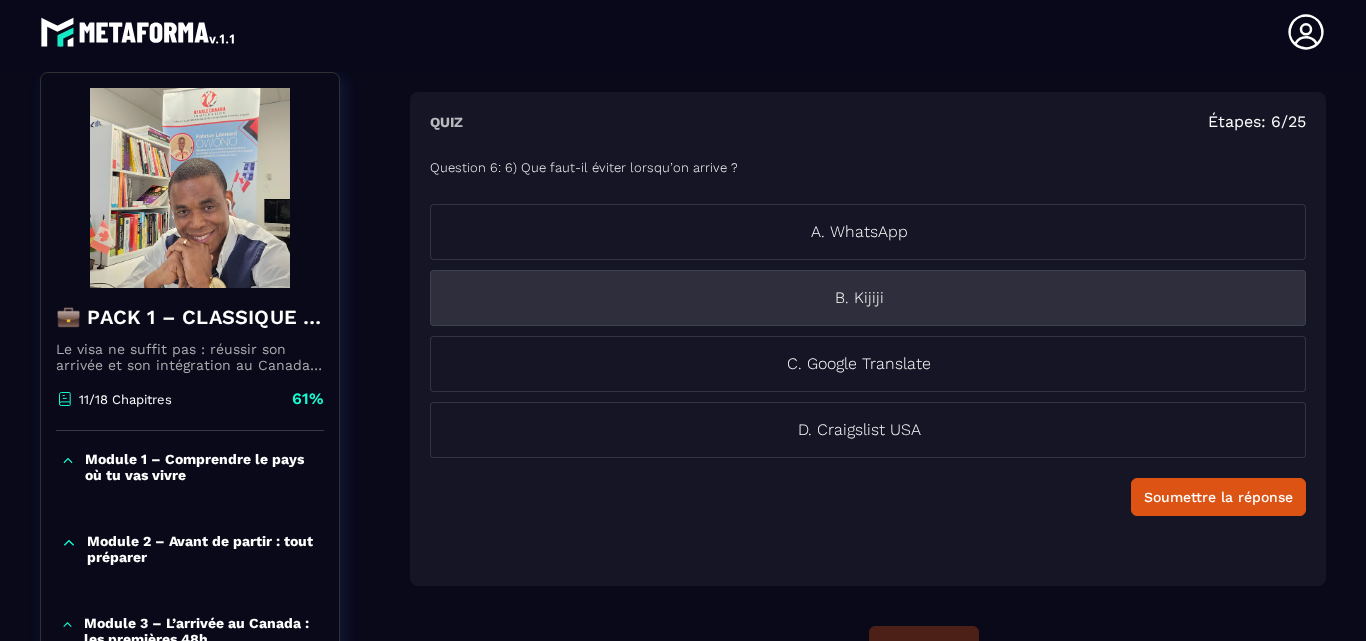click on "B. Kijiji" at bounding box center [868, 298] 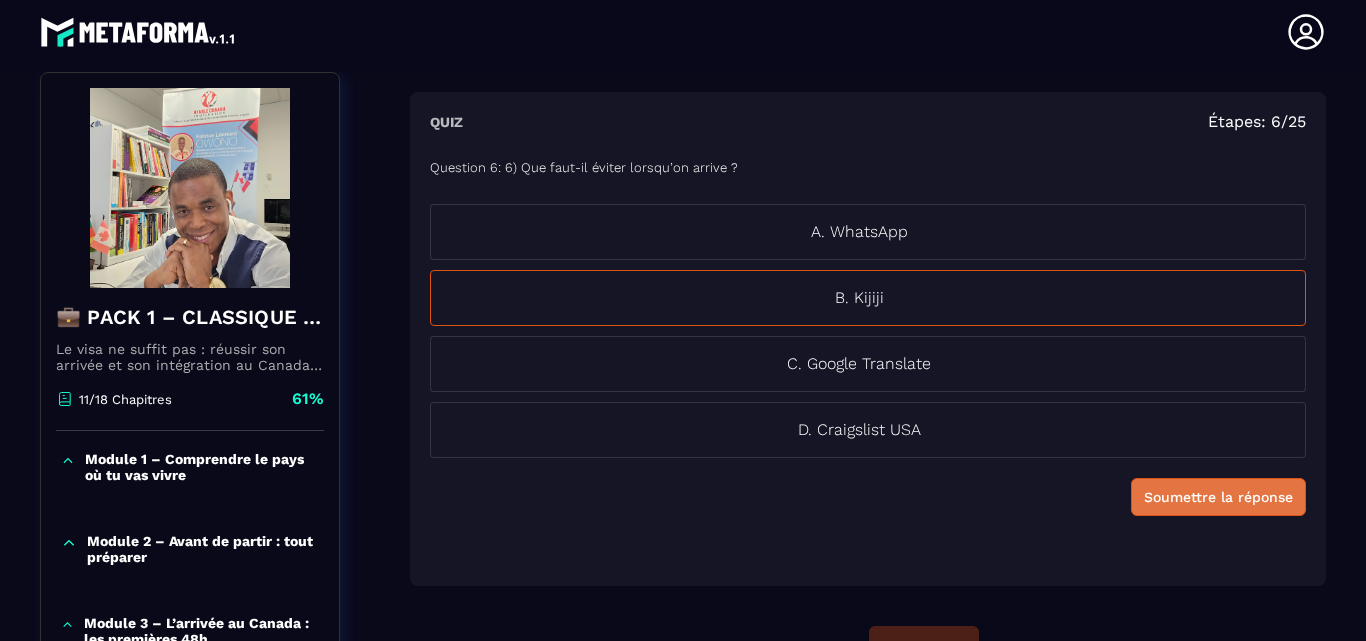 click on "Soumettre la réponse" at bounding box center (1218, 497) 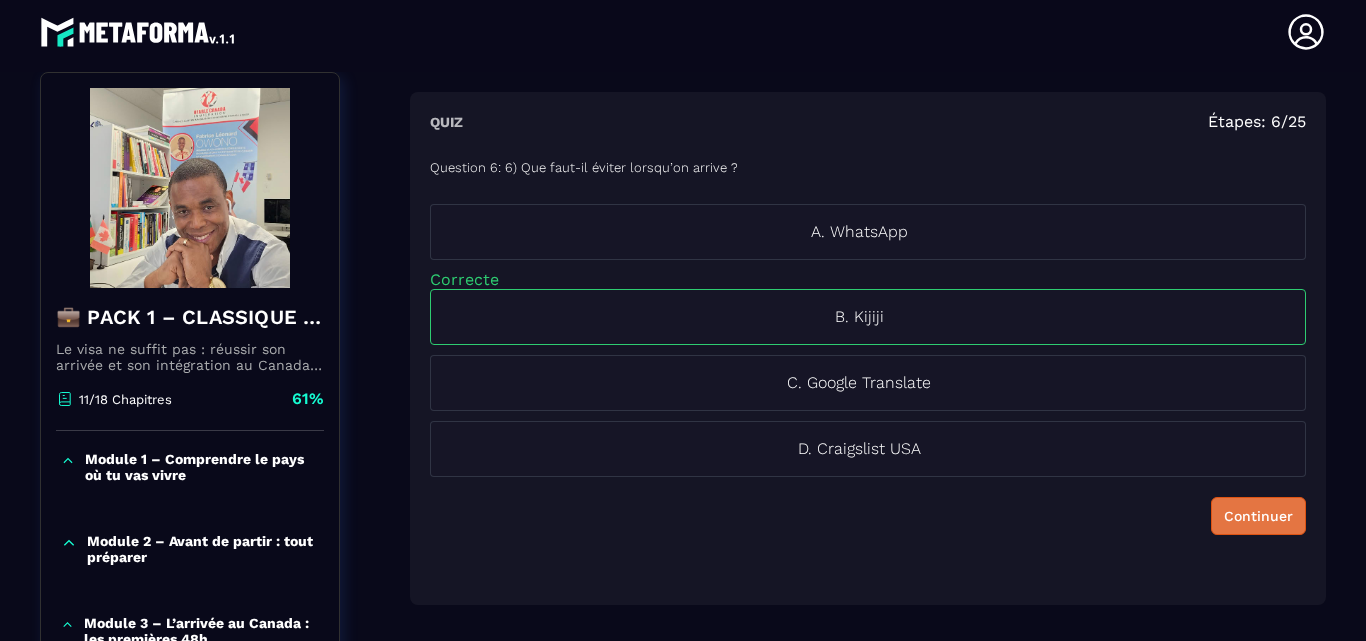 click on "Continuer" at bounding box center [1258, 516] 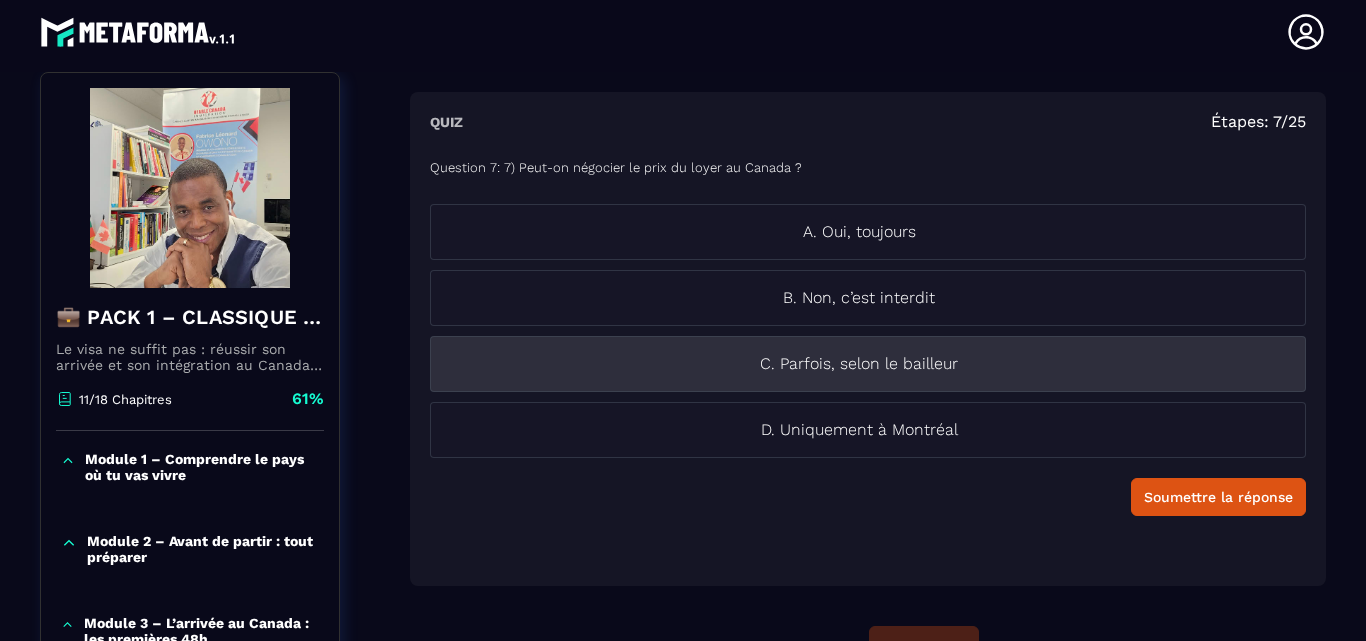 click on "C. Parfois, selon le bailleur" at bounding box center (859, 364) 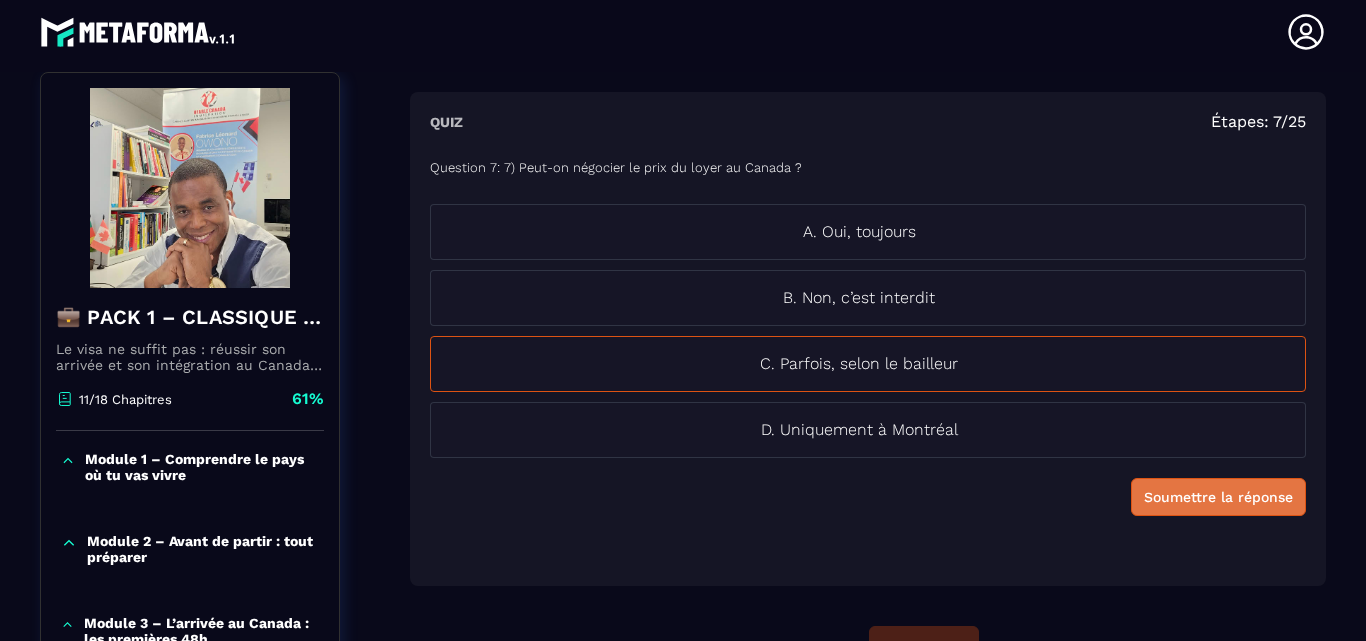 click on "Soumettre la réponse" at bounding box center (1218, 497) 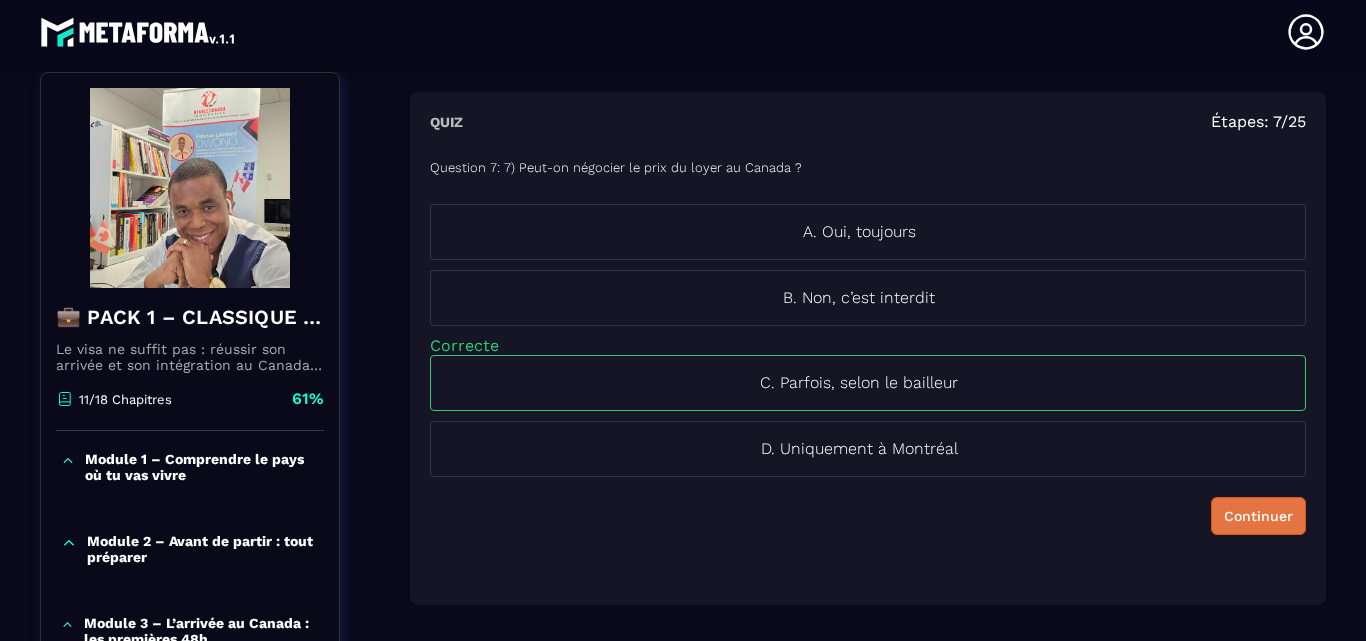 click on "Continuer" at bounding box center (1258, 516) 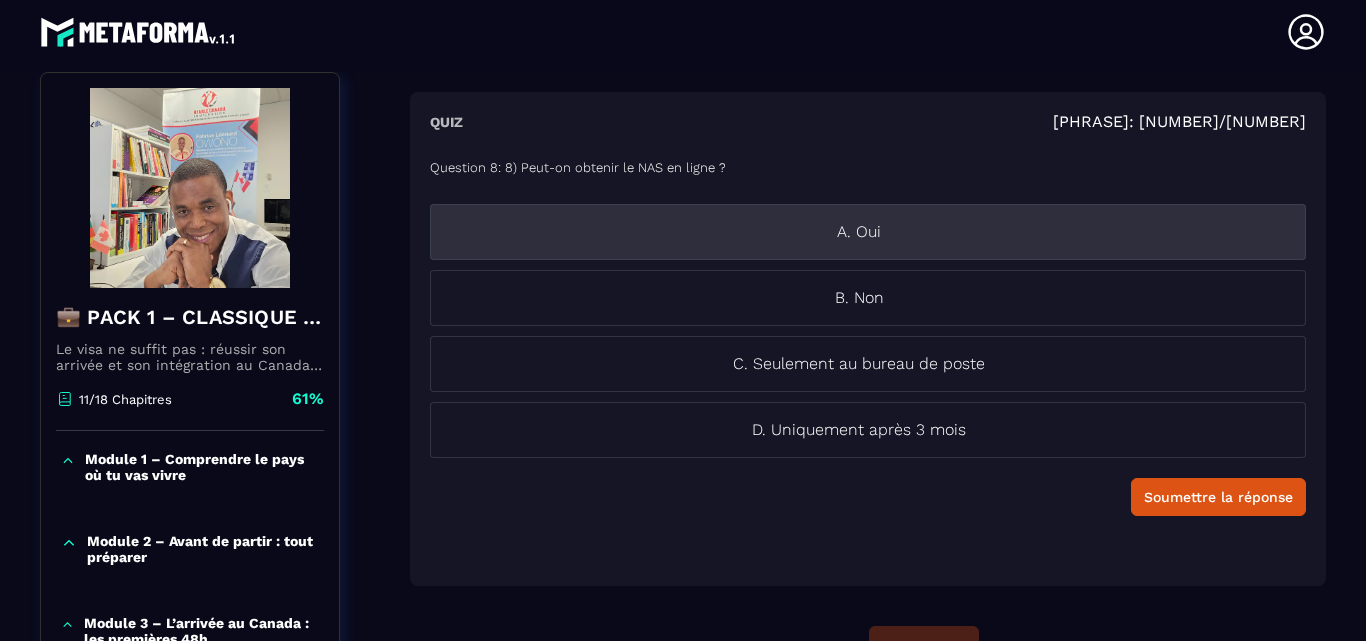 click on "A. Oui" at bounding box center (868, 232) 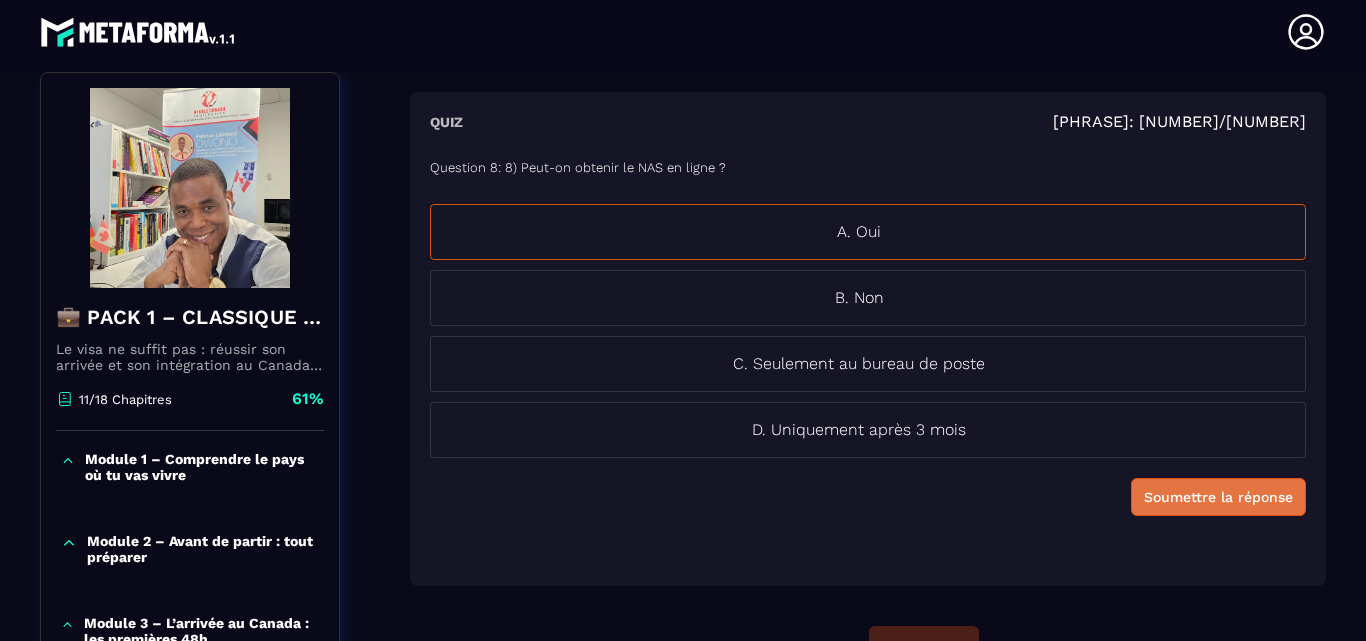 click on "Soumettre la réponse" at bounding box center (1218, 497) 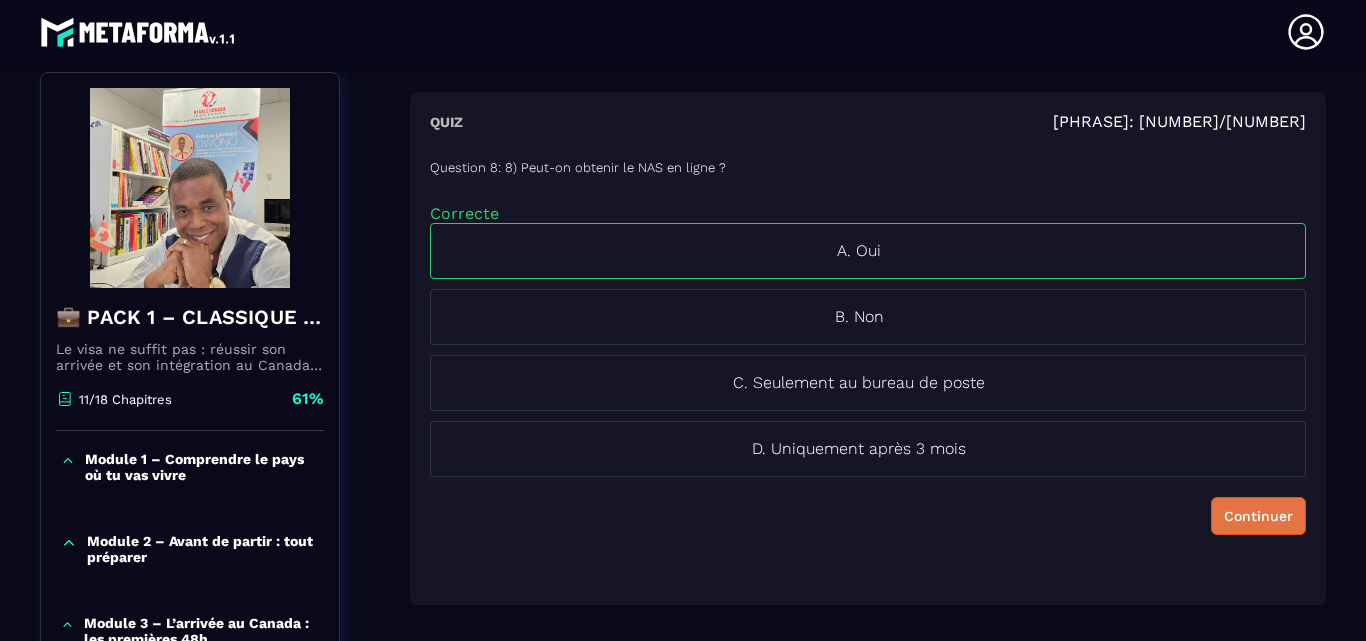 click on "Continuer" at bounding box center [1258, 516] 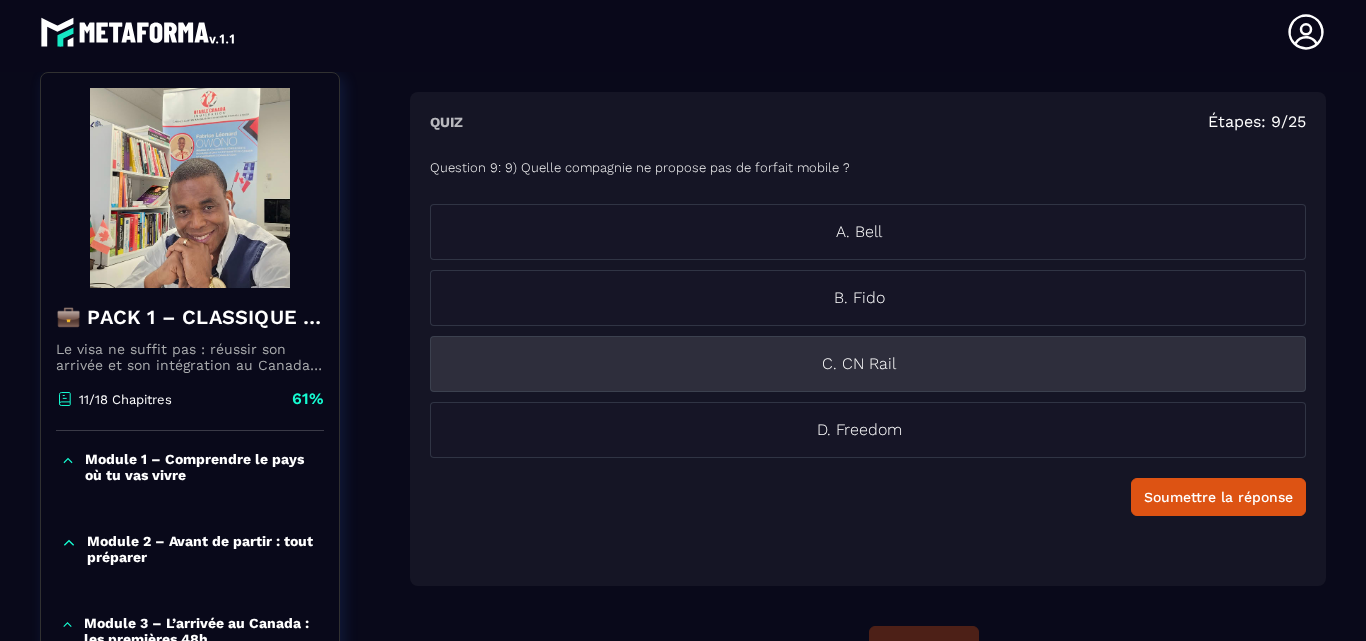 click on "C. CN Rail" at bounding box center (859, 364) 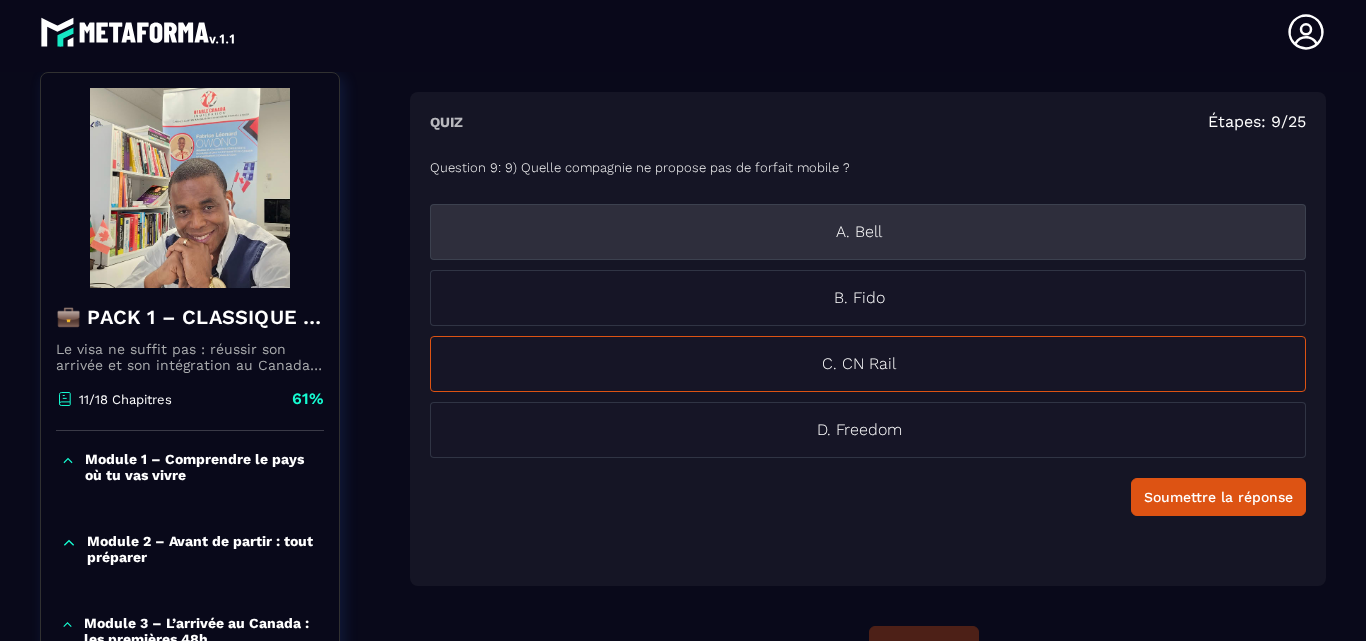 click on "A. Bell" at bounding box center (868, 232) 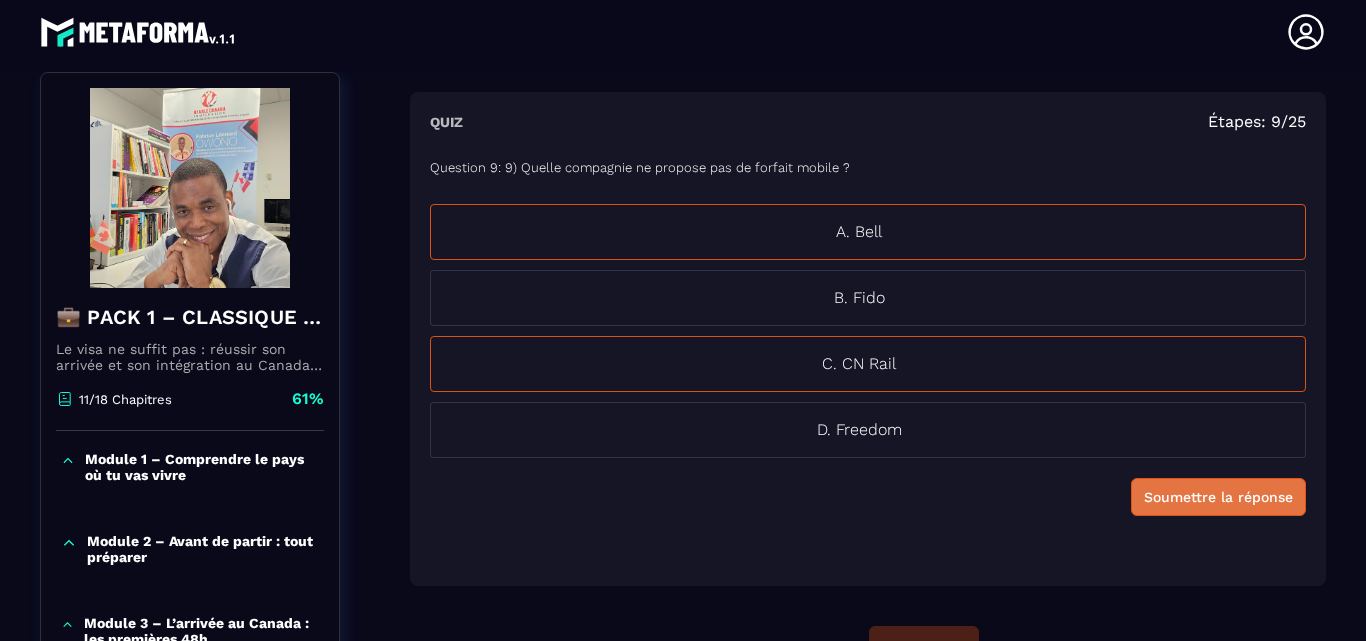 click on "Soumettre la réponse" at bounding box center [1218, 497] 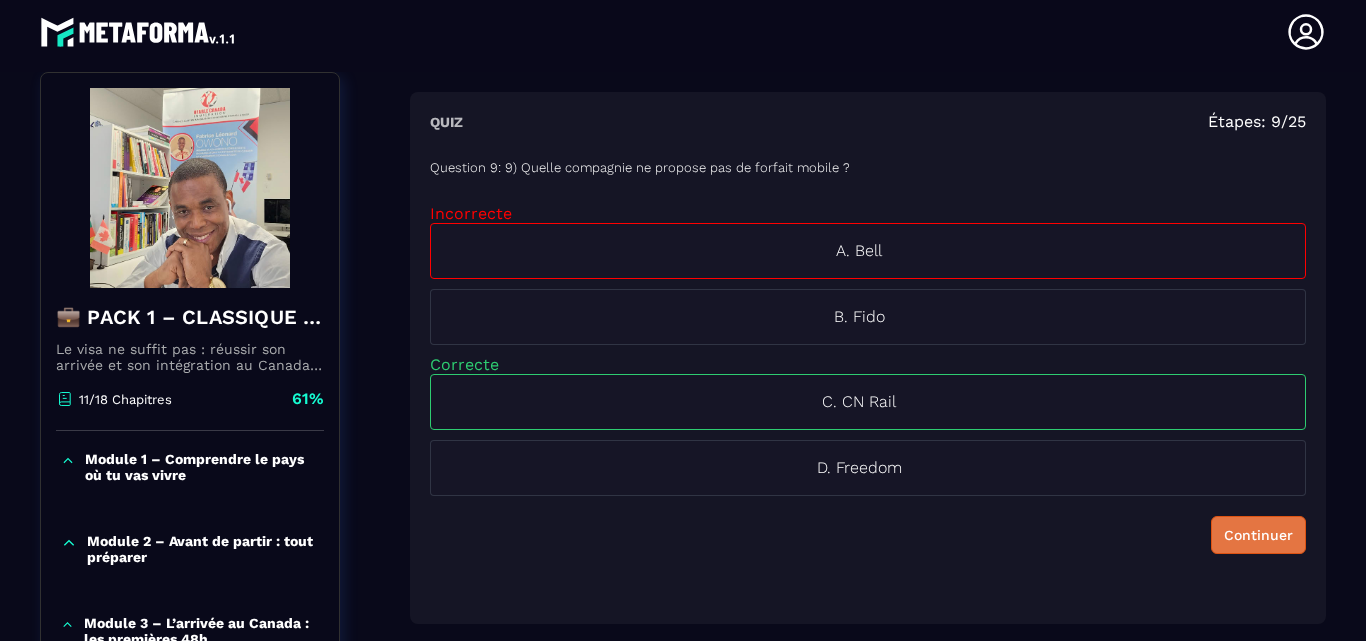 click on "Continuer" at bounding box center (1258, 535) 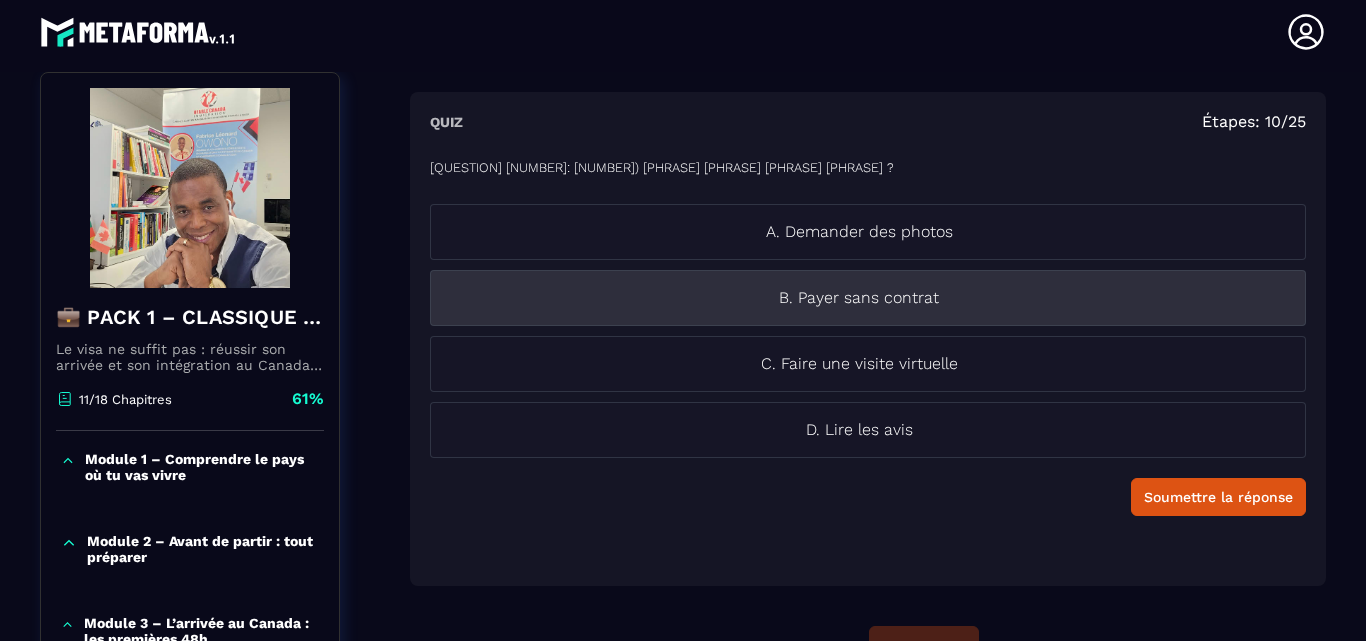 click on "B. Payer sans contrat" at bounding box center (868, 298) 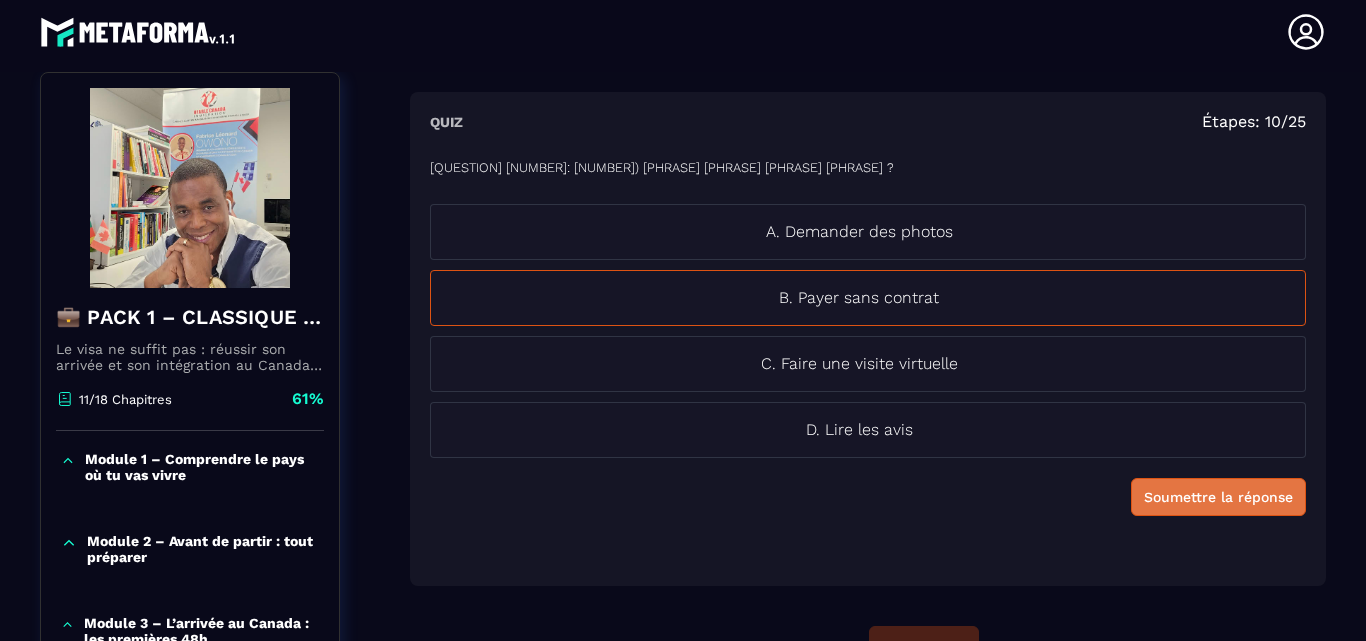click on "Soumettre la réponse" at bounding box center [1218, 497] 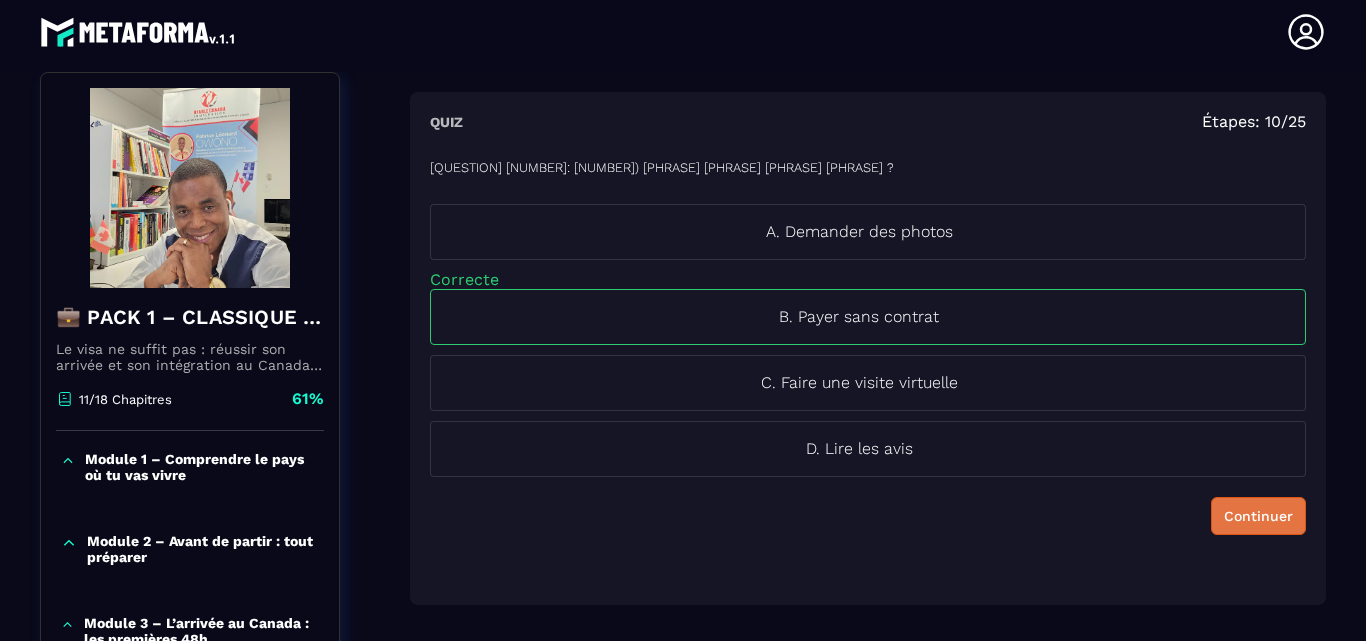 click on "Continuer" at bounding box center (1258, 516) 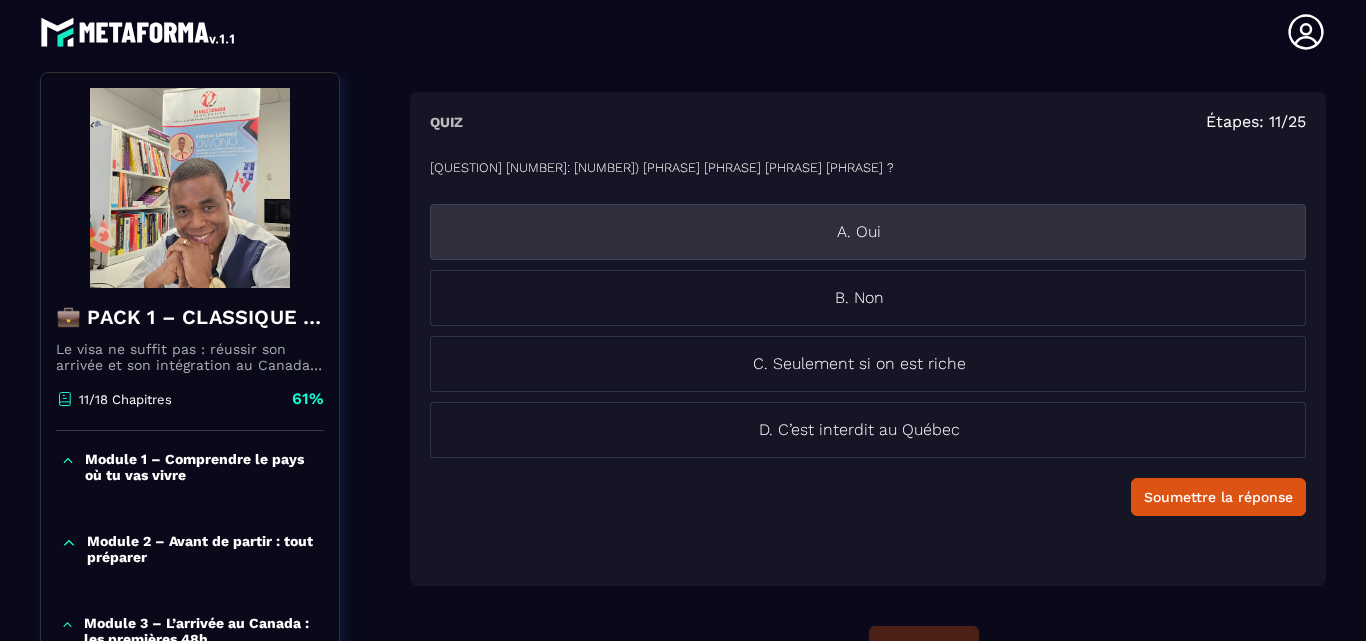 click on "A. Oui" at bounding box center (859, 232) 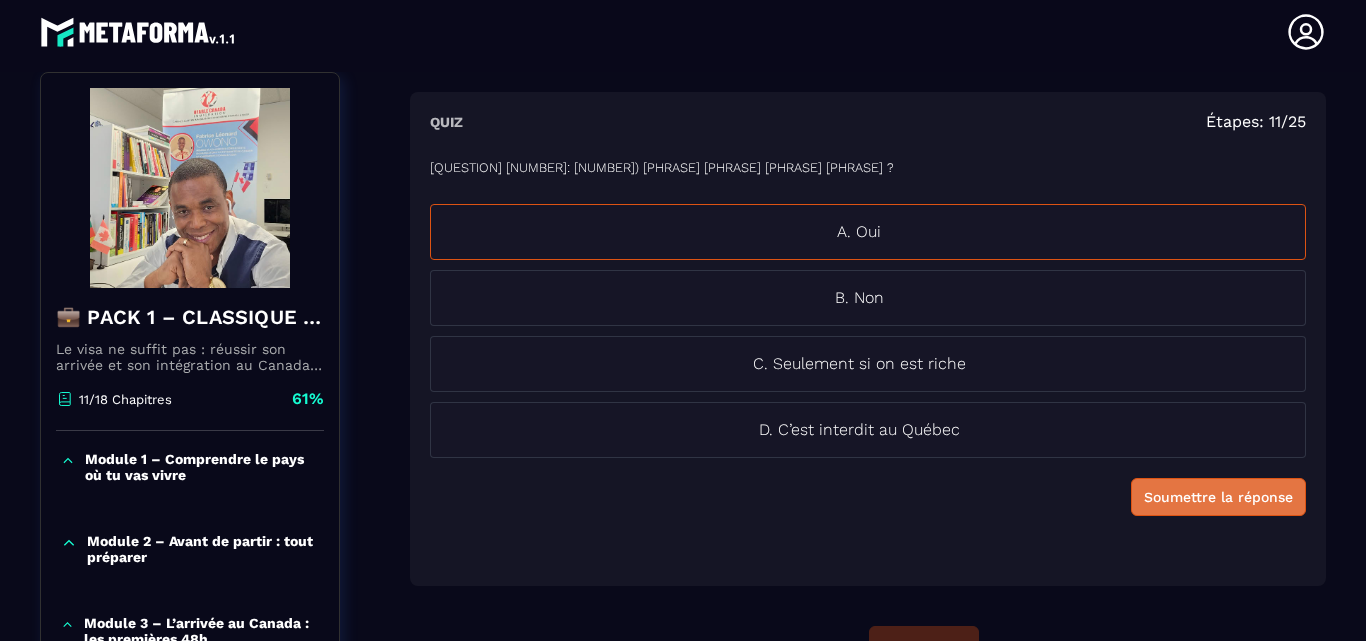 click on "Soumettre la réponse" at bounding box center (1218, 497) 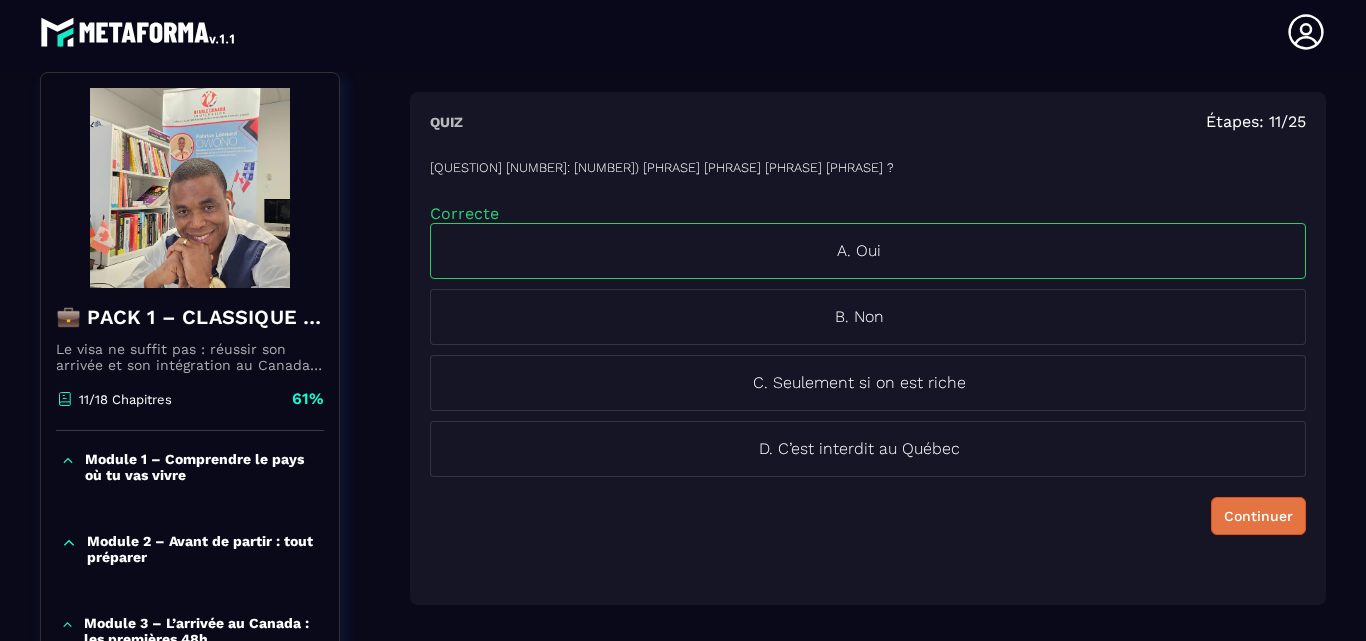 click on "Continuer" at bounding box center (1258, 516) 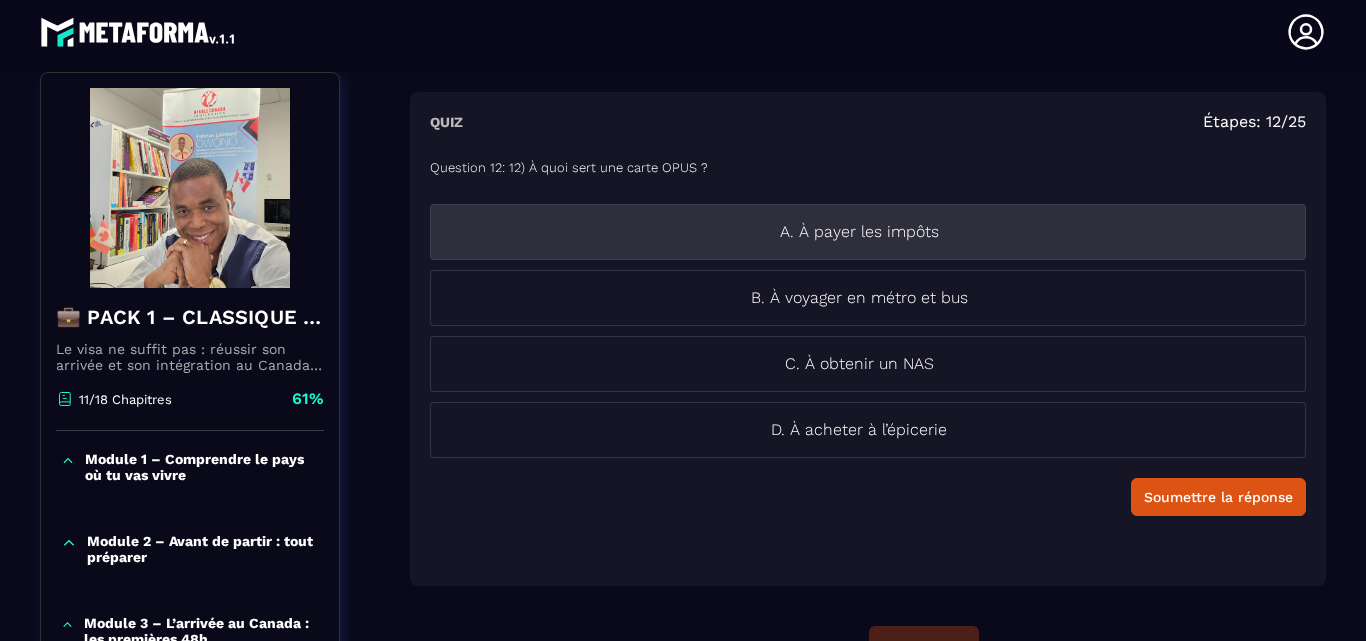 click on "A. À payer les impôts" at bounding box center [859, 232] 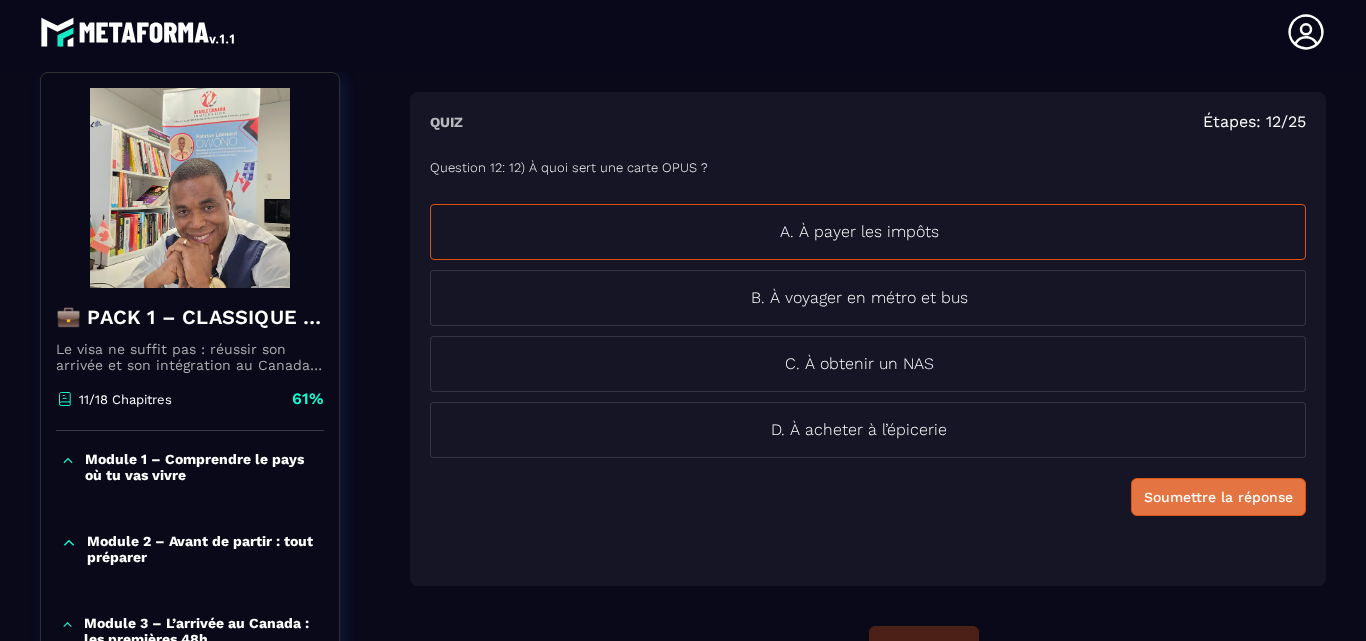click on "Soumettre la réponse" at bounding box center (1218, 497) 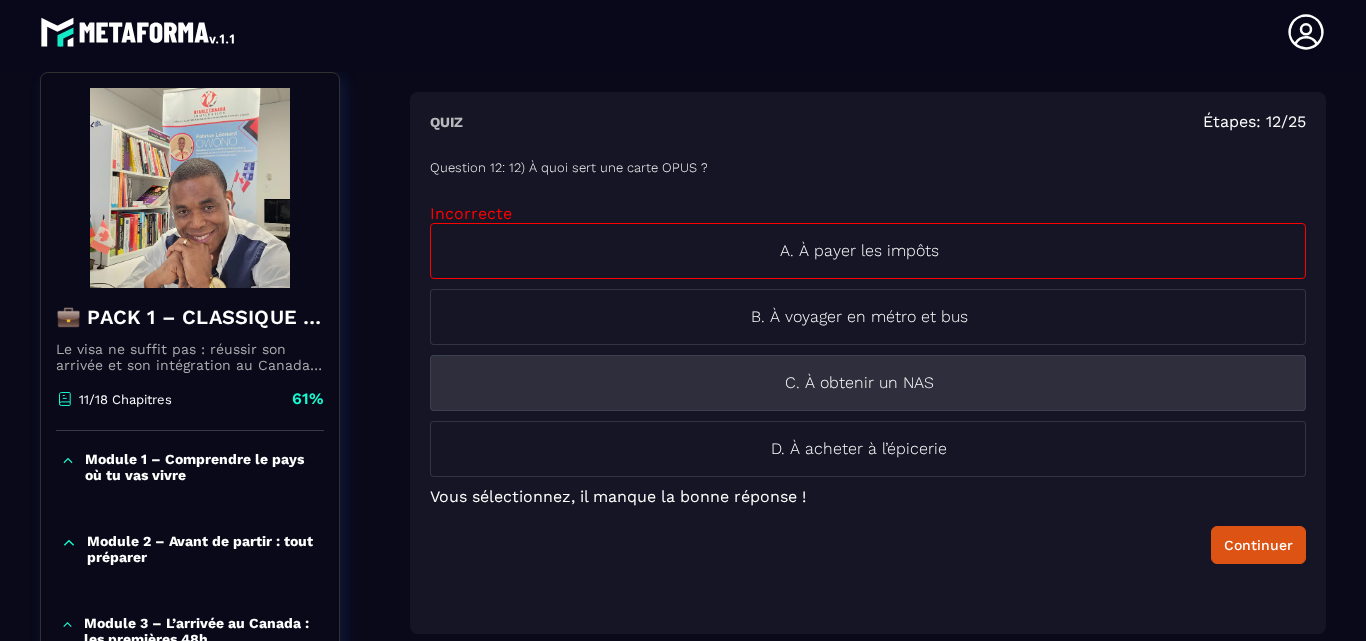 click on "C. À obtenir un NAS" at bounding box center (859, 383) 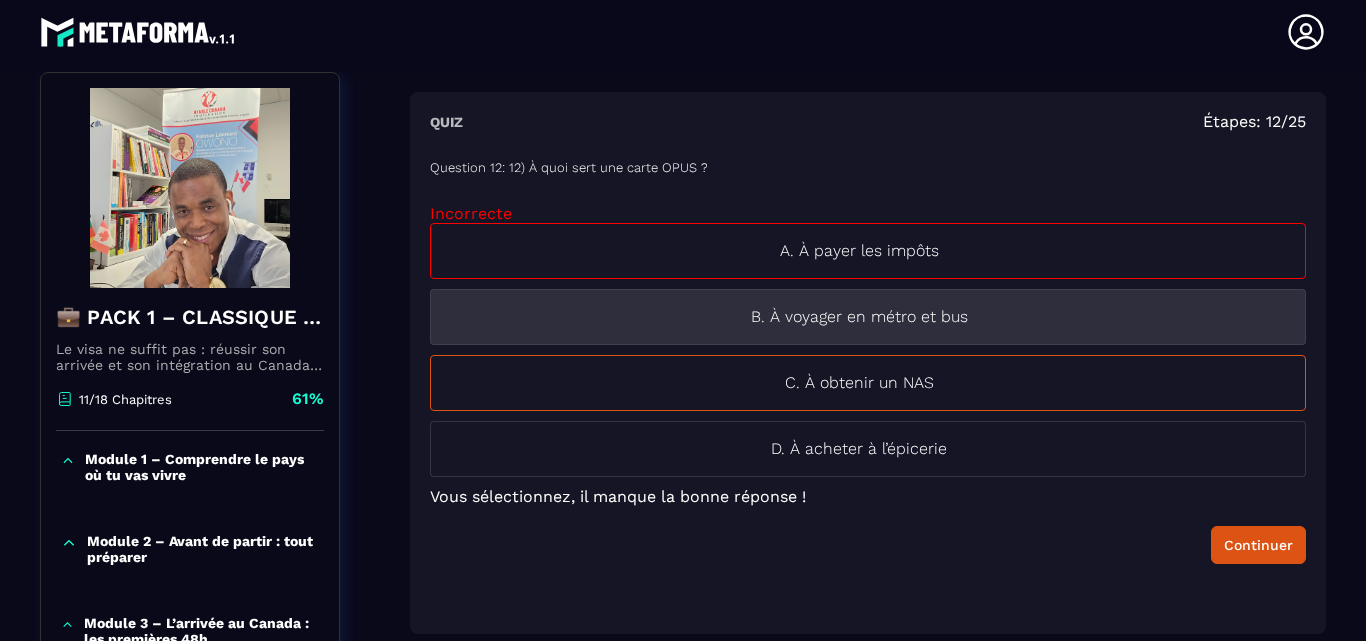 click on "B. À voyager en métro et bus" at bounding box center [868, 317] 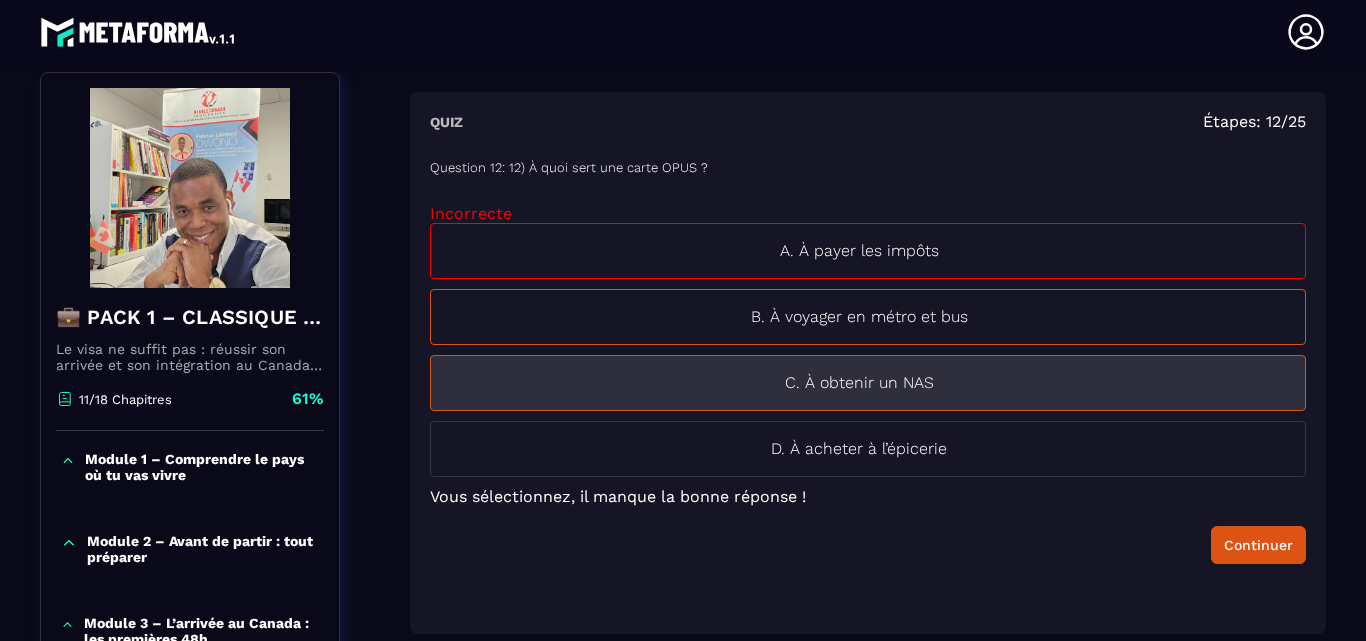 click on "C. À obtenir un NAS" at bounding box center (859, 383) 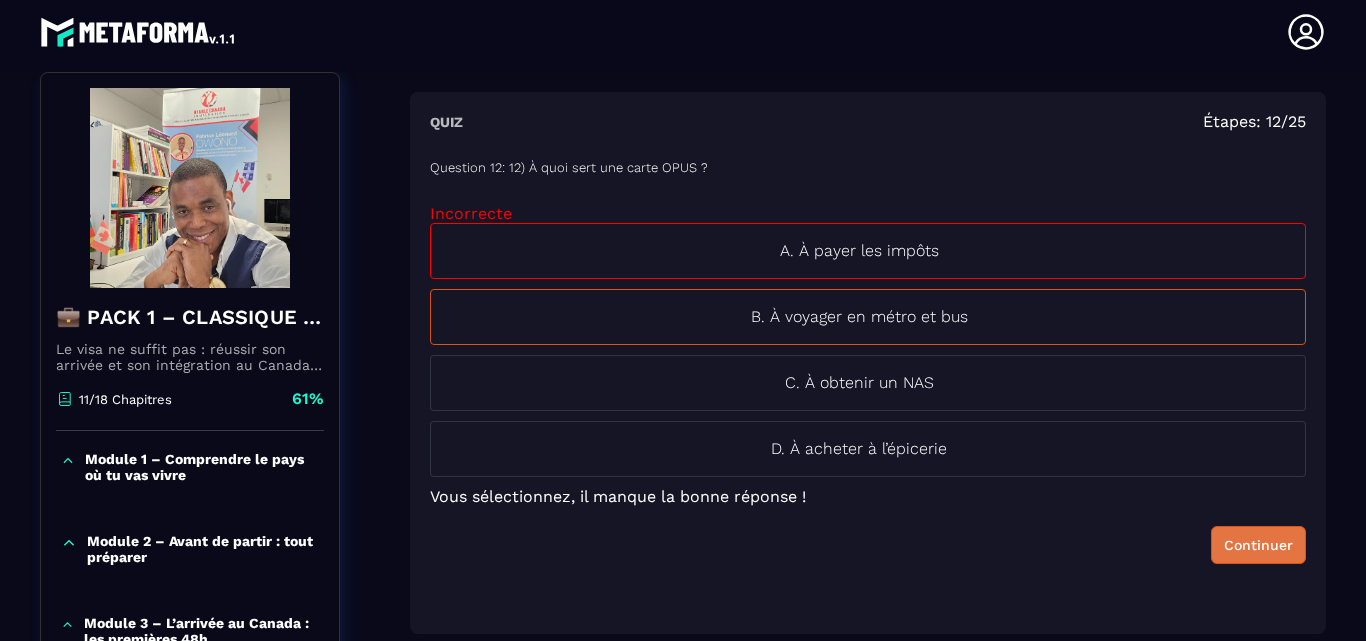 click on "Continuer" at bounding box center [1258, 545] 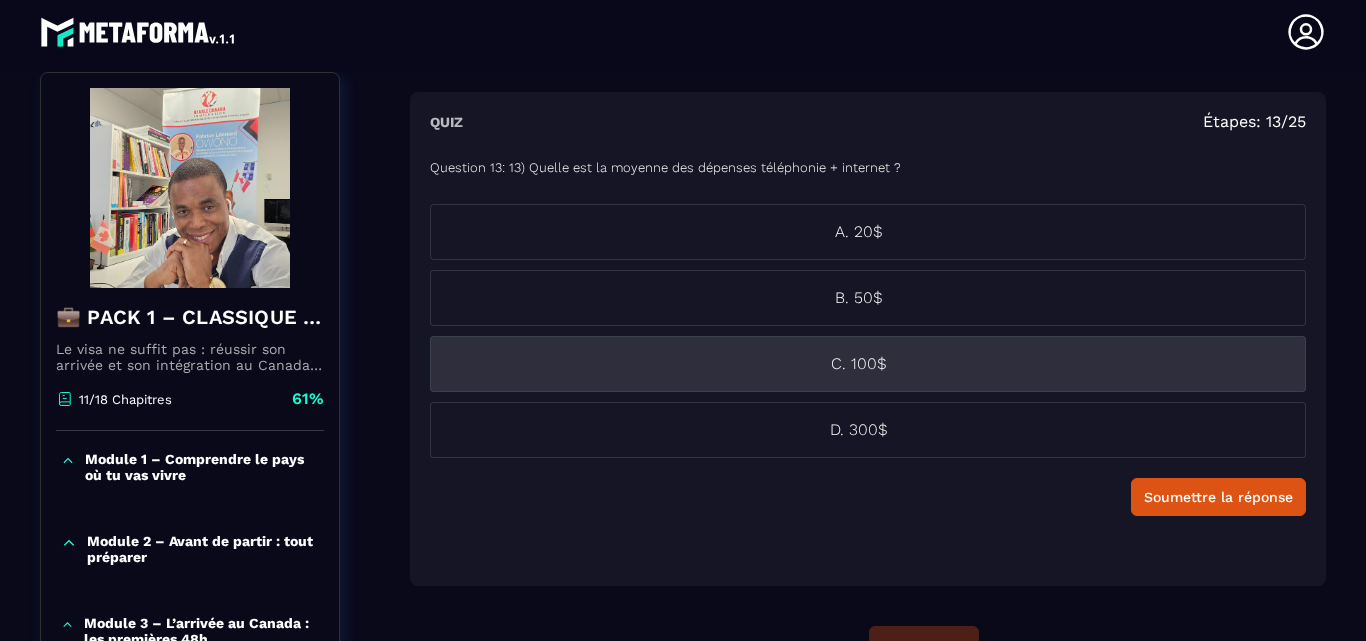 click on "C. 100$" at bounding box center (868, 364) 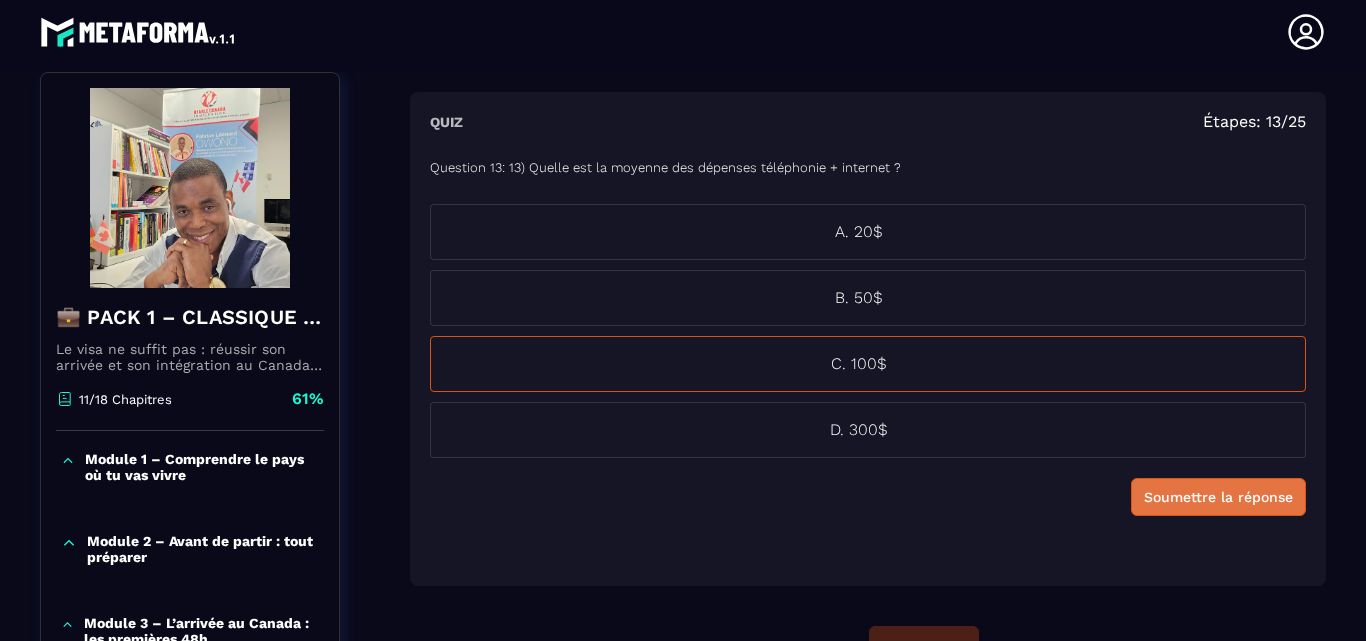 click on "Soumettre la réponse" at bounding box center (1218, 497) 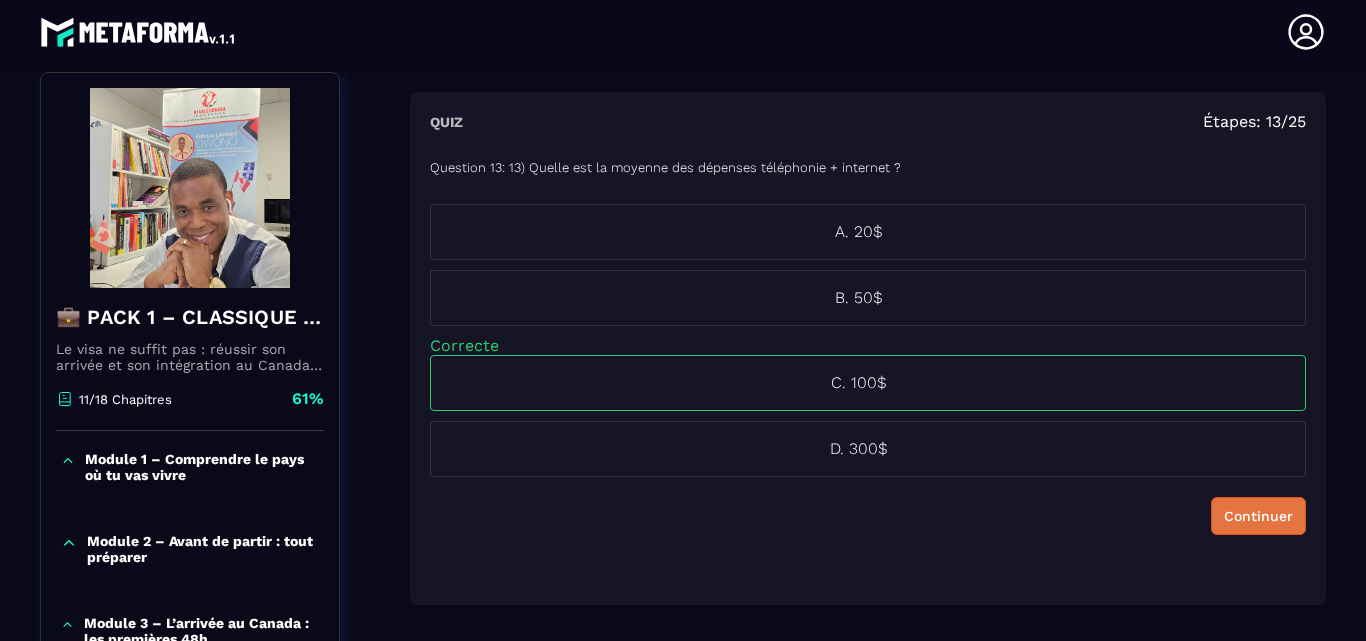 click on "Continuer" at bounding box center [1258, 516] 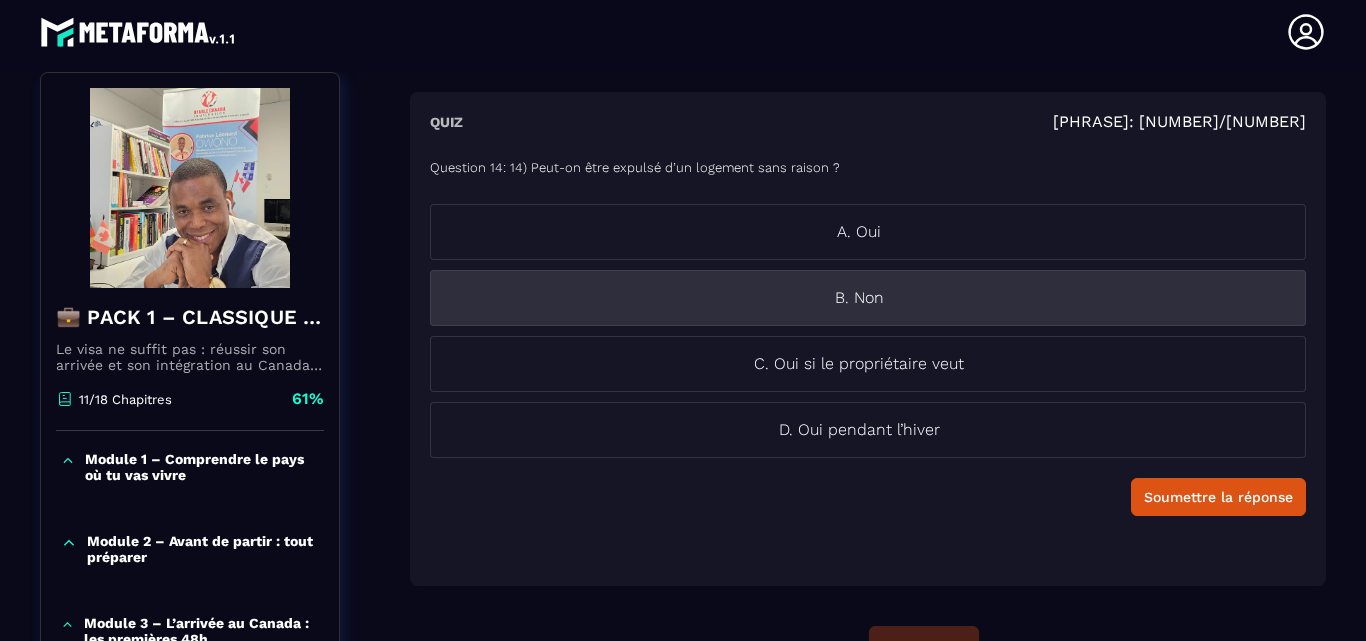 click on "B. Non" at bounding box center (859, 298) 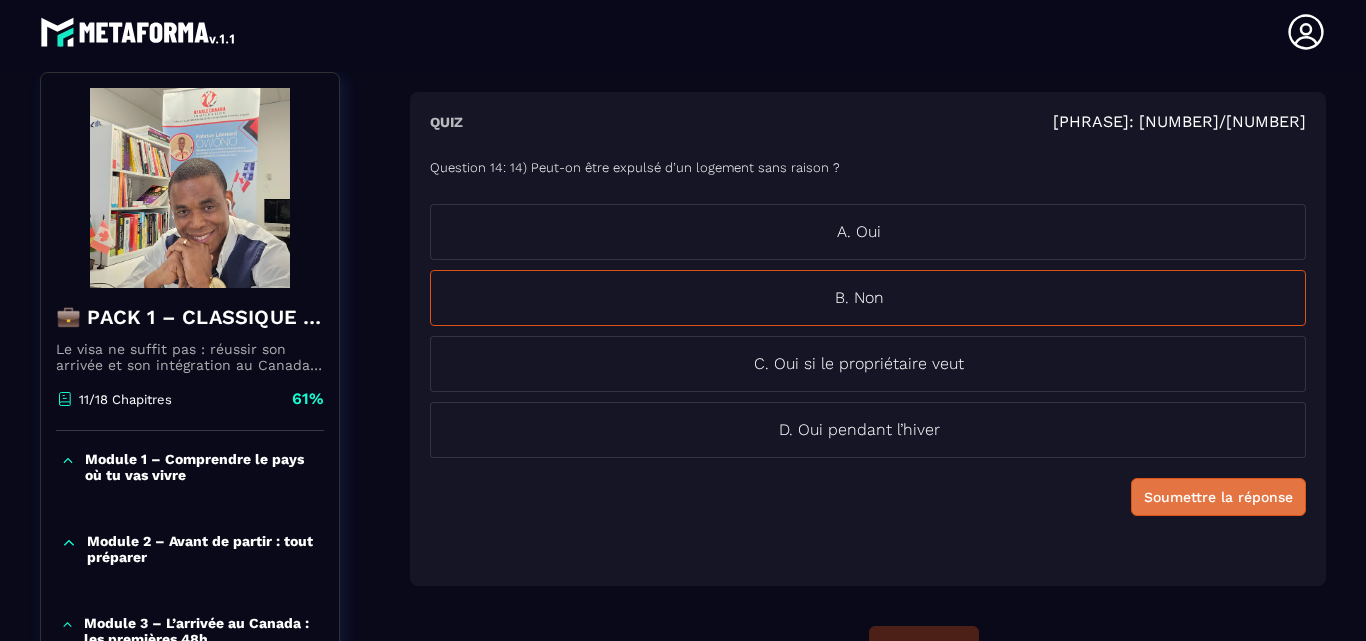 click on "Soumettre la réponse" at bounding box center [1218, 497] 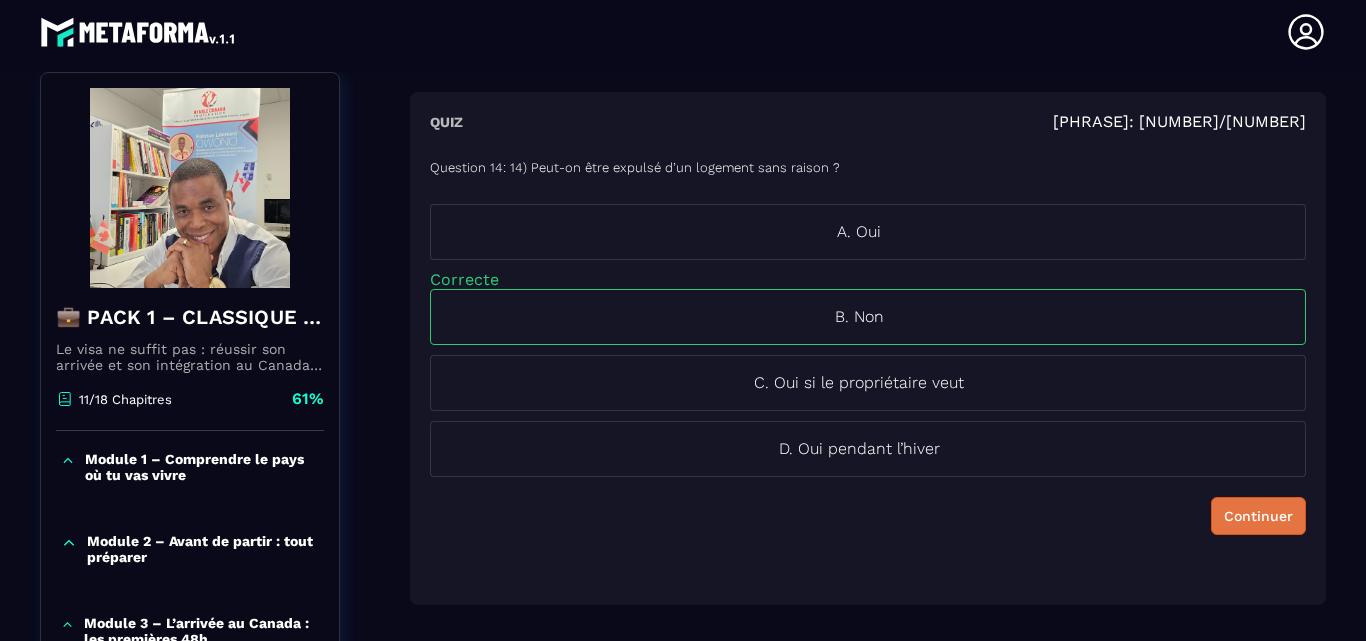 click on "Continuer" at bounding box center [1258, 516] 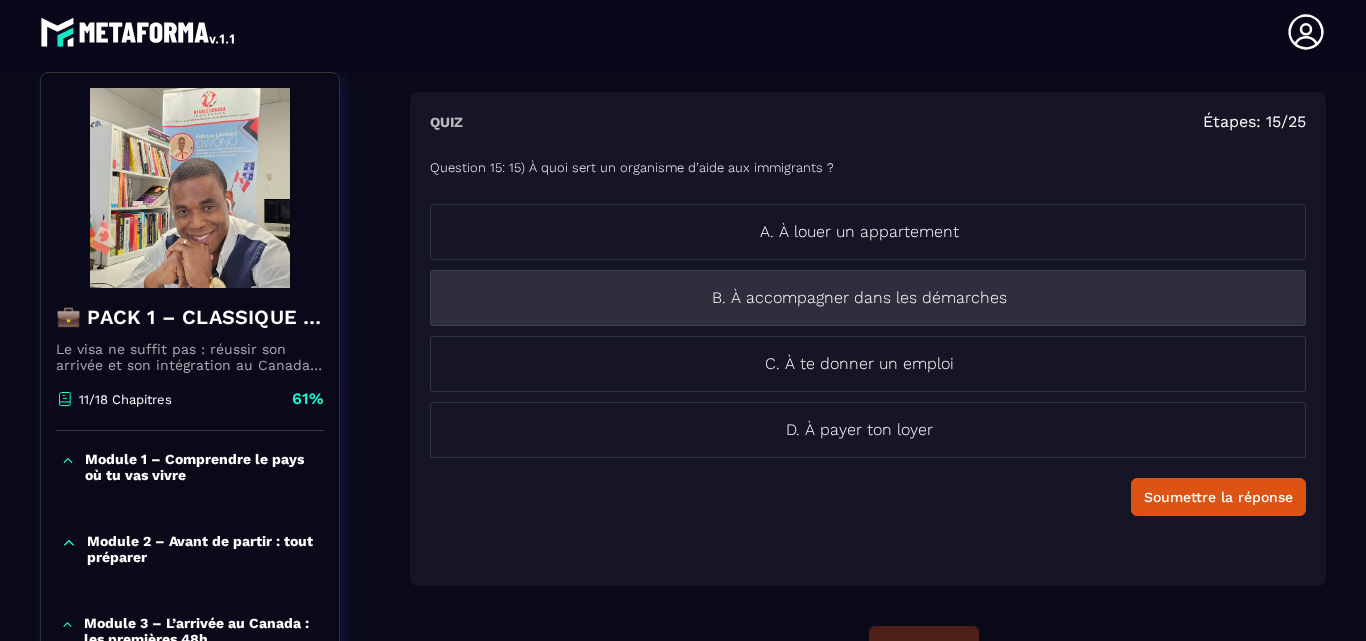 click on "B. À accompagner dans les démarches" at bounding box center [868, 298] 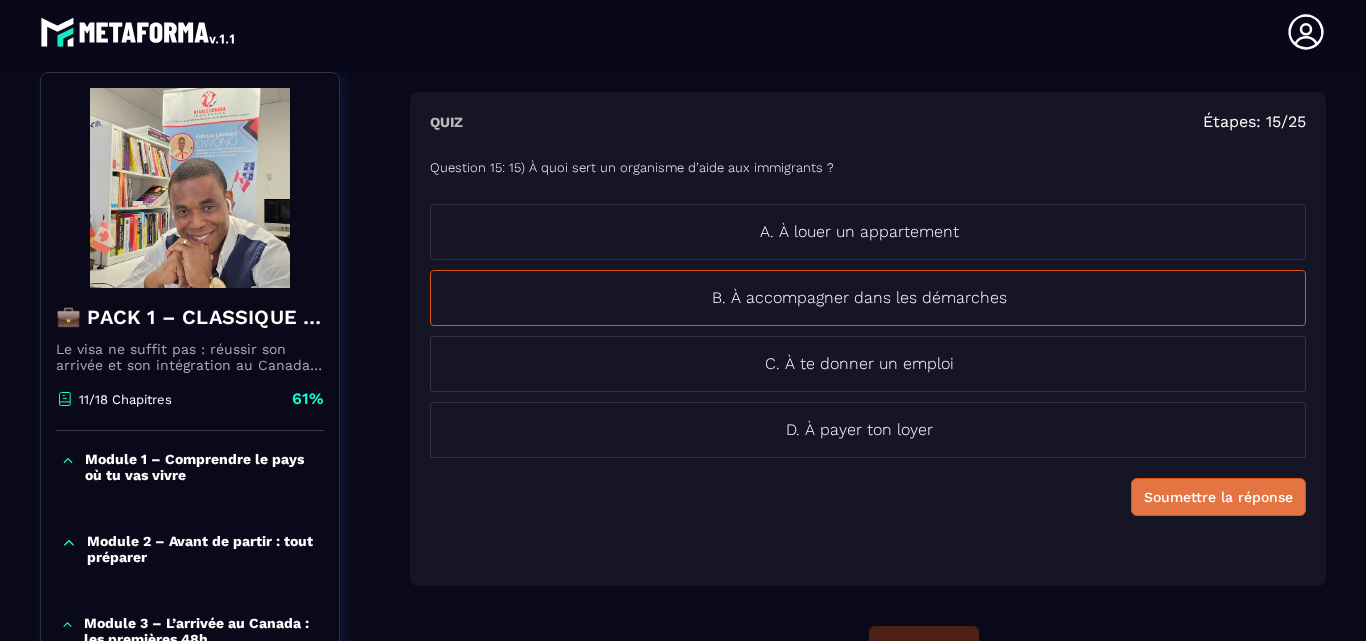 click on "Soumettre la réponse" at bounding box center [1218, 497] 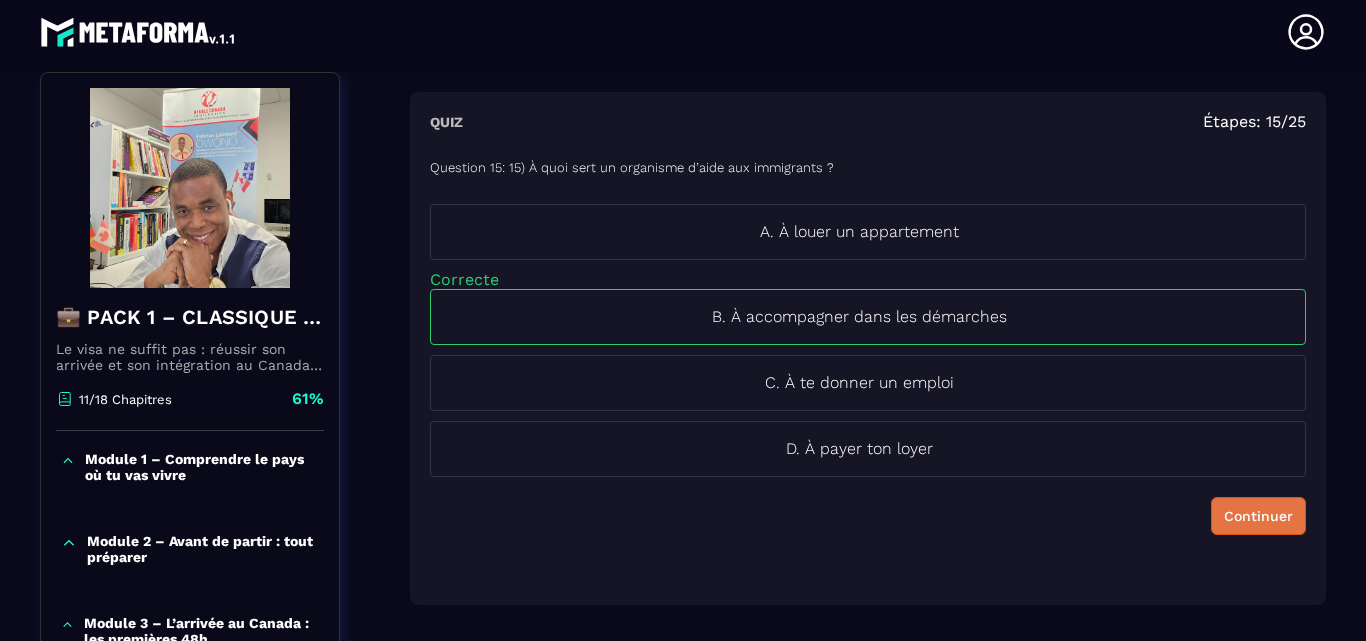 click on "Continuer" at bounding box center (1258, 516) 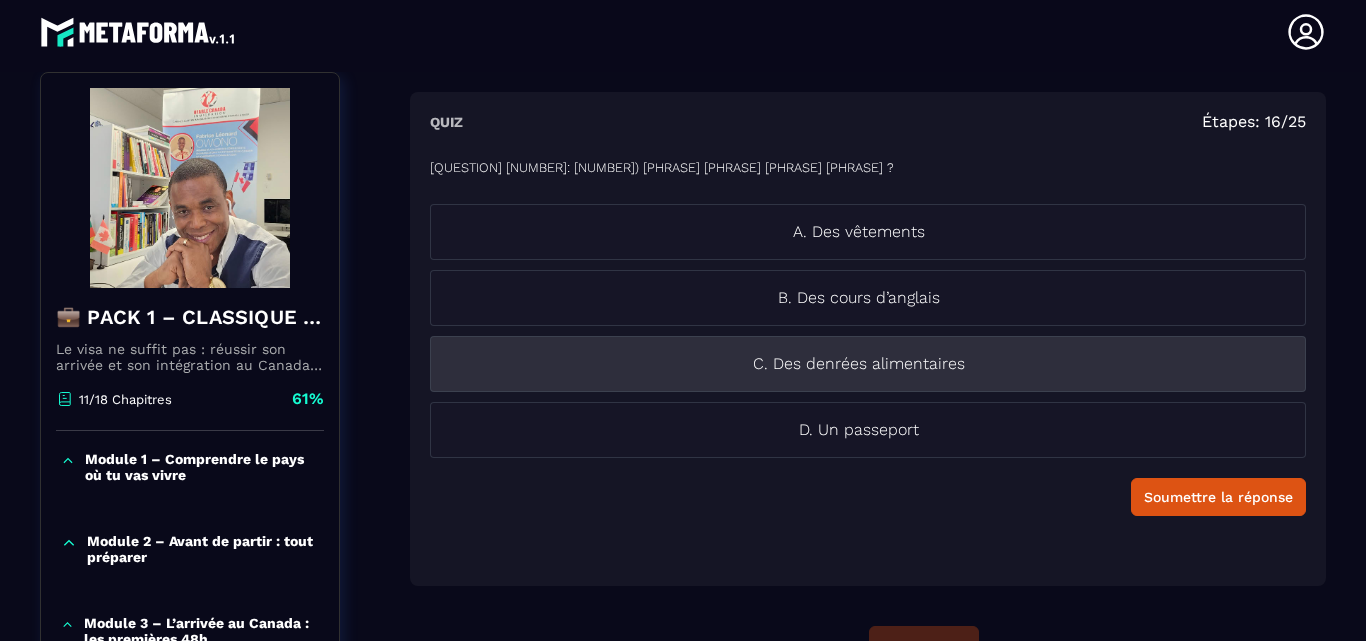 click on "C. Des denrées alimentaires" at bounding box center [859, 364] 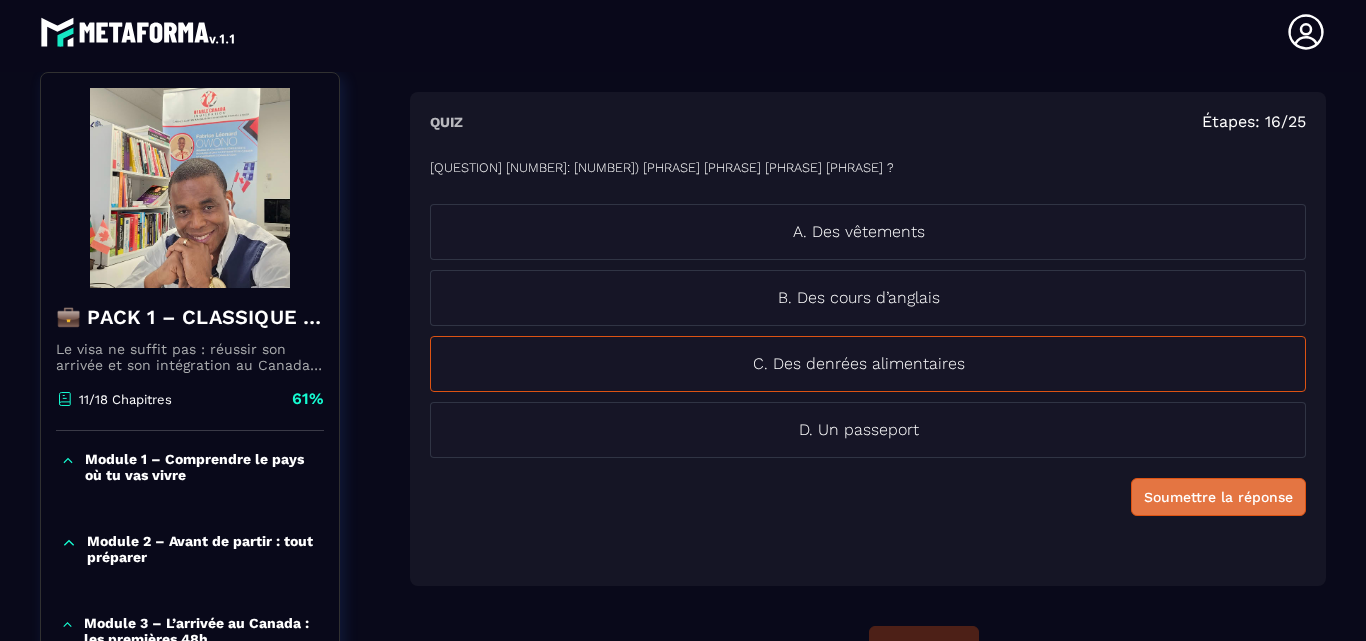 click on "Soumettre la réponse" at bounding box center (1218, 497) 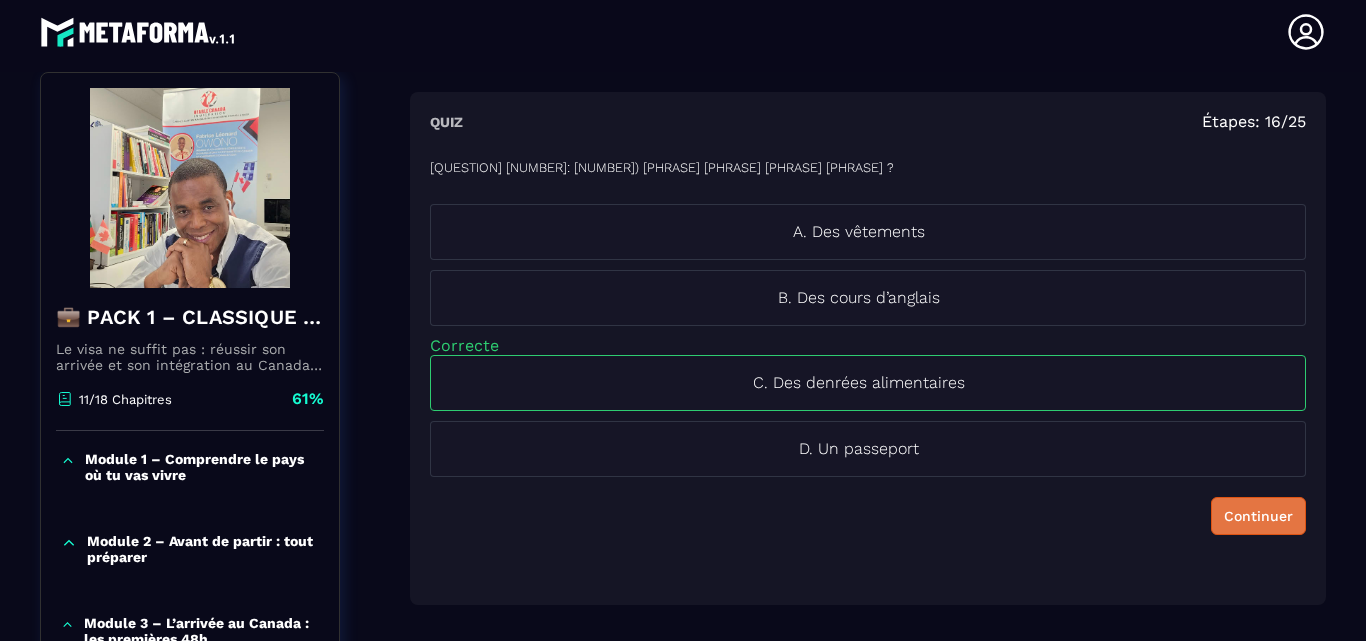 click on "Continuer" at bounding box center (1258, 516) 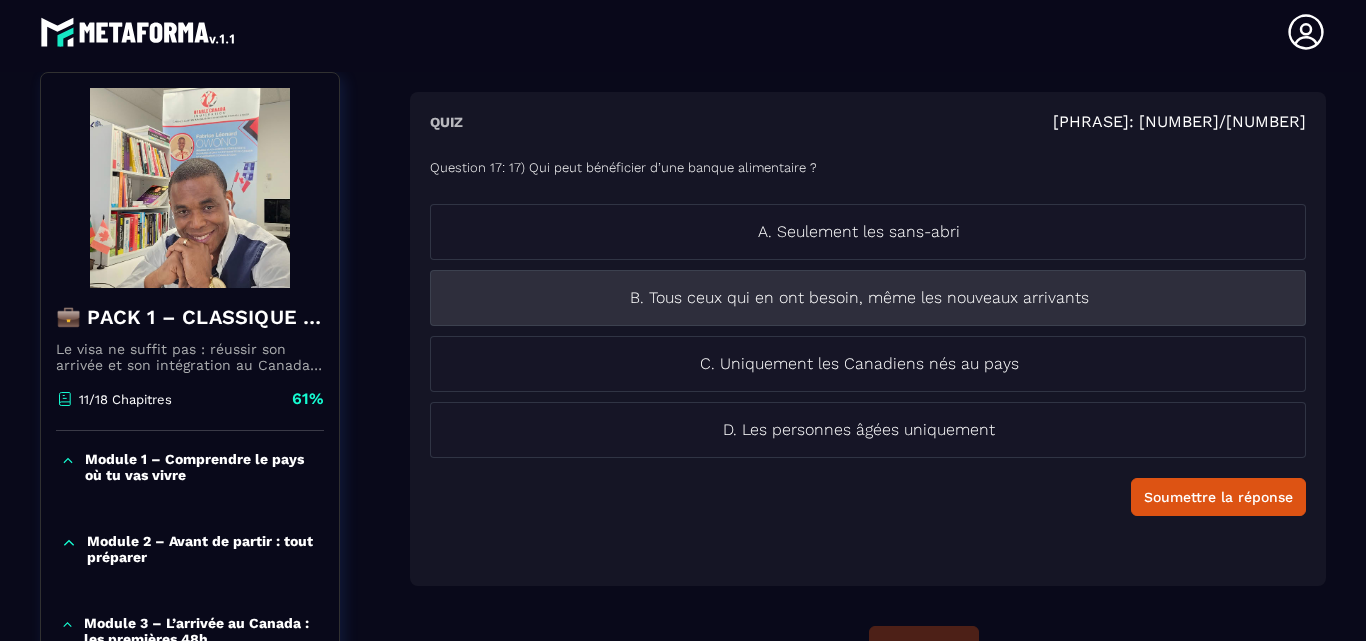click on "B. Tous ceux qui en ont besoin, même les nouveaux arrivants" at bounding box center [868, 298] 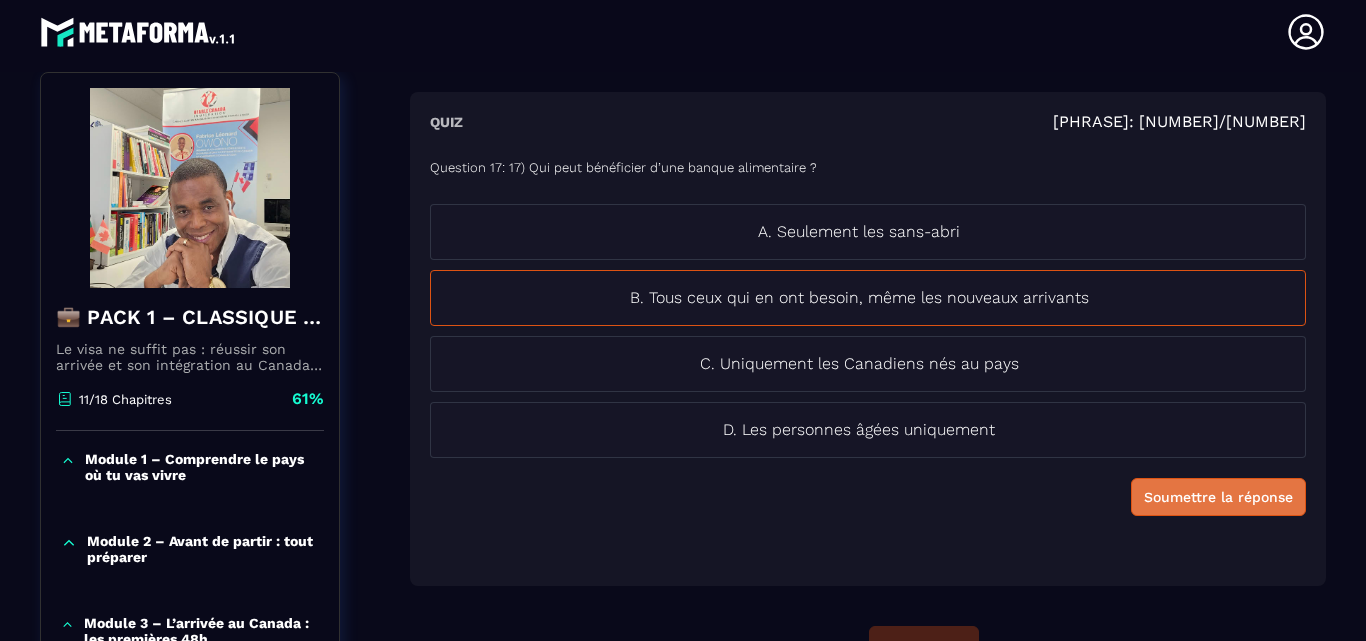 click on "Soumettre la réponse" at bounding box center [1218, 497] 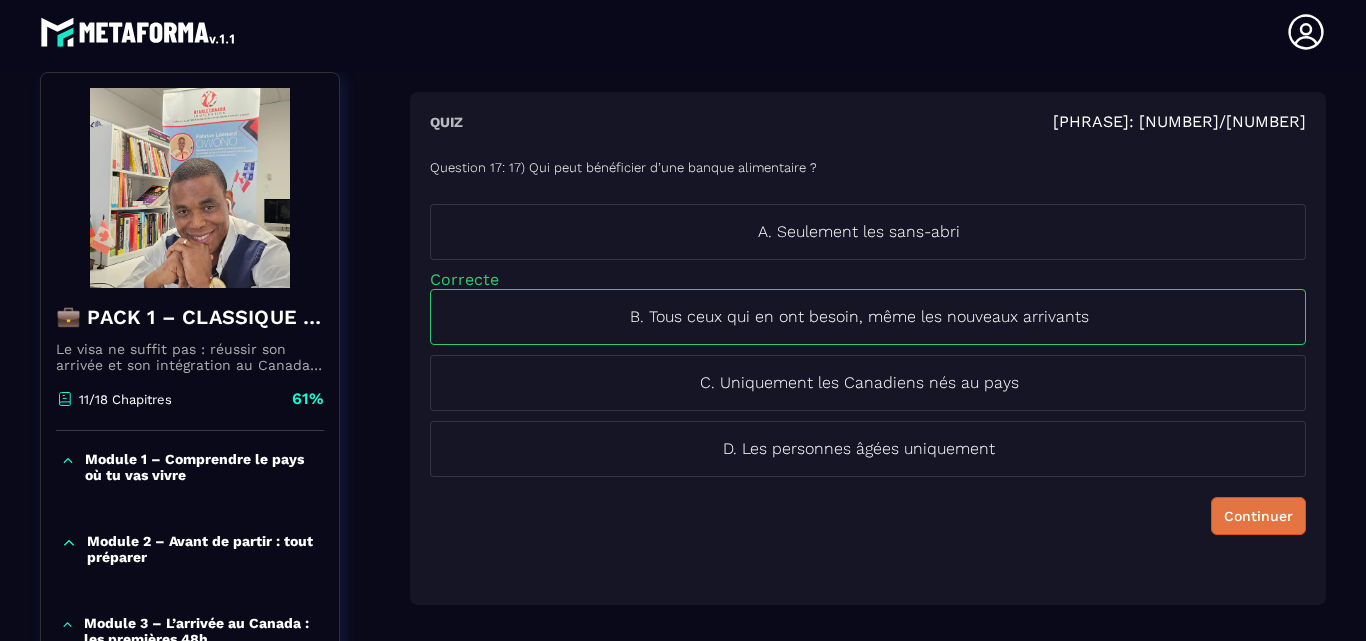 click on "Continuer" at bounding box center (1258, 516) 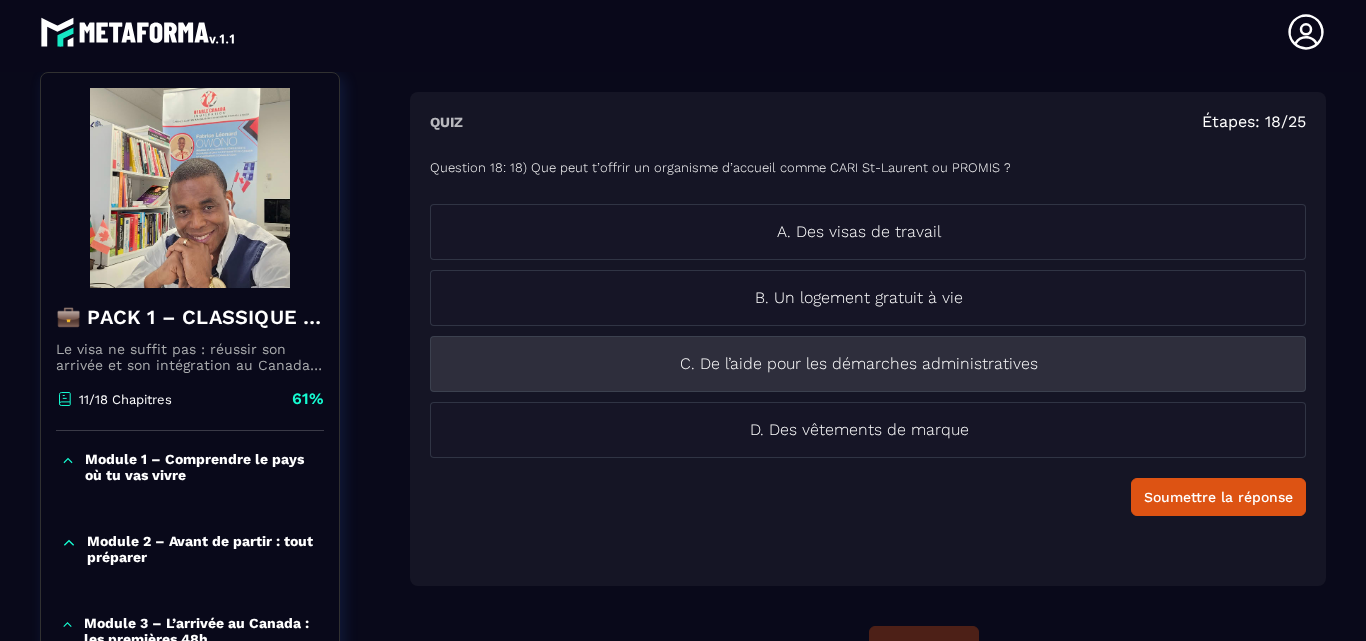 click on "C. De l’aide pour les démarches administratives" at bounding box center [868, 364] 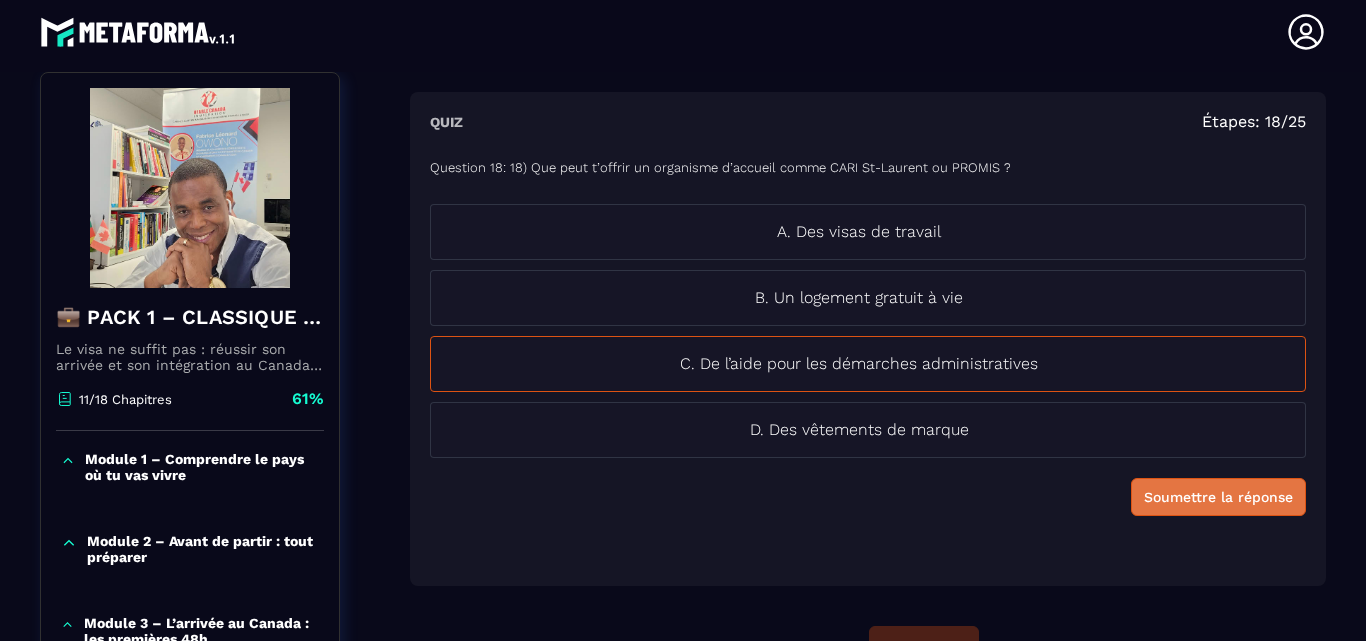 click on "Soumettre la réponse" at bounding box center [1218, 497] 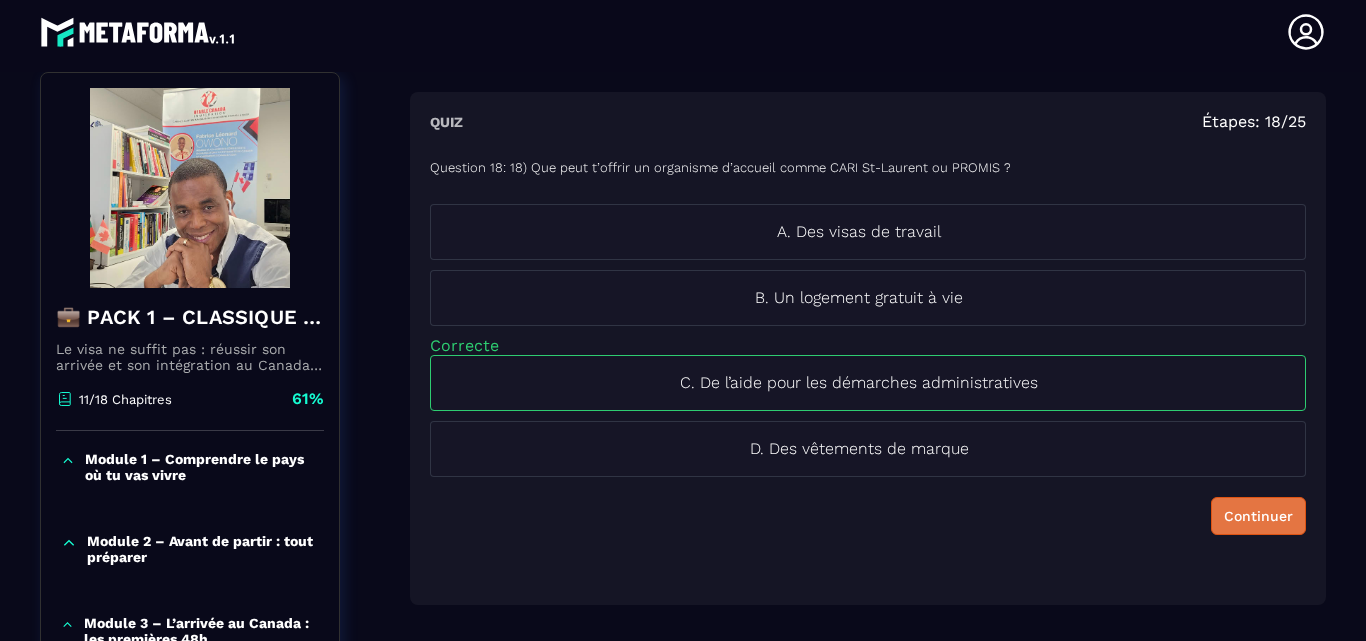 click on "Continuer" at bounding box center (1258, 516) 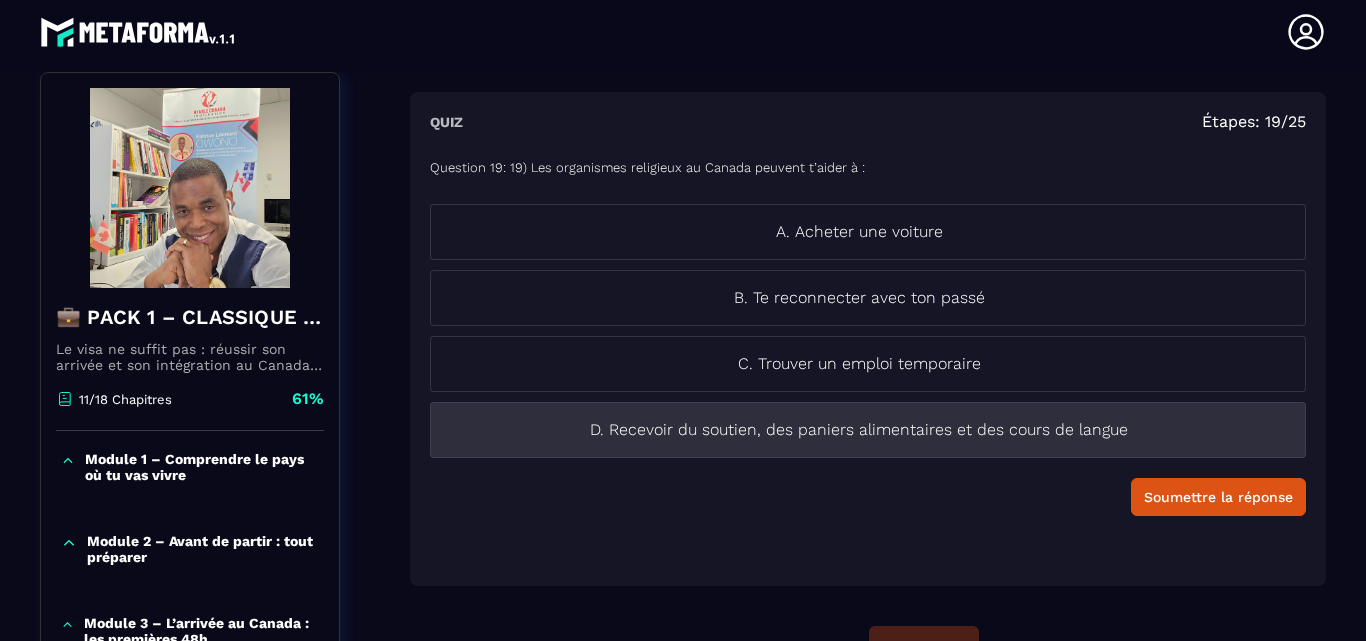 click on "D. Recevoir du soutien, des paniers alimentaires et des cours de langue" at bounding box center (859, 430) 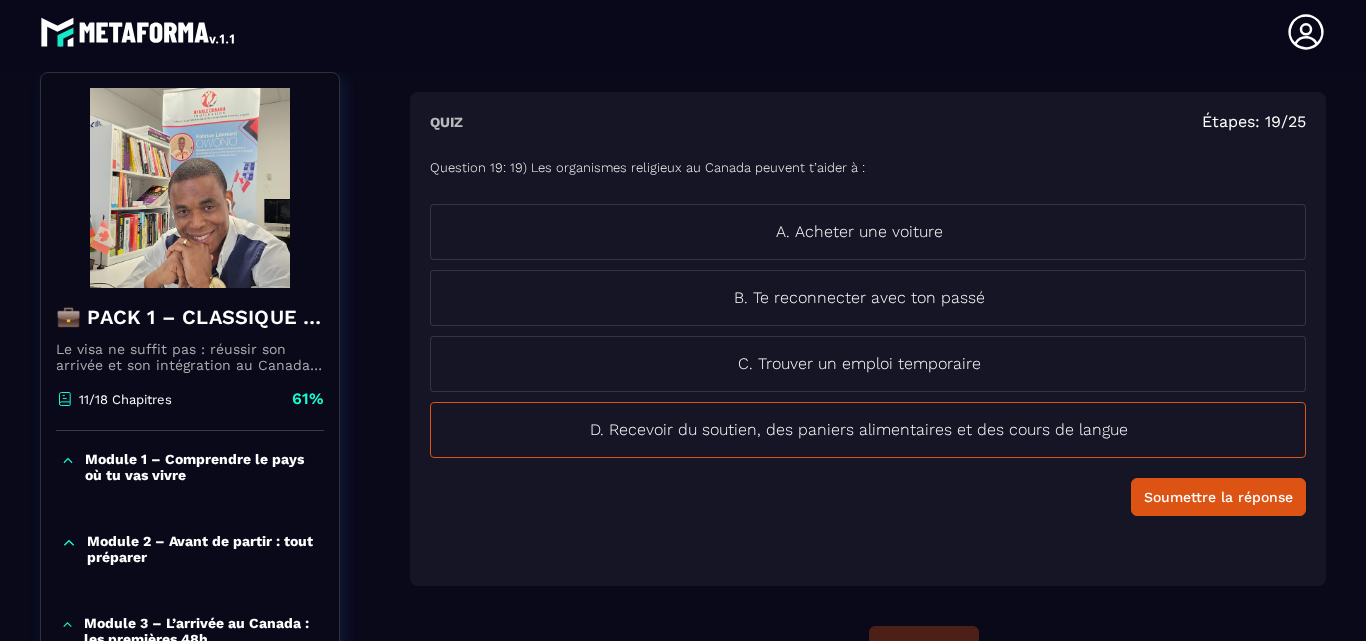drag, startPoint x: 744, startPoint y: 668, endPoint x: 713, endPoint y: 680, distance: 33.24154 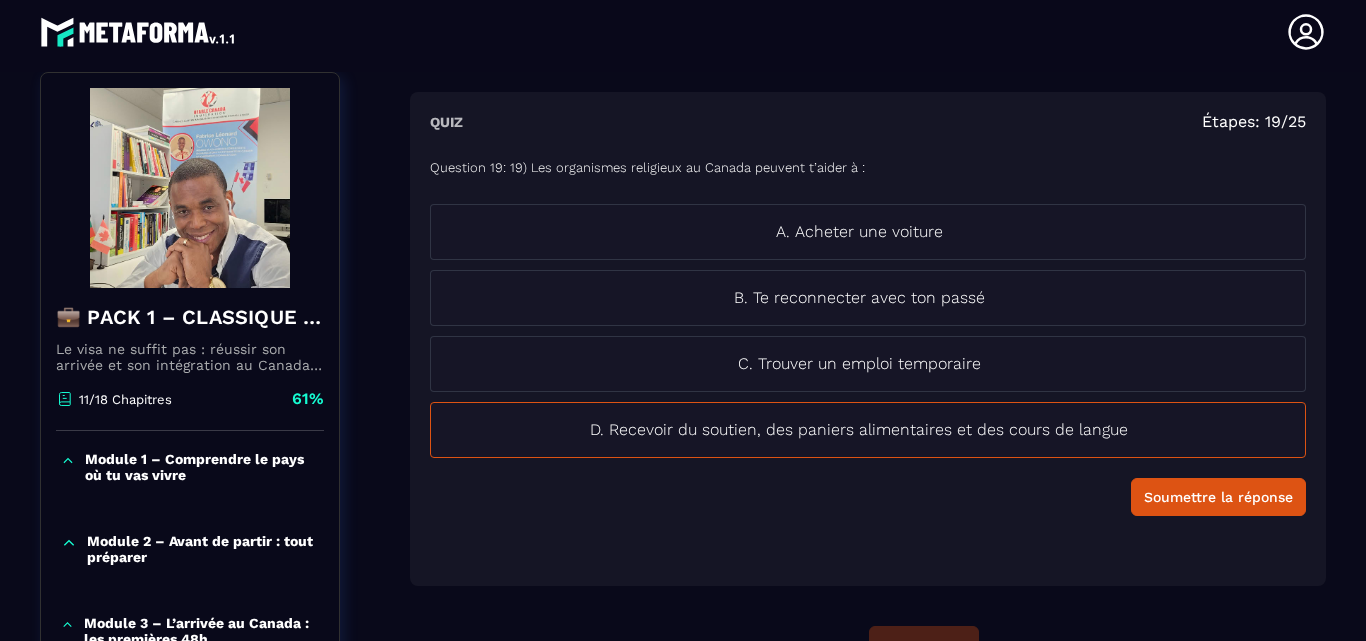 drag, startPoint x: 713, startPoint y: 680, endPoint x: 1120, endPoint y: 177, distance: 647.03784 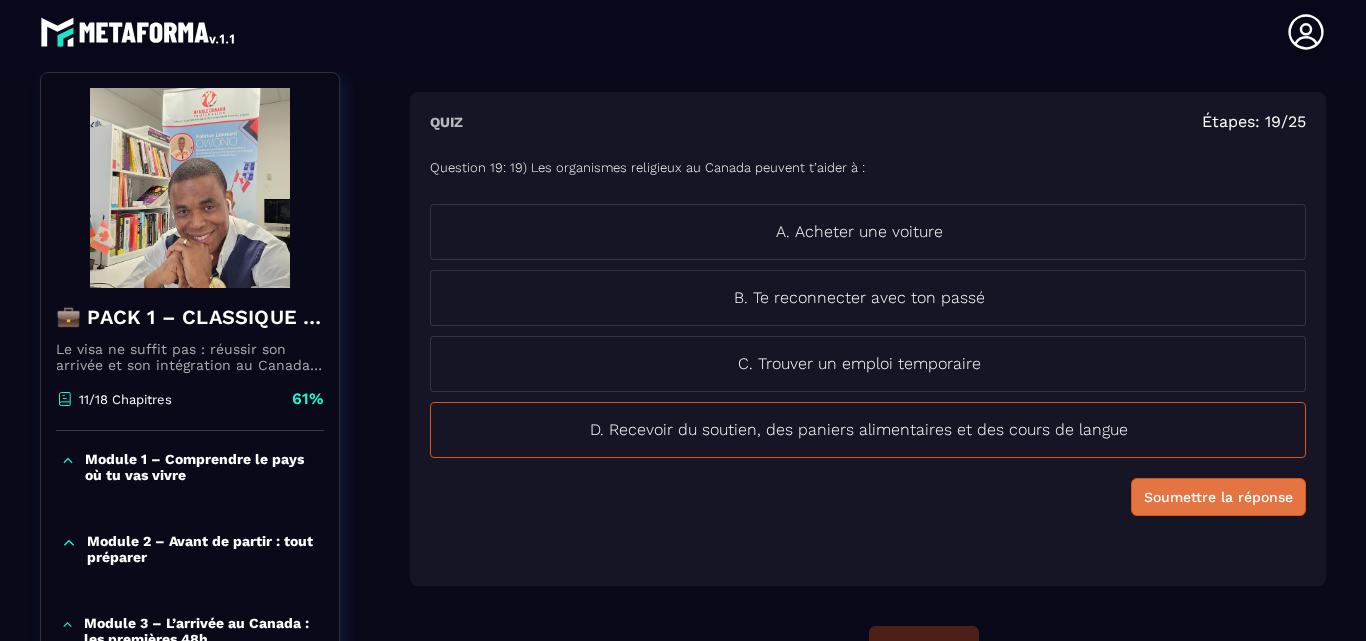 click on "Soumettre la réponse" at bounding box center (1218, 497) 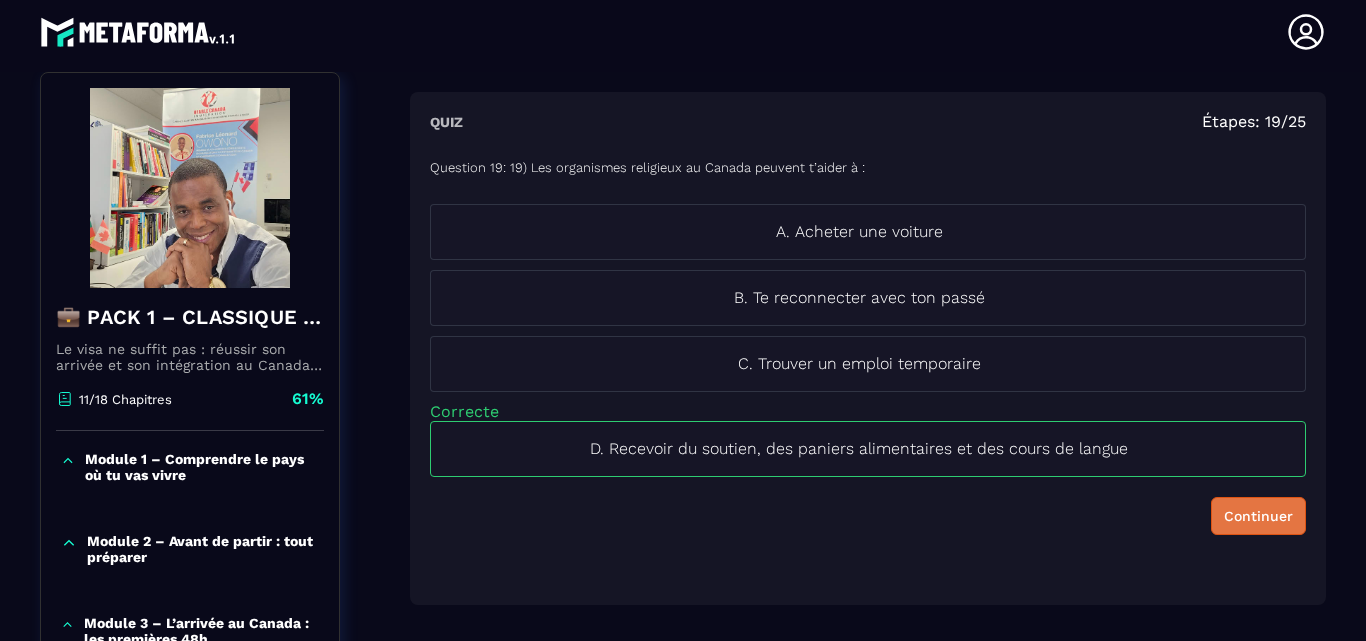 click on "Continuer" at bounding box center (1258, 516) 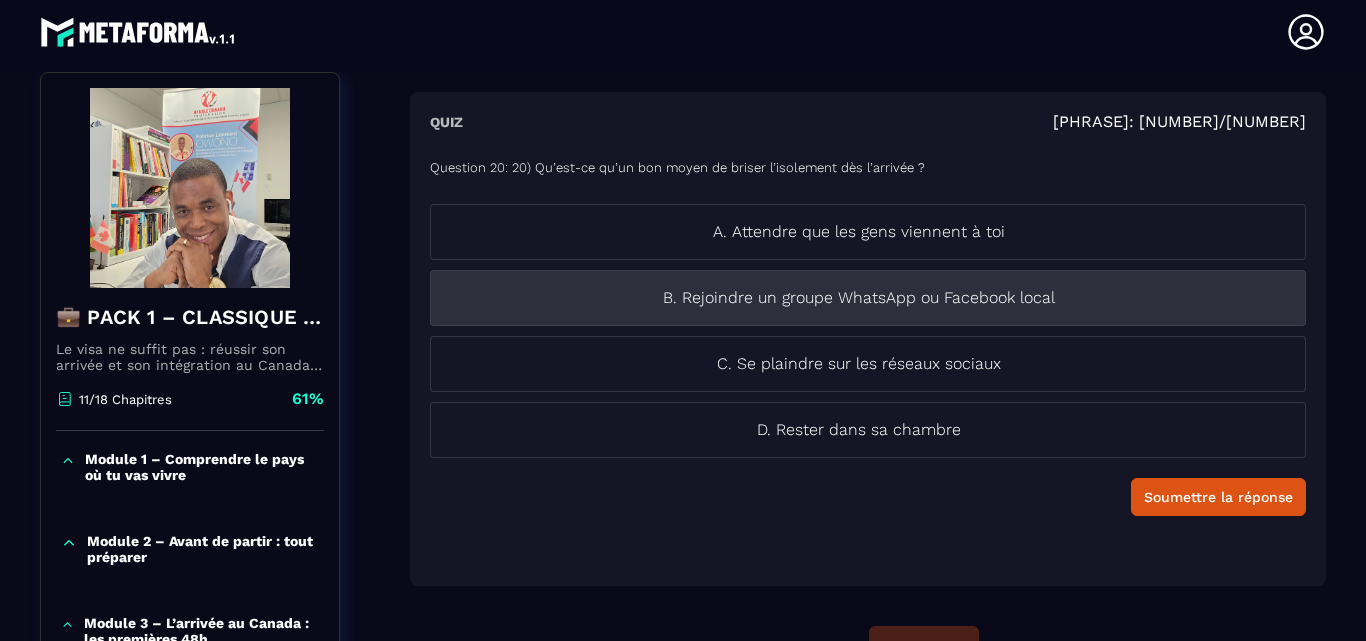 click on "B. Rejoindre un groupe WhatsApp ou Facebook local" at bounding box center [859, 298] 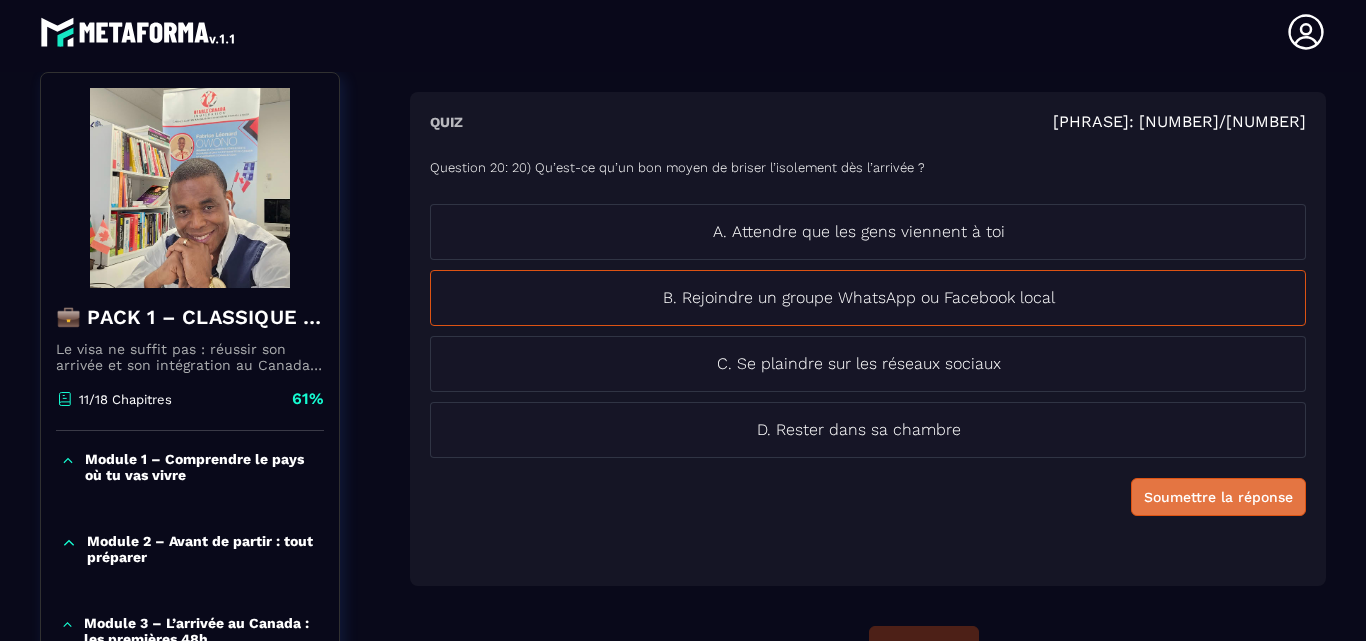 click on "Soumettre la réponse" at bounding box center [1218, 497] 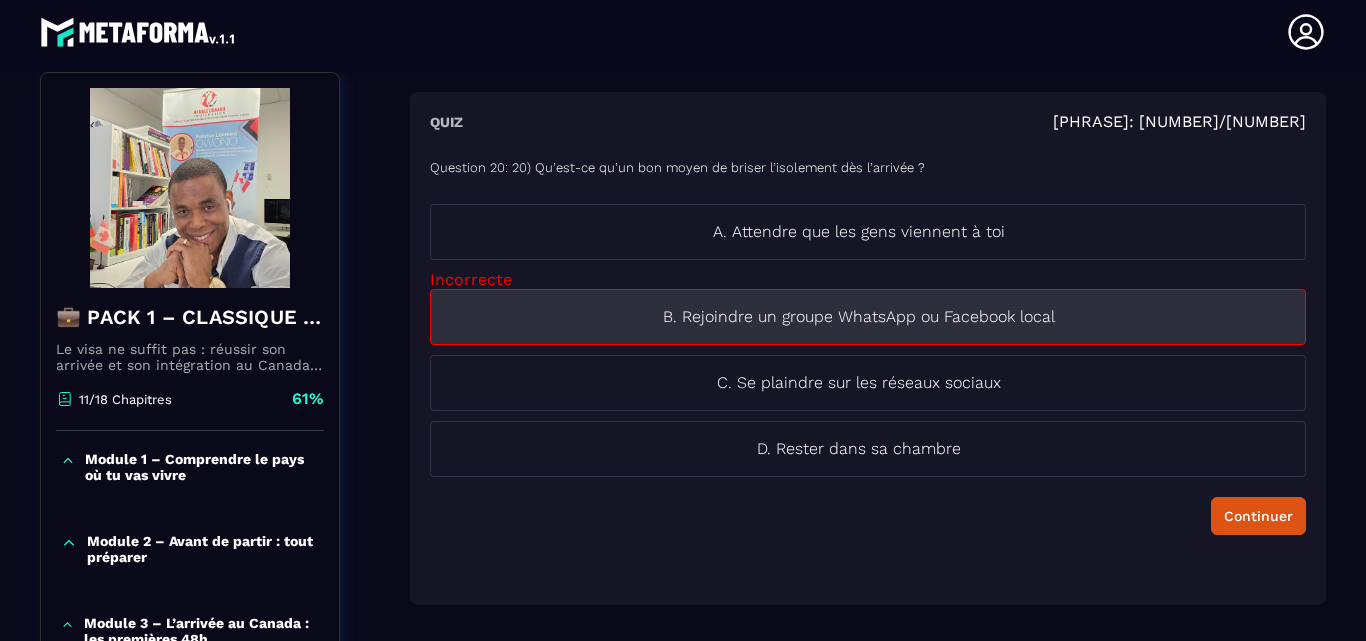 click on "B. Rejoindre un groupe WhatsApp ou Facebook local" at bounding box center (859, 317) 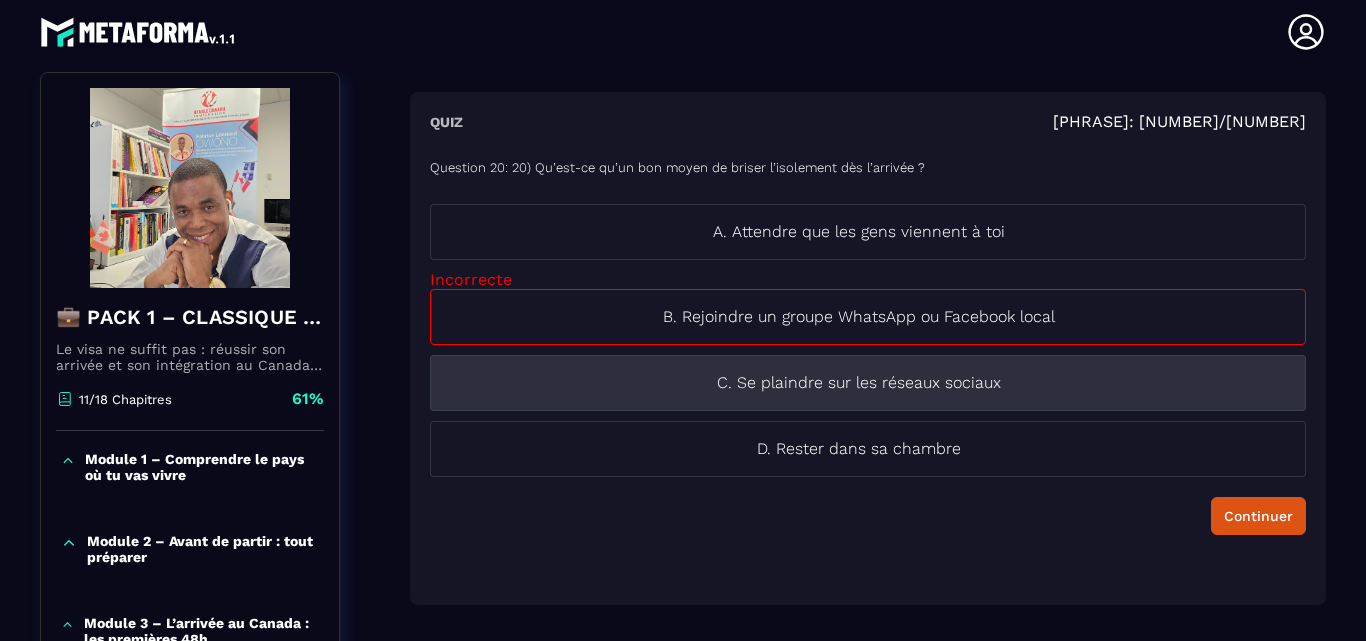 click on "C. Se plaindre sur les réseaux sociaux" at bounding box center (859, 383) 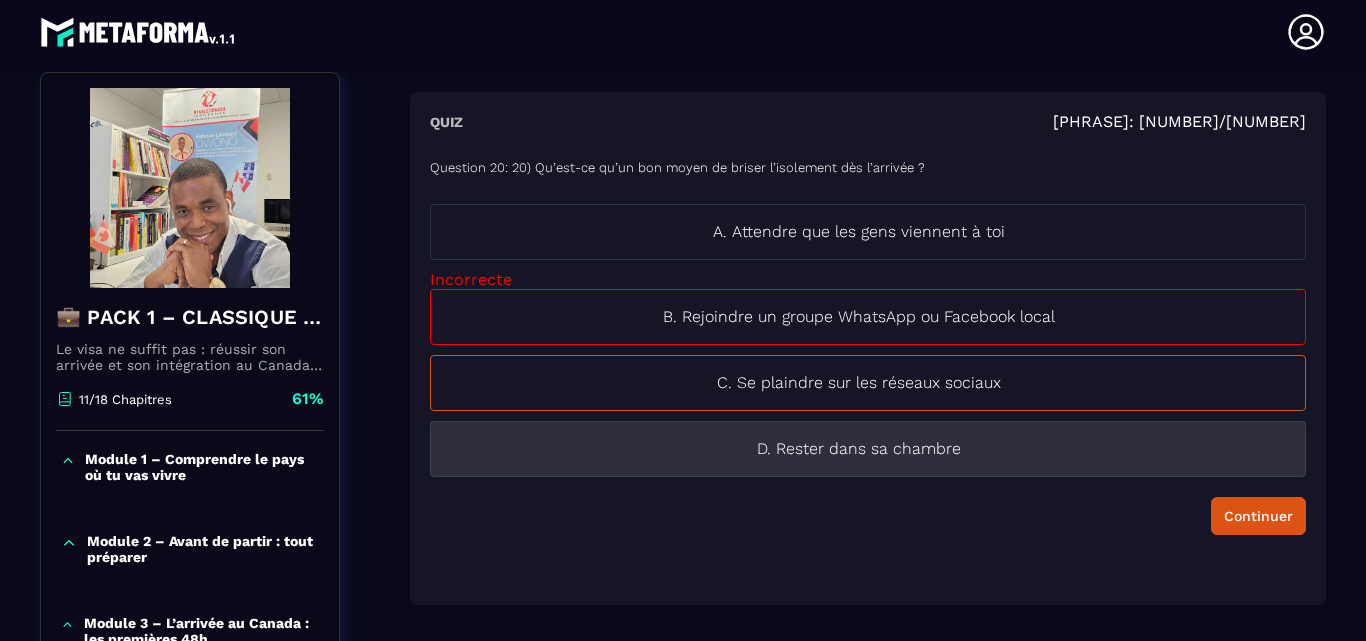 click on "D. Rester dans sa chambre" at bounding box center (859, 449) 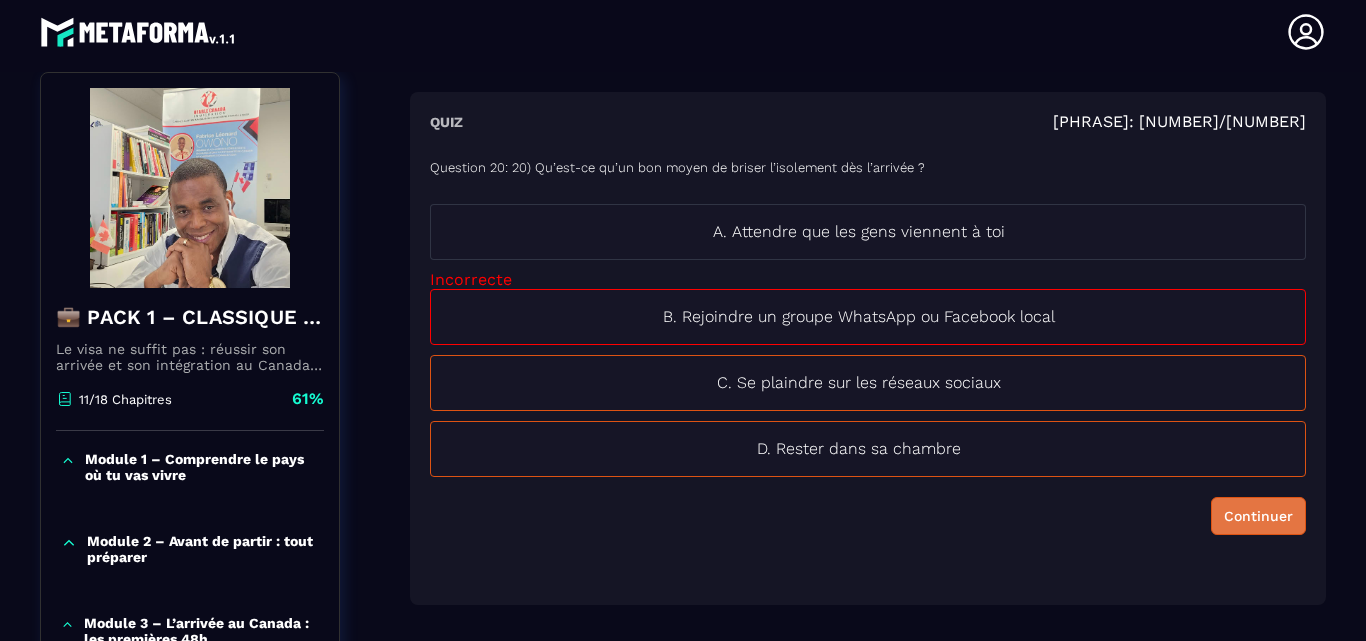 click on "Continuer" at bounding box center (1258, 516) 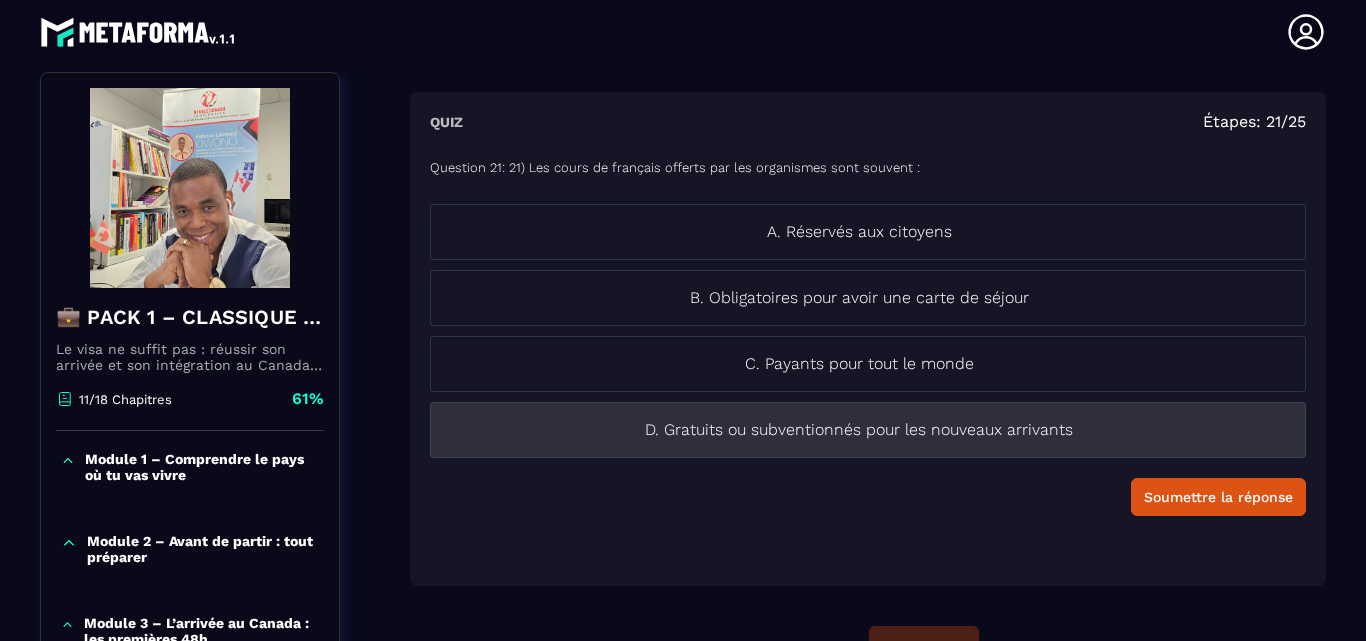 click on "D. Gratuits ou subventionnés pour les nouveaux arrivants" at bounding box center (868, 430) 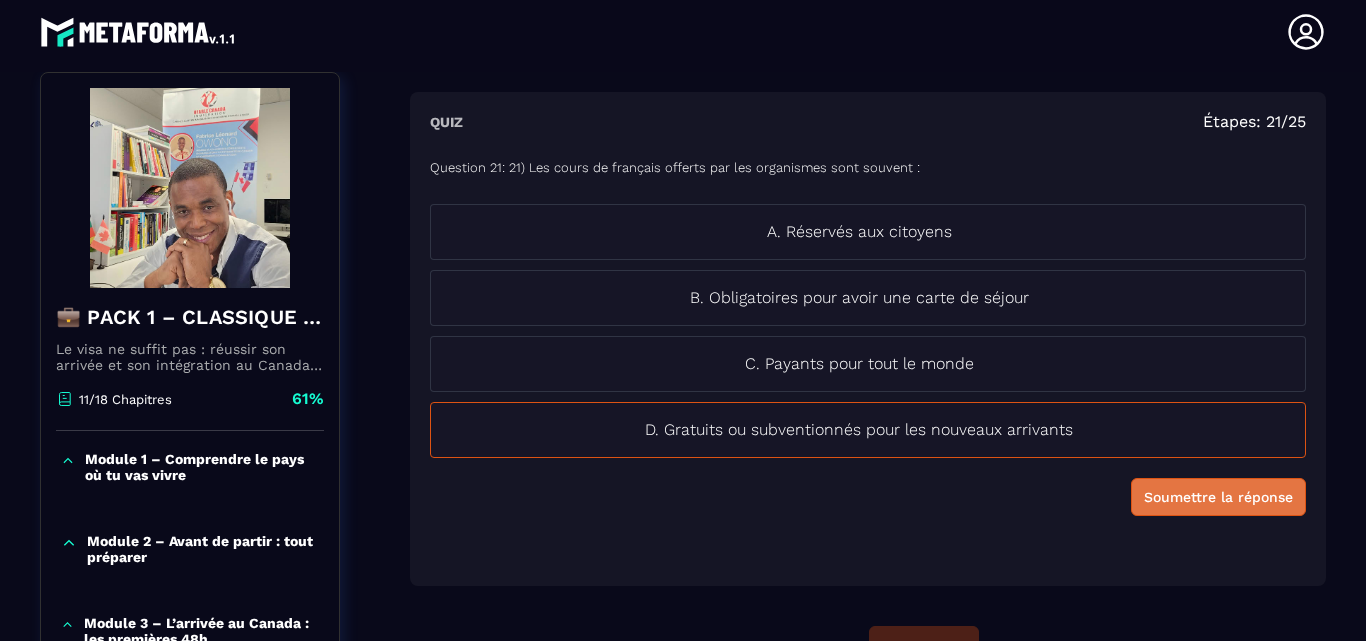 click on "Soumettre la réponse" at bounding box center [1218, 497] 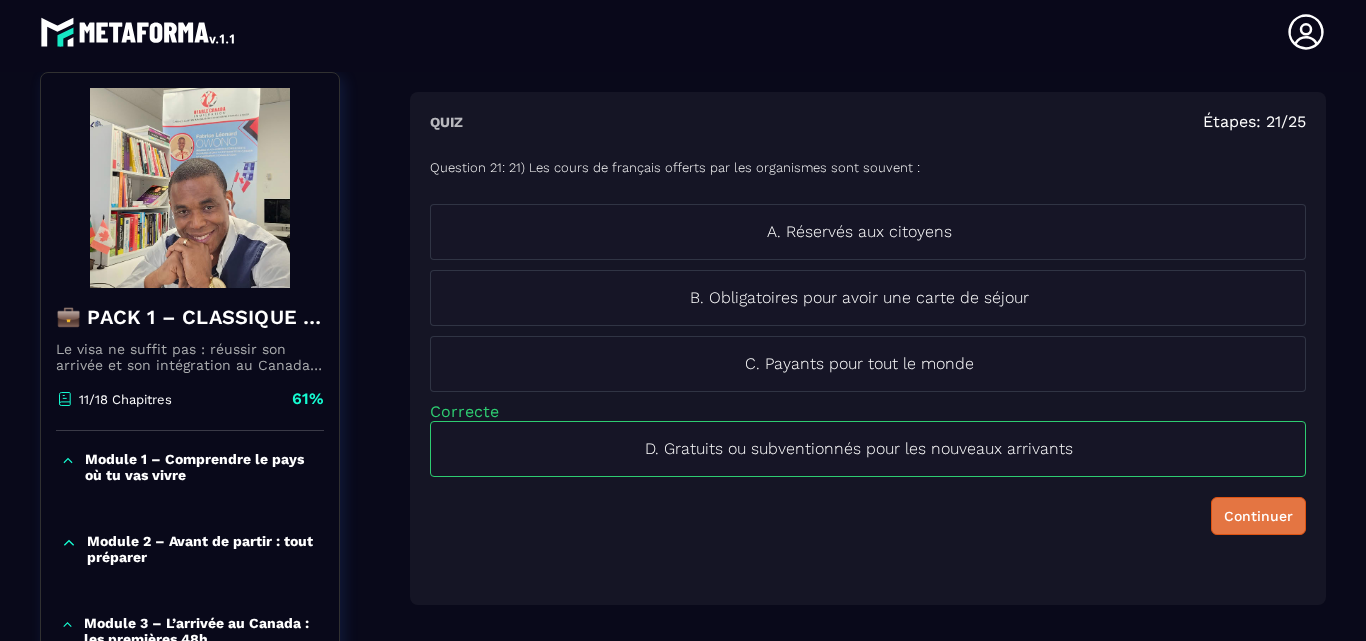 click on "Continuer" at bounding box center (1258, 516) 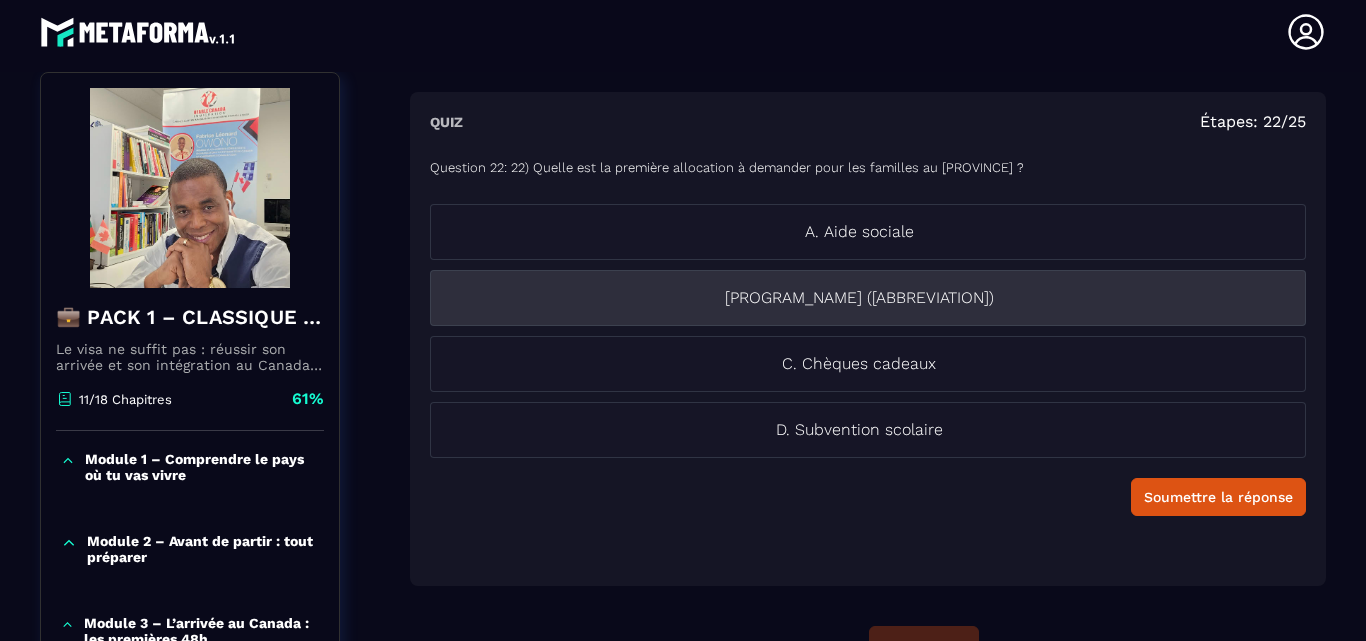 click on "[PROGRAM_NAME] ([ABBREVIATION])" at bounding box center [859, 298] 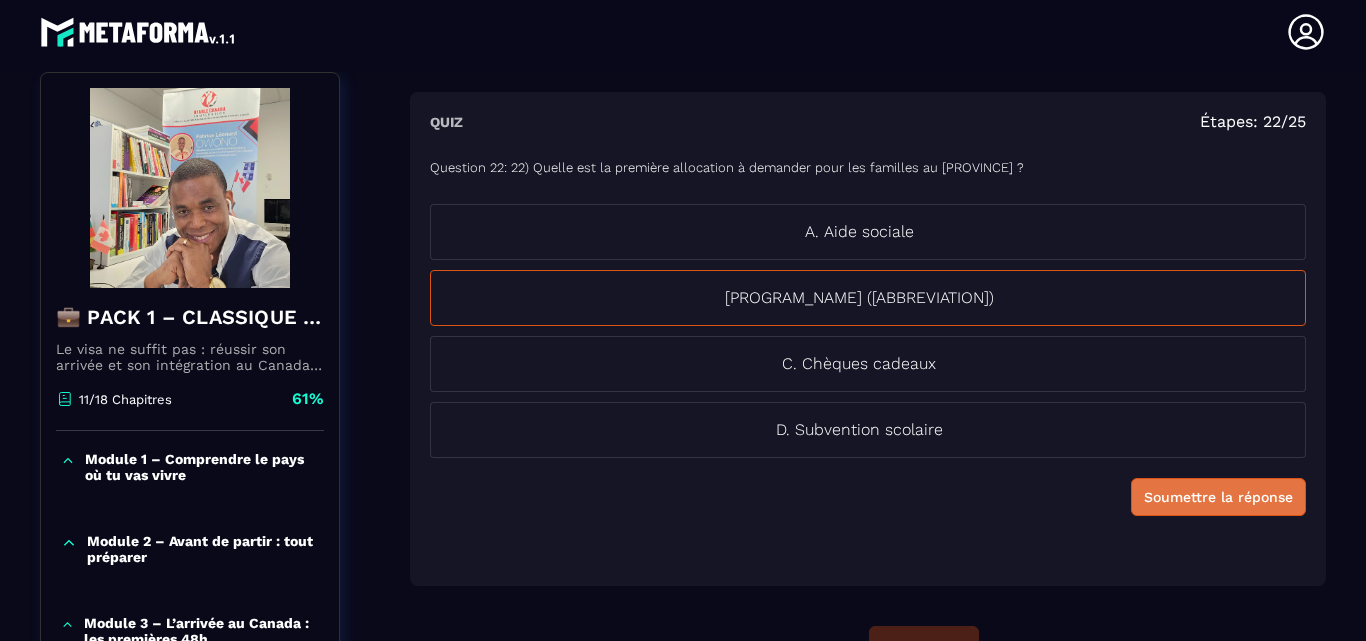click on "Soumettre la réponse" at bounding box center (1218, 497) 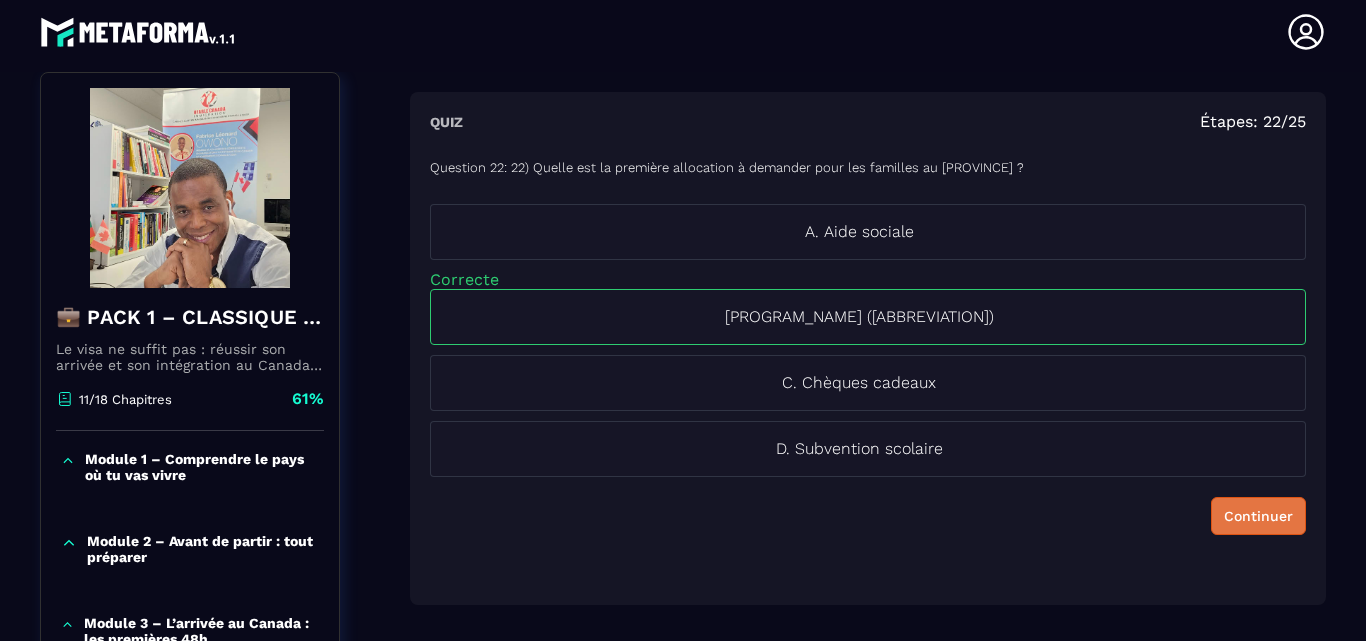 click on "Continuer" at bounding box center [1258, 516] 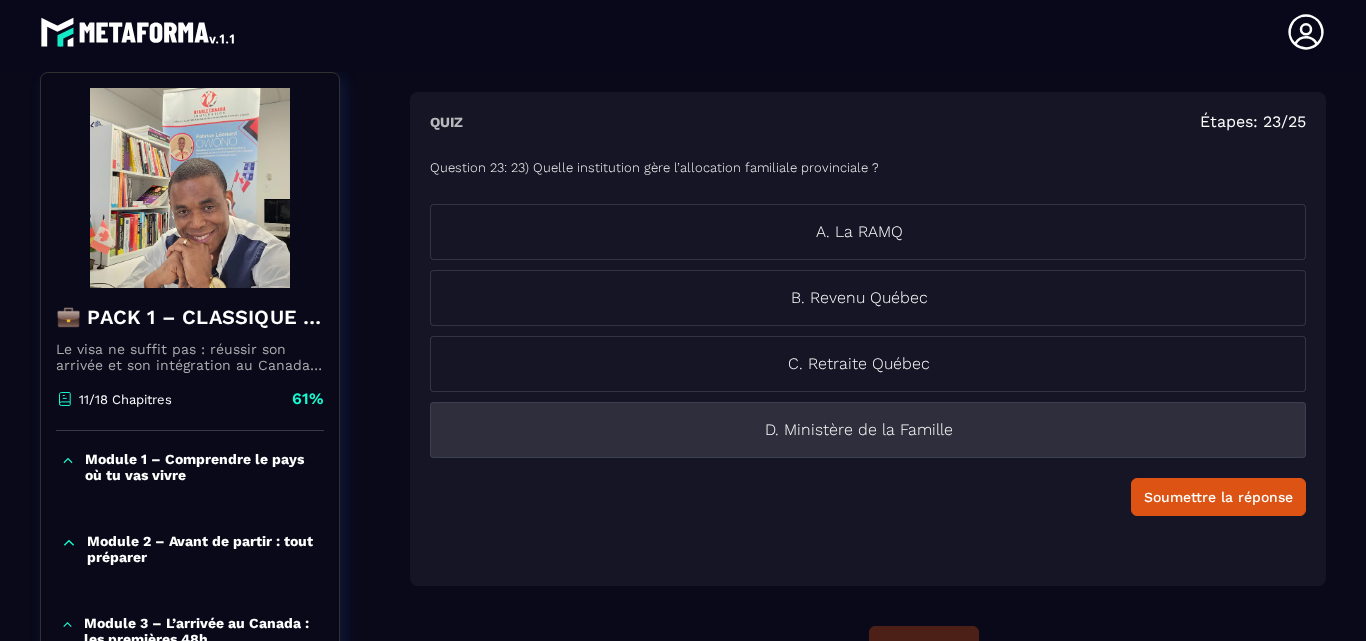 click on "D. Ministère de la Famille" at bounding box center (859, 430) 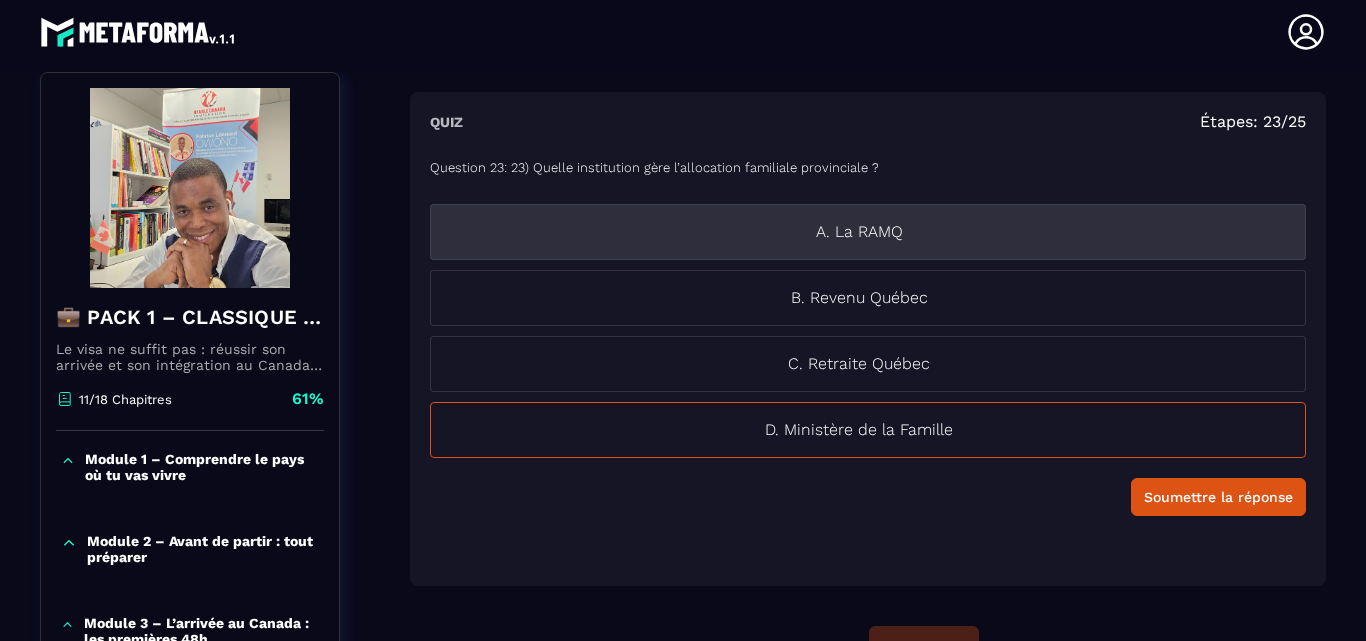 click on "A. La RAMQ" at bounding box center [859, 232] 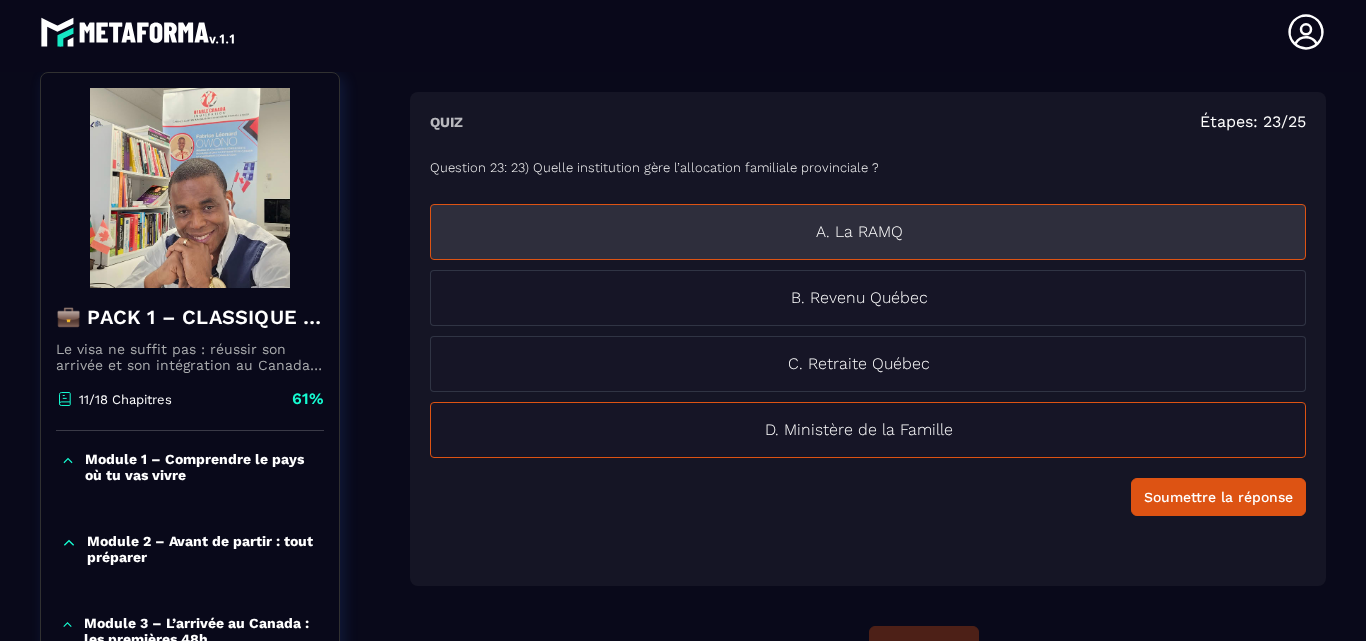 click on "A. La RAMQ" at bounding box center (859, 232) 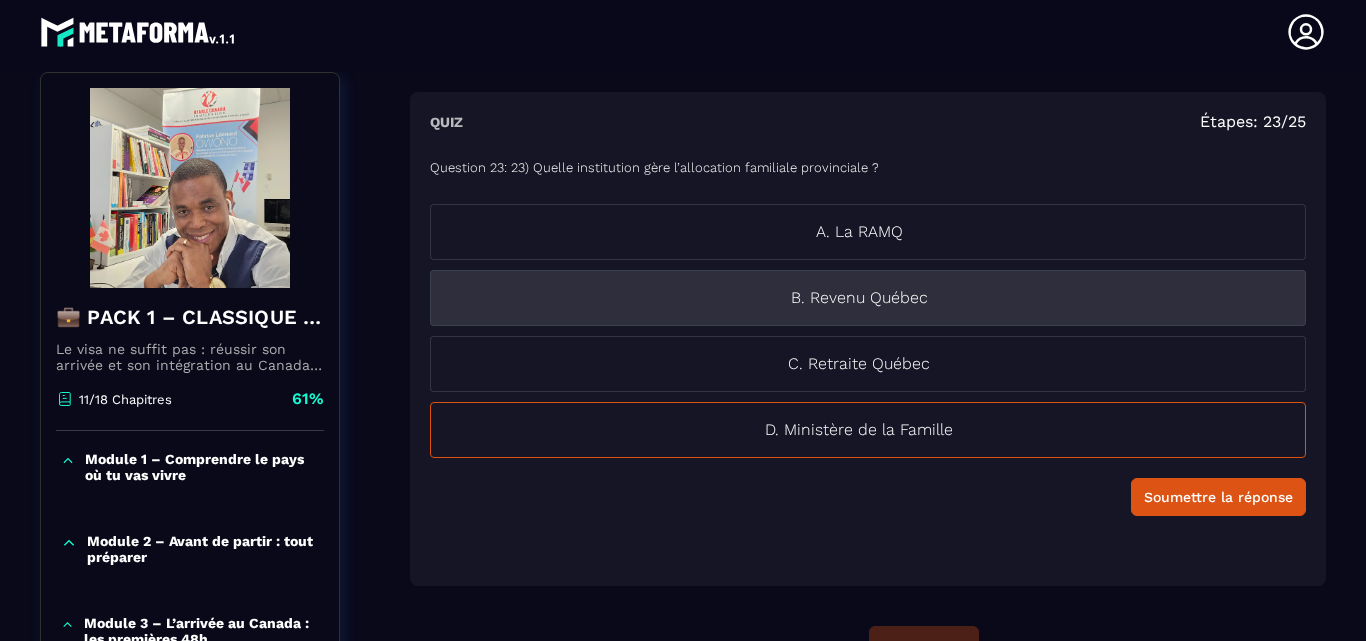 click on "B. Revenu Québec" at bounding box center [868, 298] 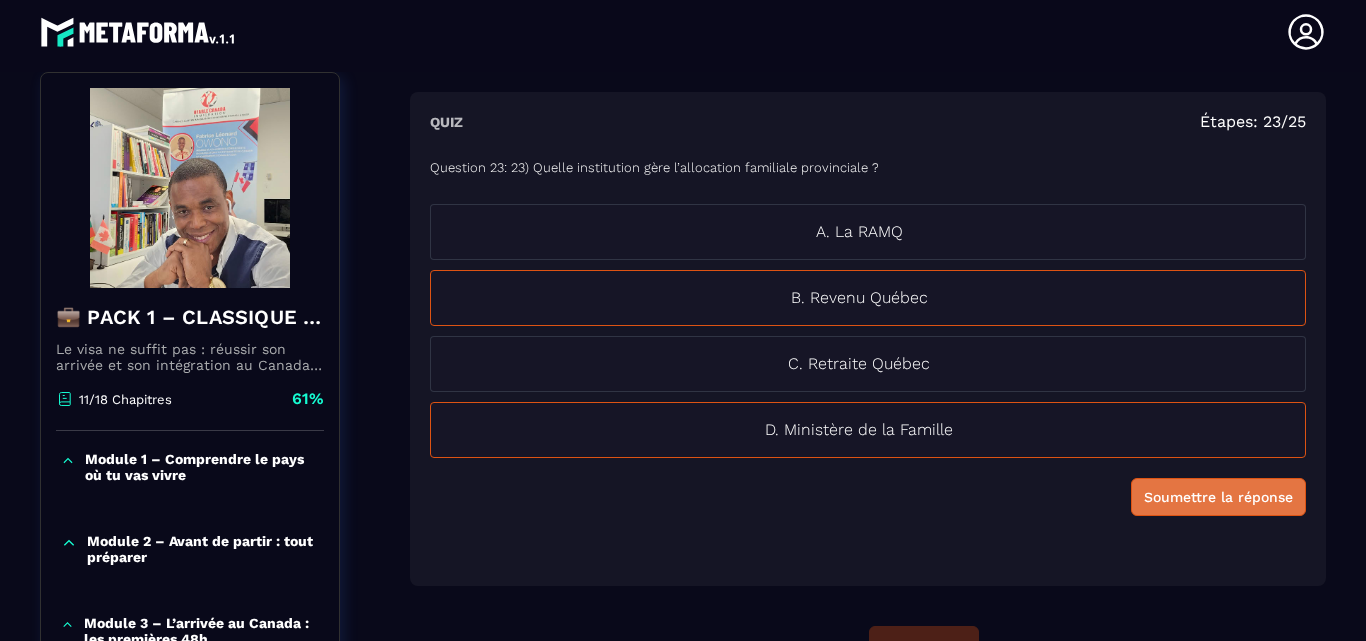 click on "Soumettre la réponse" at bounding box center (1218, 497) 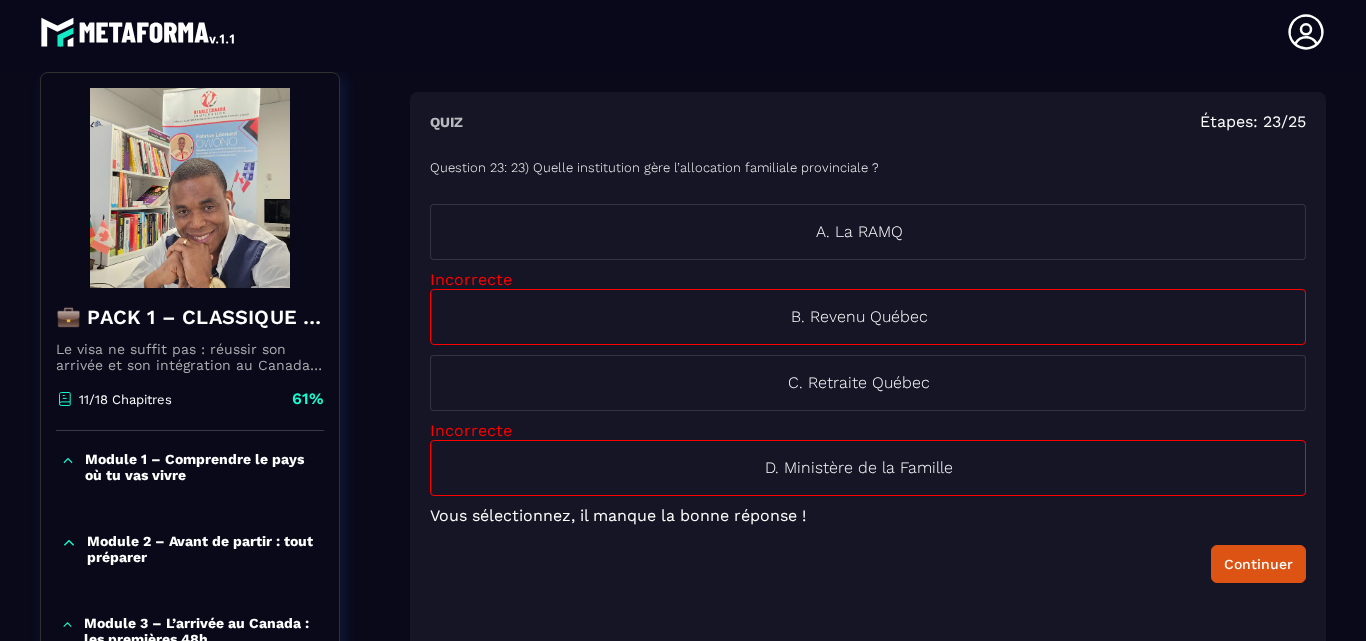 drag, startPoint x: 1242, startPoint y: 343, endPoint x: 1326, endPoint y: 385, distance: 93.914856 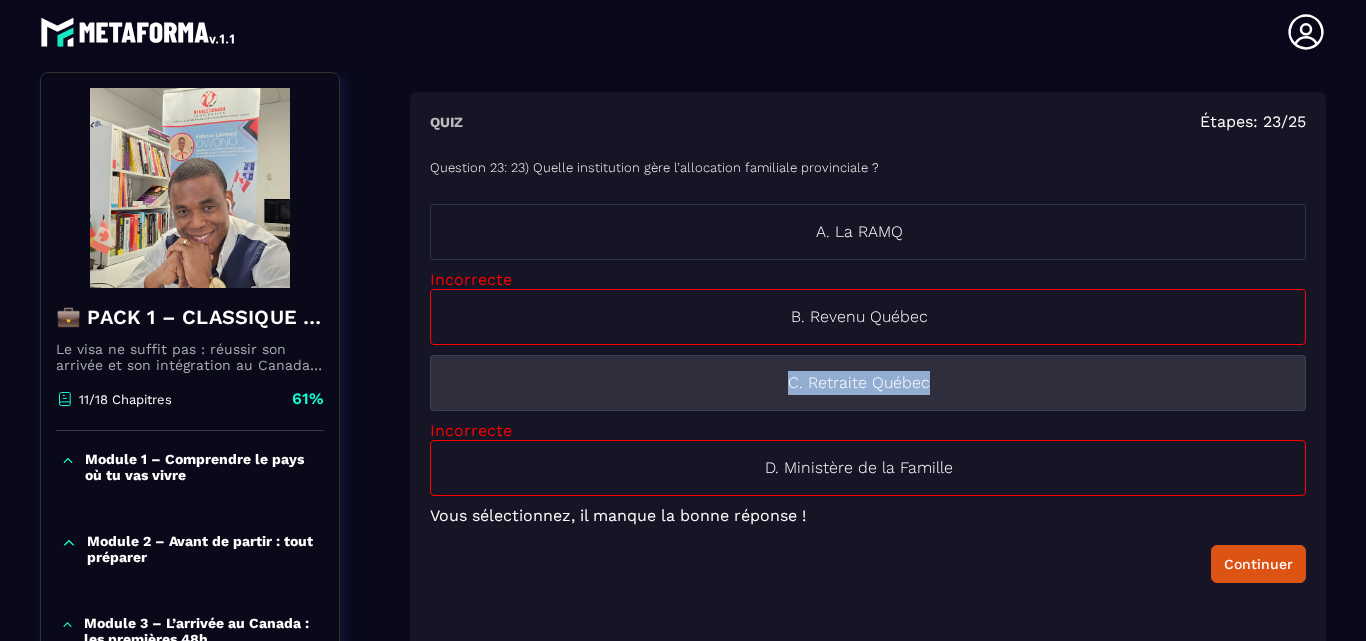 click on "C. Retraite Québec" at bounding box center [859, 383] 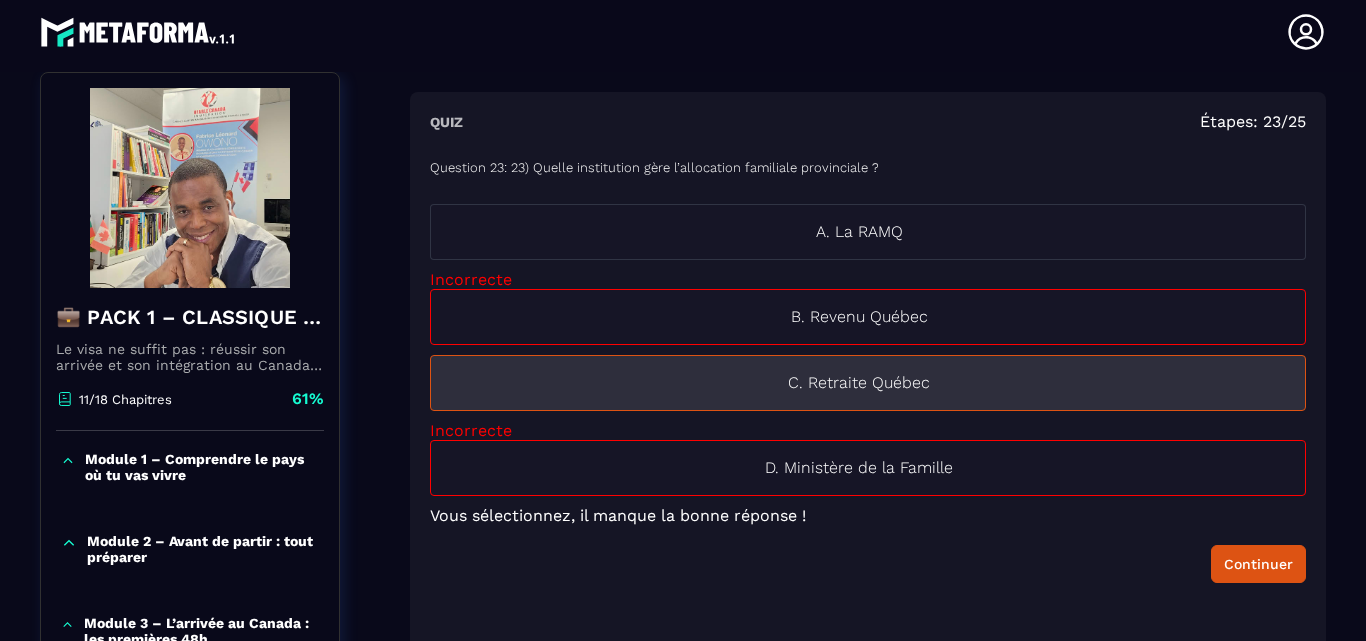 click on "C. Retraite Québec" at bounding box center [859, 383] 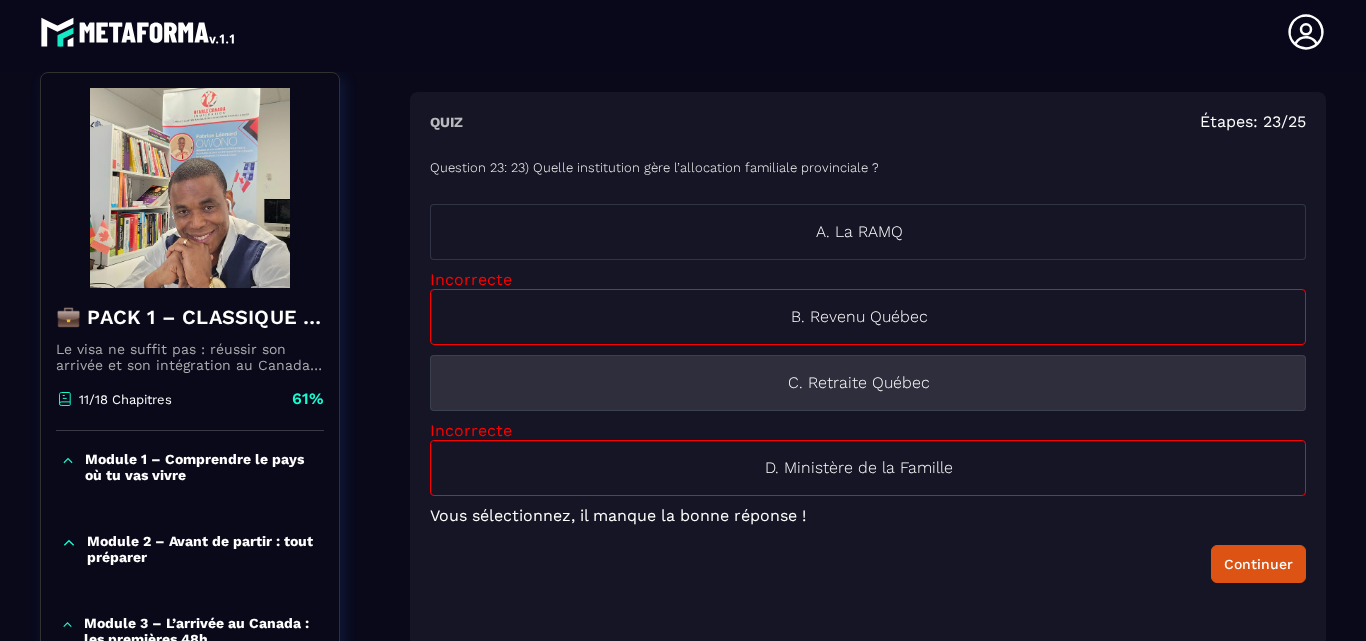 click on "C. Retraite Québec" at bounding box center [859, 383] 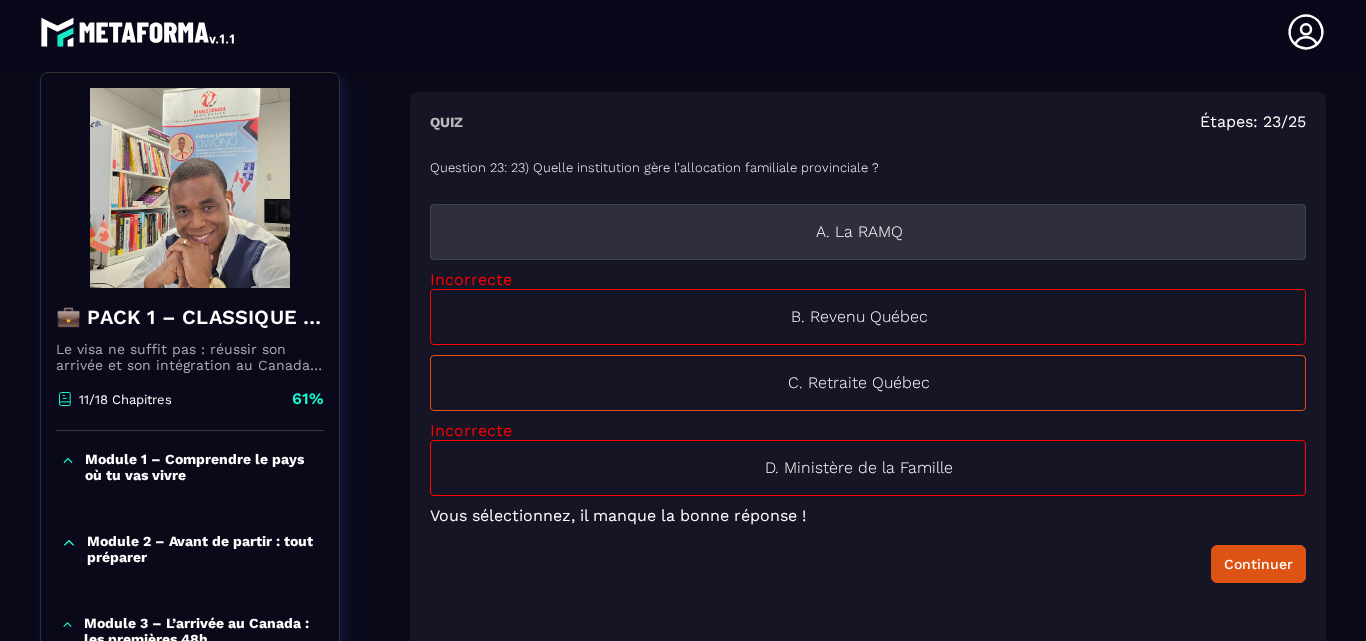 click on "A. La RAMQ" at bounding box center [868, 232] 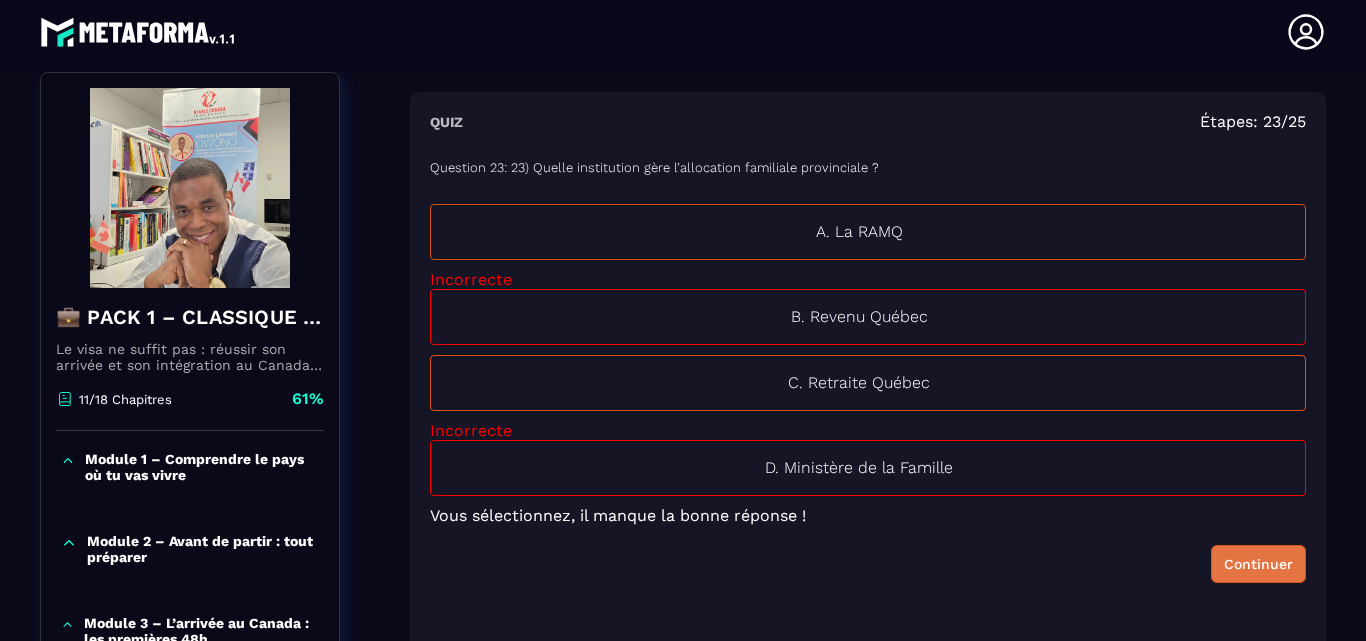click on "Continuer" at bounding box center [1258, 564] 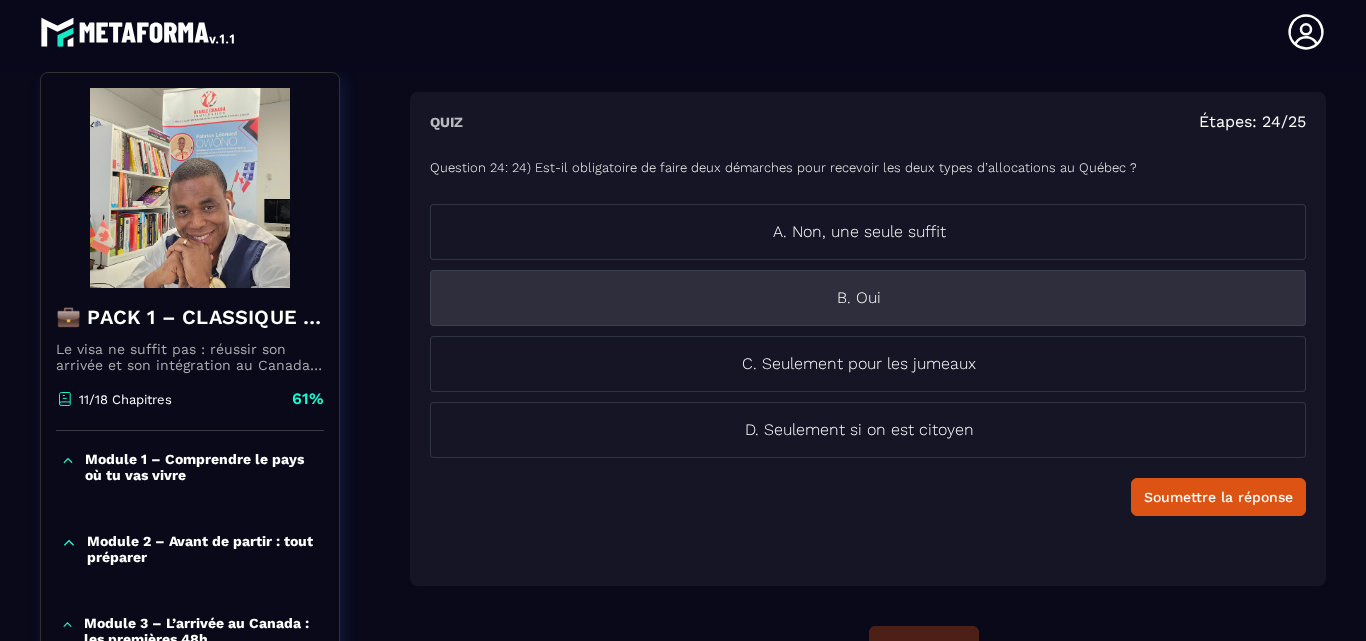 click on "B. Oui" at bounding box center [859, 298] 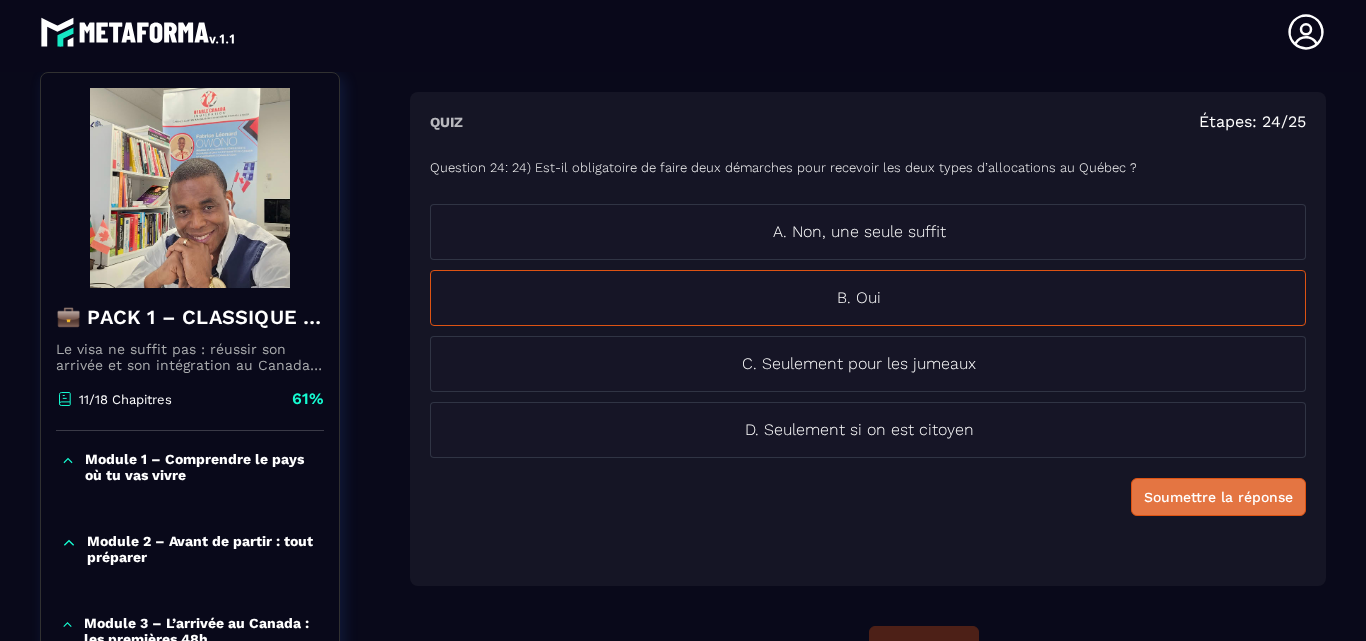 click on "Soumettre la réponse" at bounding box center [1218, 497] 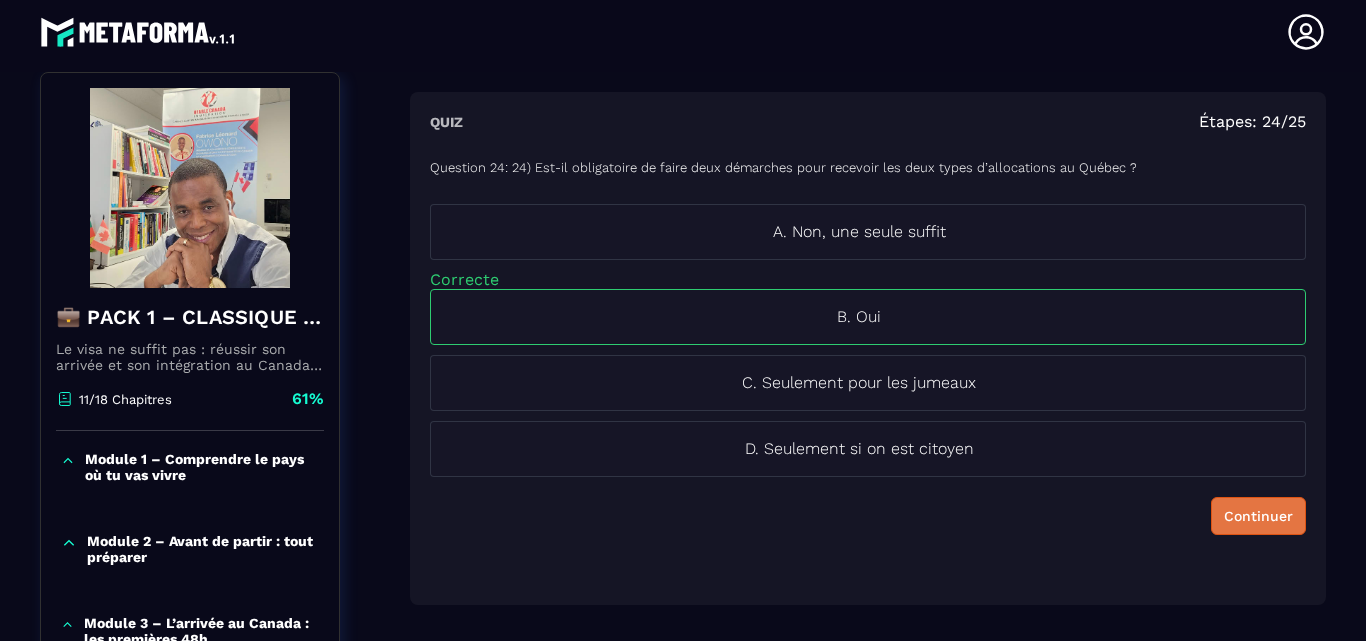 click on "Continuer" at bounding box center (1258, 516) 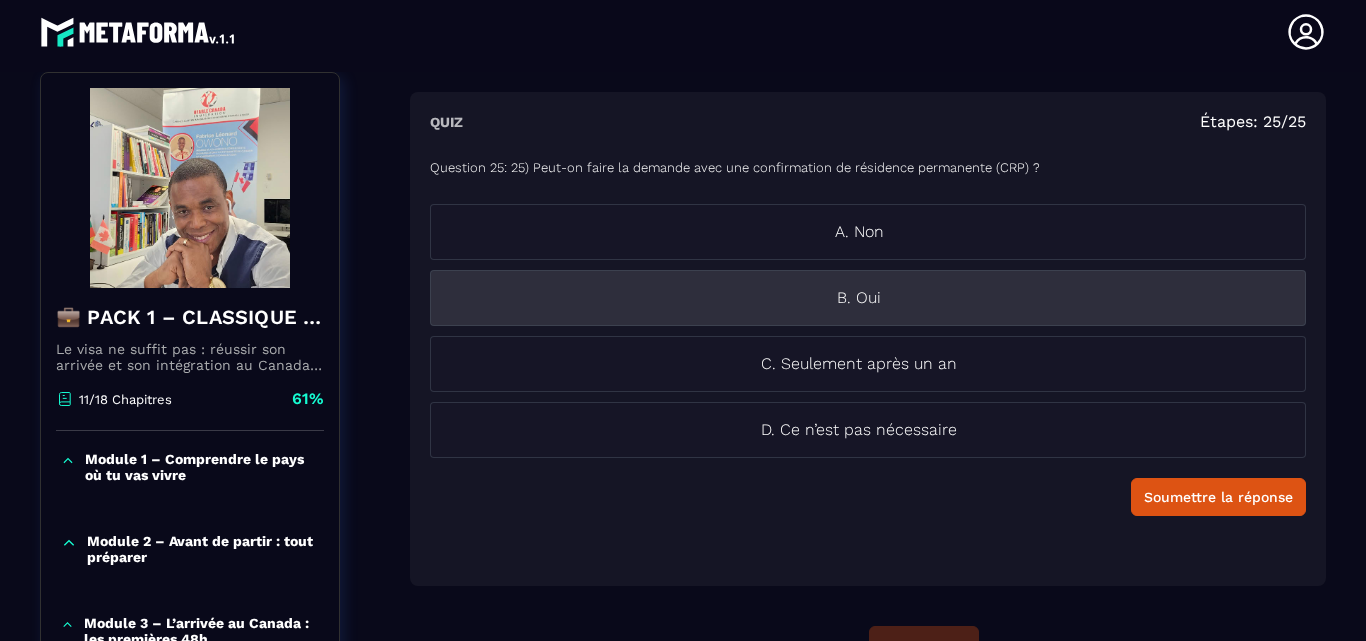 click on "B. Oui" at bounding box center (859, 298) 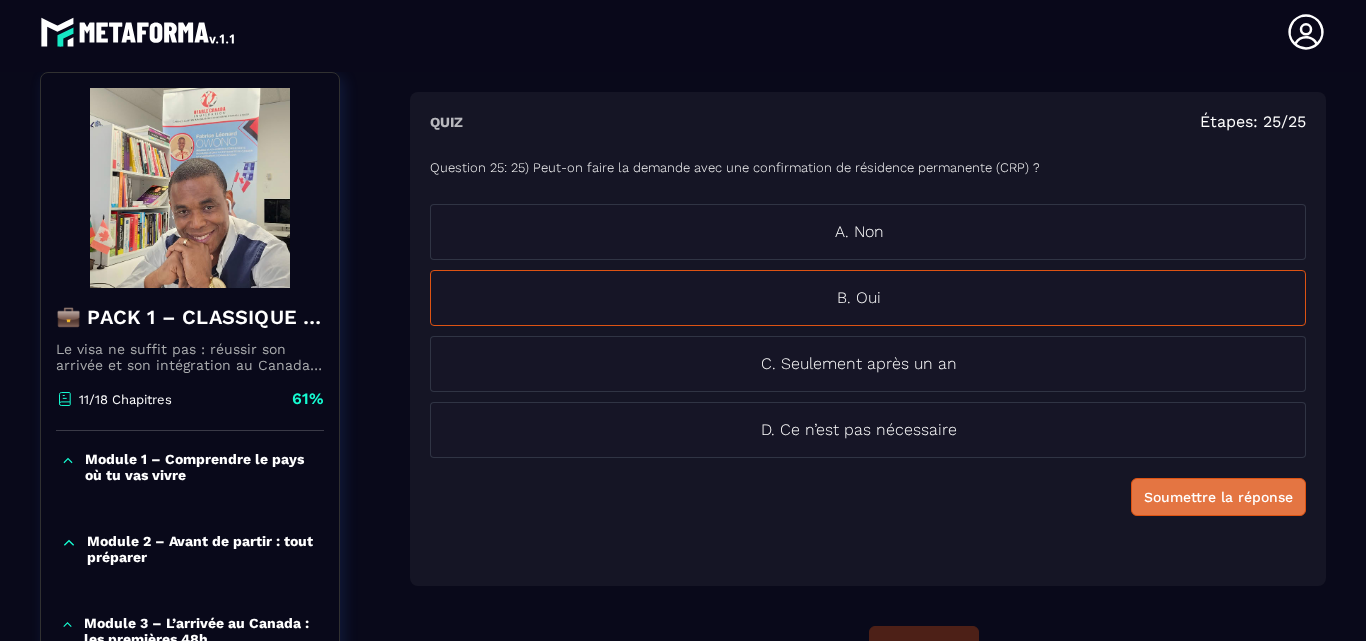 click on "Soumettre la réponse" at bounding box center (1218, 497) 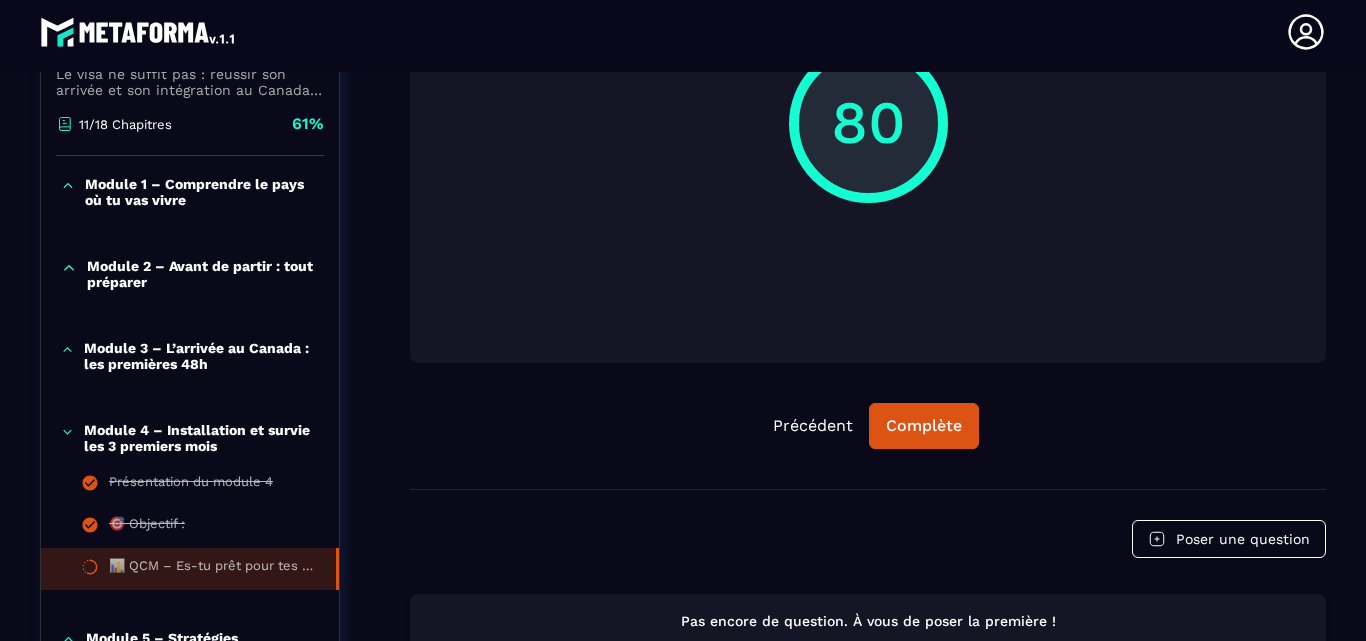 scroll, scrollTop: 508, scrollLeft: 0, axis: vertical 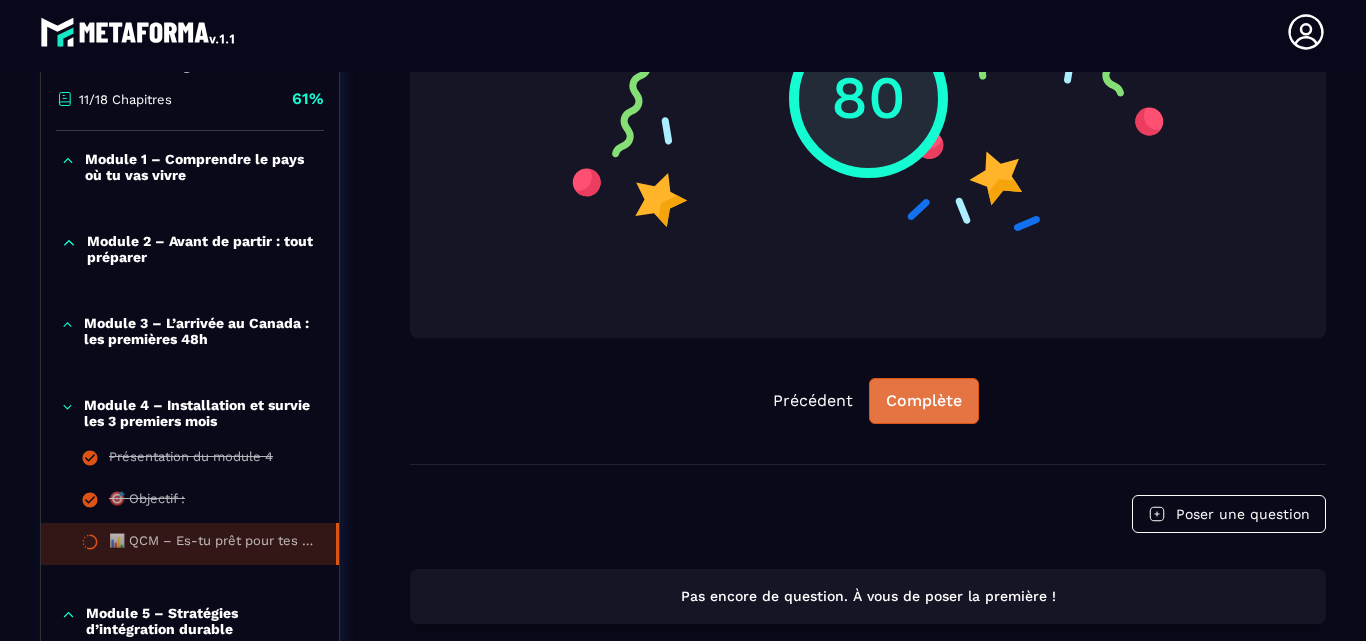 click on "Complète" at bounding box center (924, 401) 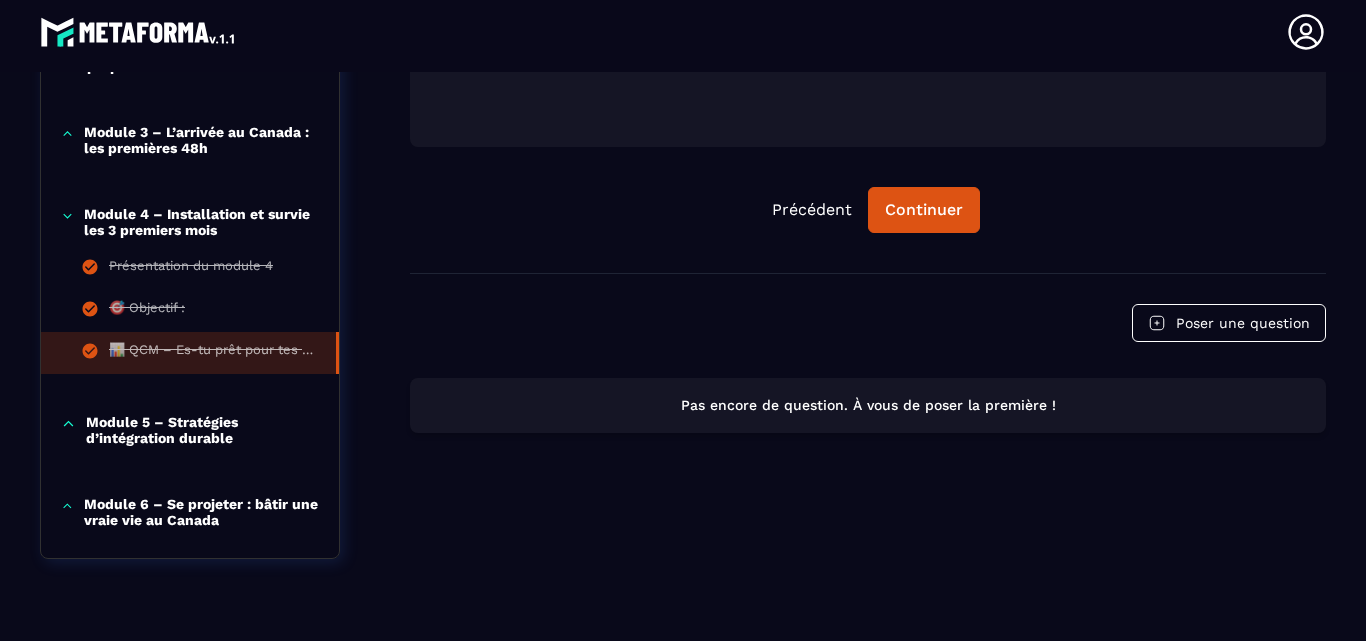 scroll, scrollTop: 742, scrollLeft: 0, axis: vertical 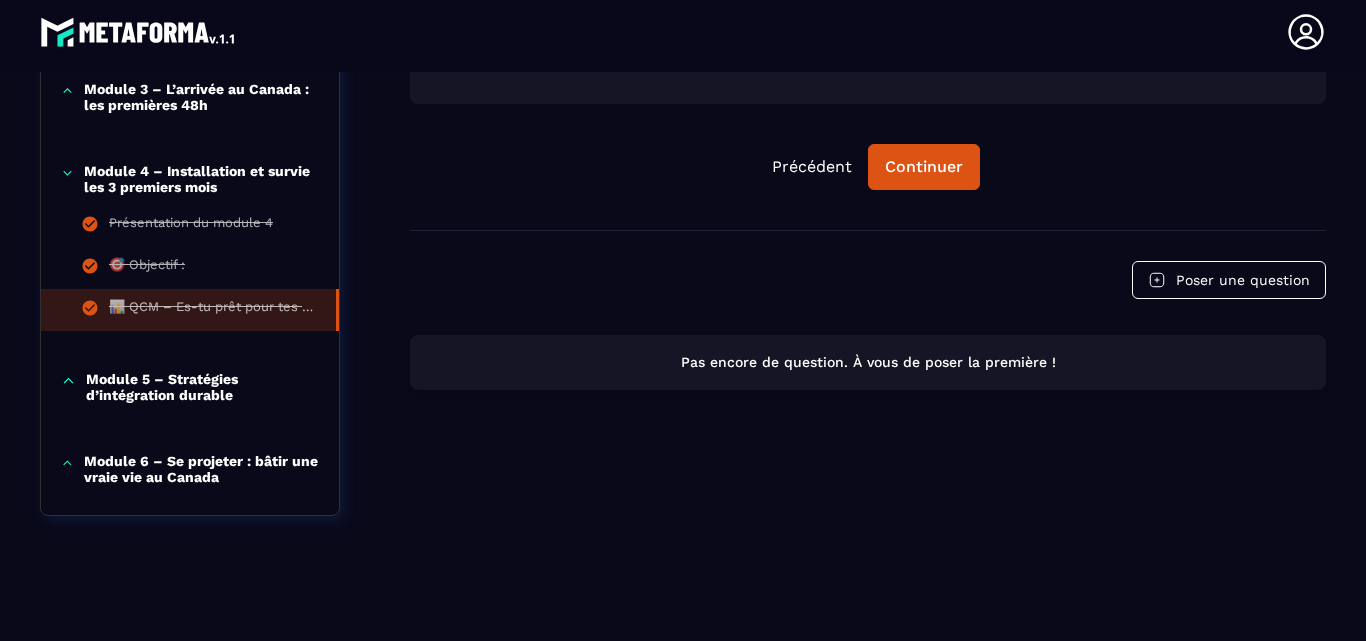 click 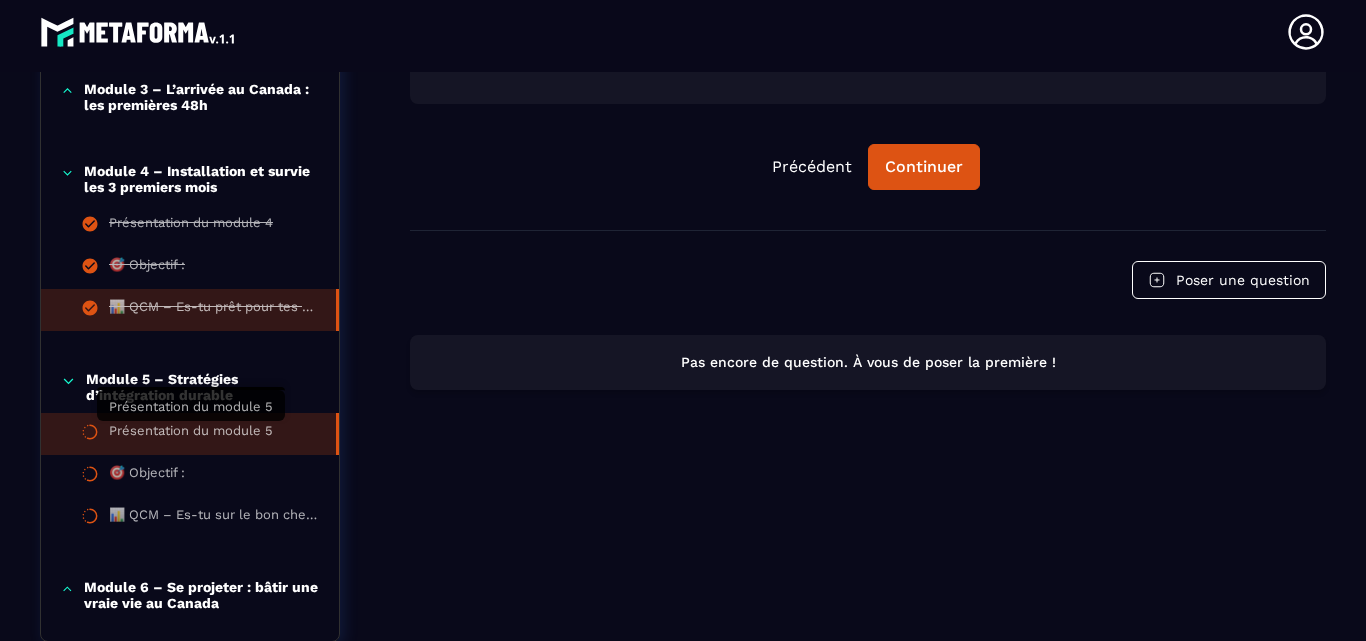 click on "Présentation du module 5" at bounding box center [191, 434] 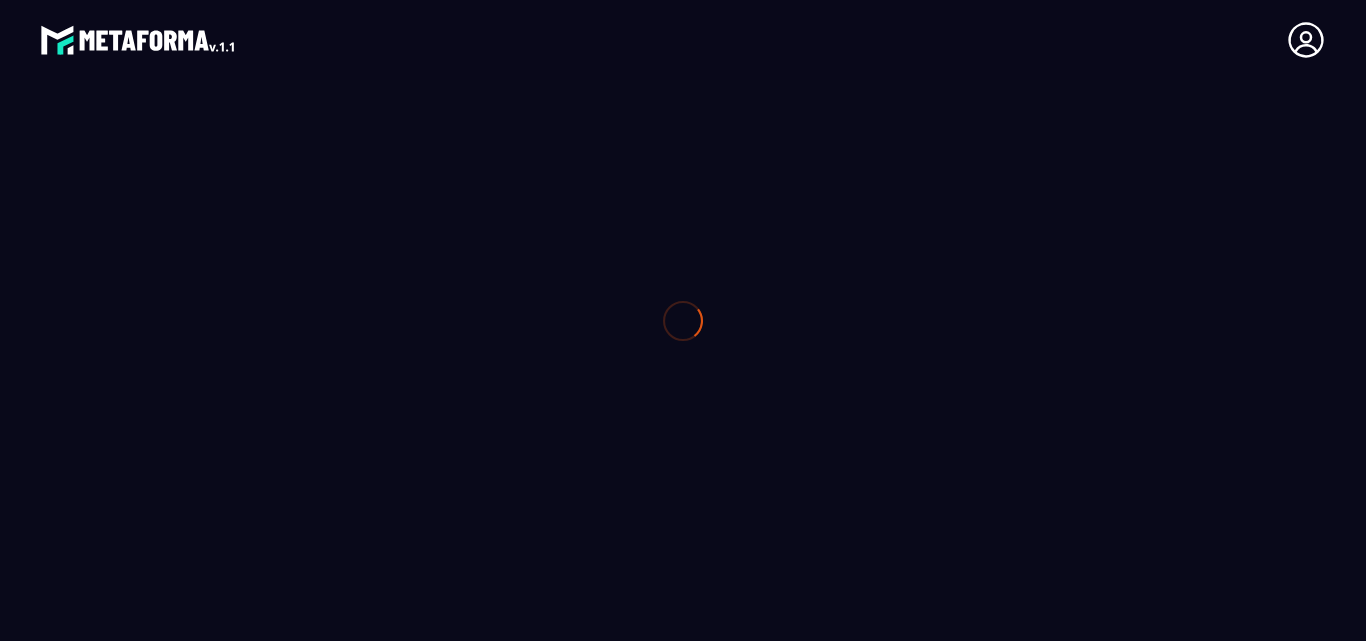 scroll, scrollTop: 0, scrollLeft: 0, axis: both 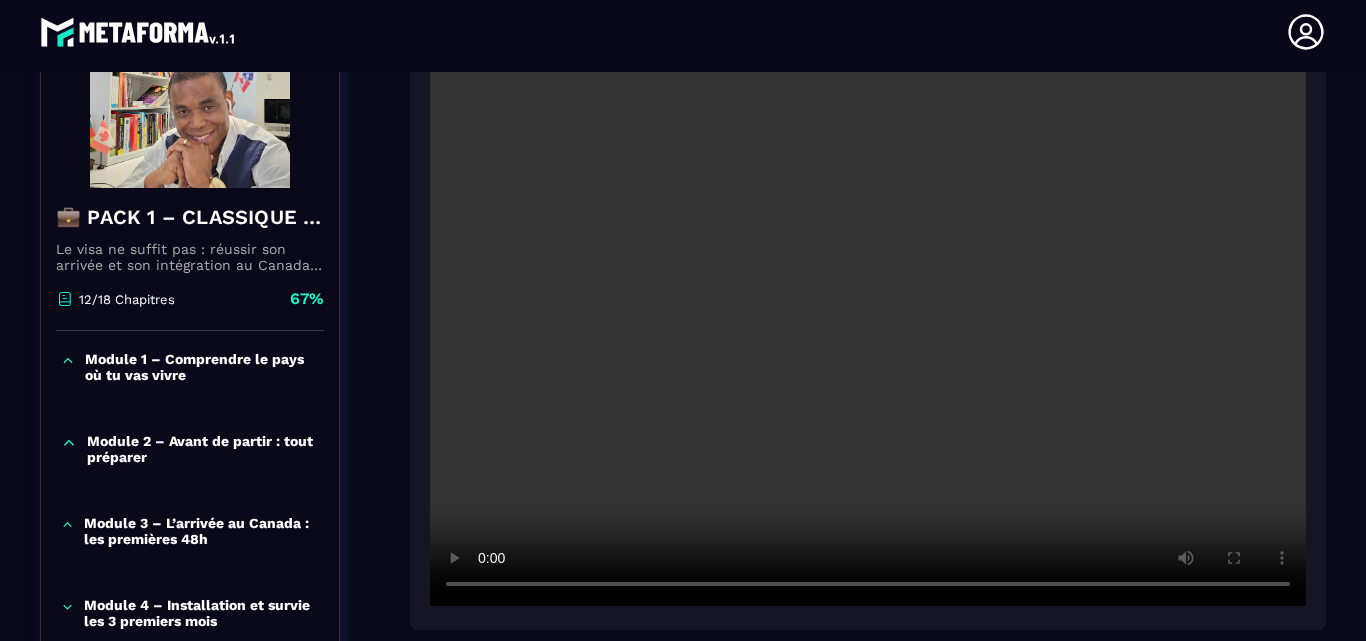 type 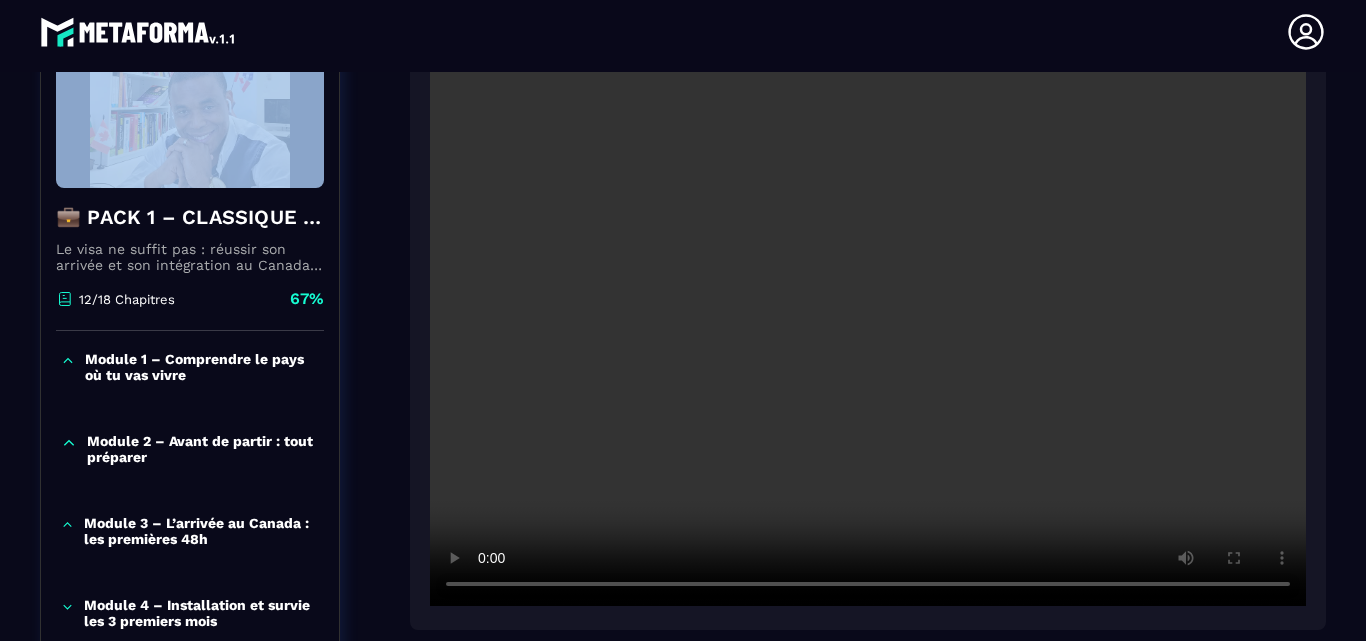 click on "💼 PACK 1 – CLASSIQUE : Cap vers le [COUNTRY] Le visa ne suffit pas : réussir son arrivée et son intégration au [COUNTRY]
💼 PACK 1 – CLASSIQUE : Cap vers le [COUNTRY]
Objectif : poser des bases solides avant et après l’arrivée. 12/18 Chapitres 67%  Module 1 – Comprendre le pays où tu vas vivre Module 2 – Avant de partir : tout préparer Module 3 – L’arrivée au [COUNTRY] : les premières 48h Module 4 – Installation et survie les 3 premiers mois Présentation du module 4 🎯 Objectif :  📊 QCM – Es-tu prêt pour tes 3 premiers mois ? (15 questions) Module 5 – Stratégies d’intégration durable Présentation du module 5 🎯 Objectif :  📊 QCM – Es-tu sur le bon chemin ? (15 questions) Module 6 – Se projeter : bâtir une vraie vie au [COUNTRY] 💼 PACK 1 – CLASSIQUE : Cap vers le [COUNTRY] Le visa ne suffit pas : réussir son arrivée et son intégration au [COUNTRY]
💼 PACK 1 – CLASSIQUE : Cap vers le [COUNTRY]
Objectif : poser des bases solides avant et après l’arrivée." at bounding box center [683, 536] 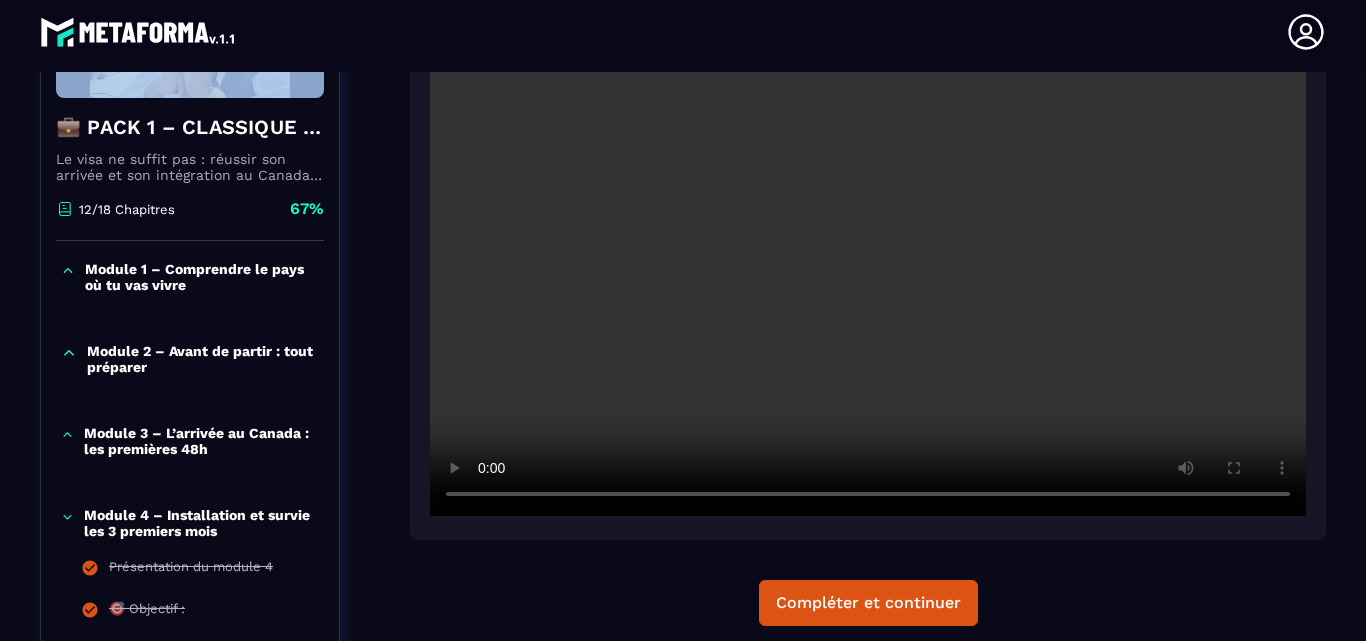 scroll, scrollTop: 508, scrollLeft: 0, axis: vertical 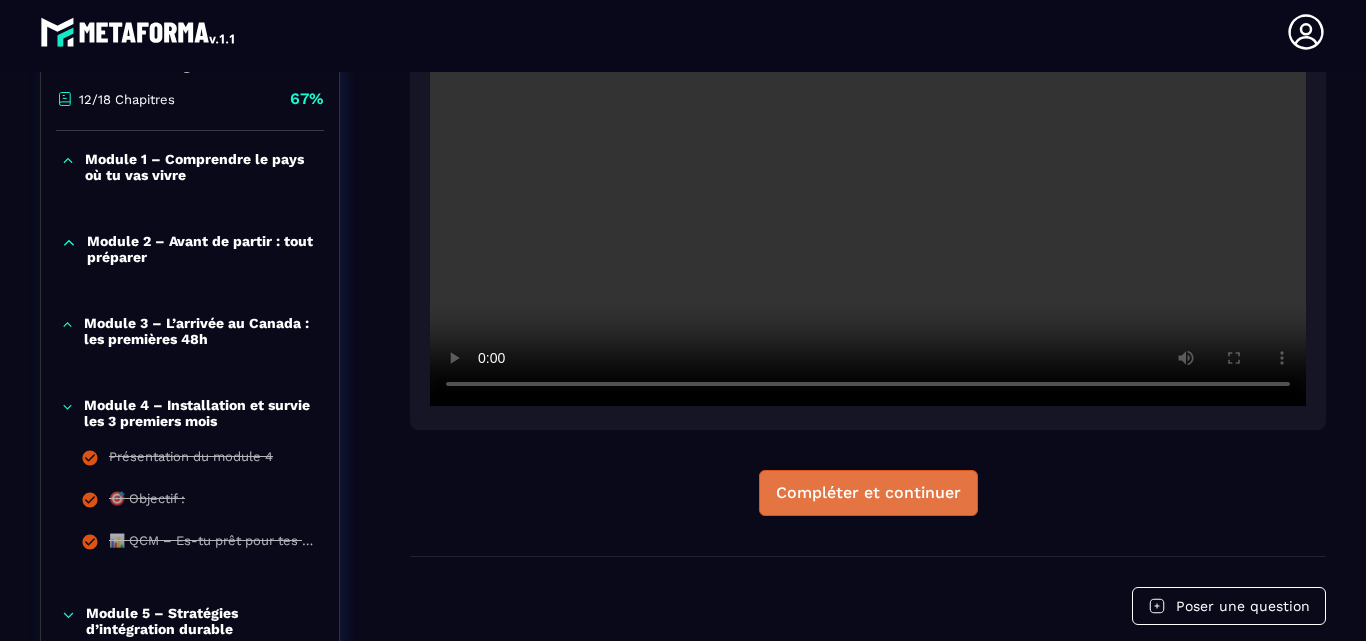 click on "Compléter et continuer" at bounding box center (868, 493) 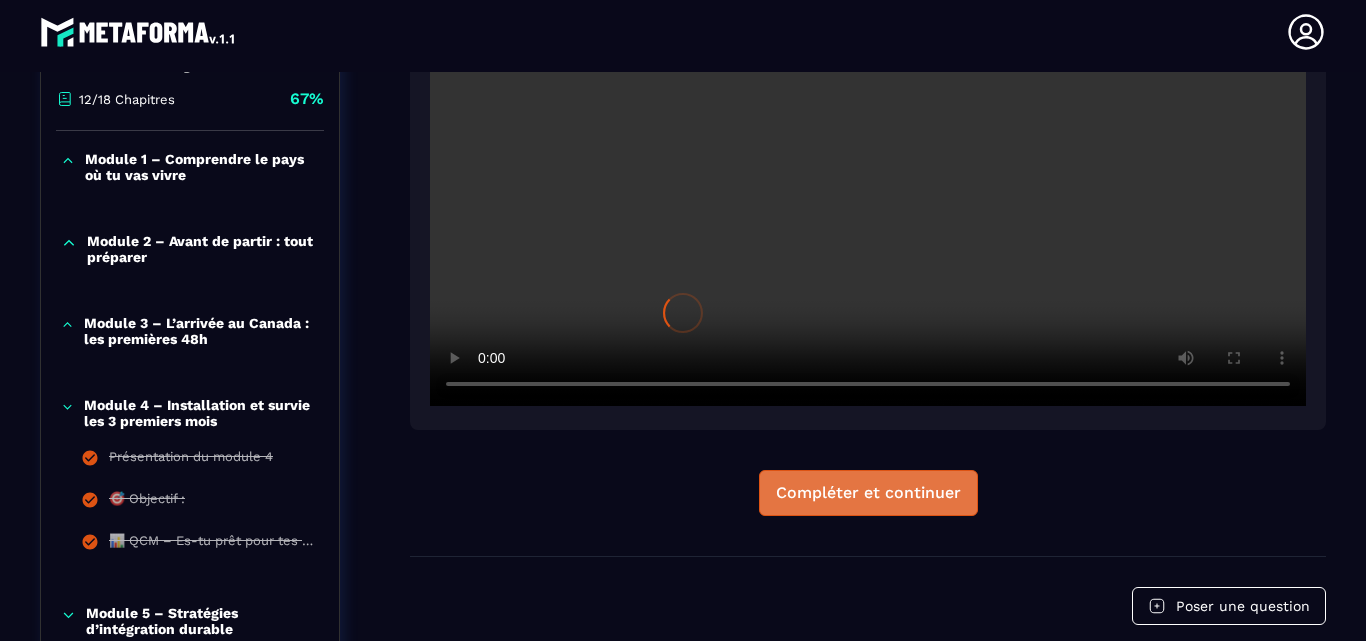 click at bounding box center (683, 312) 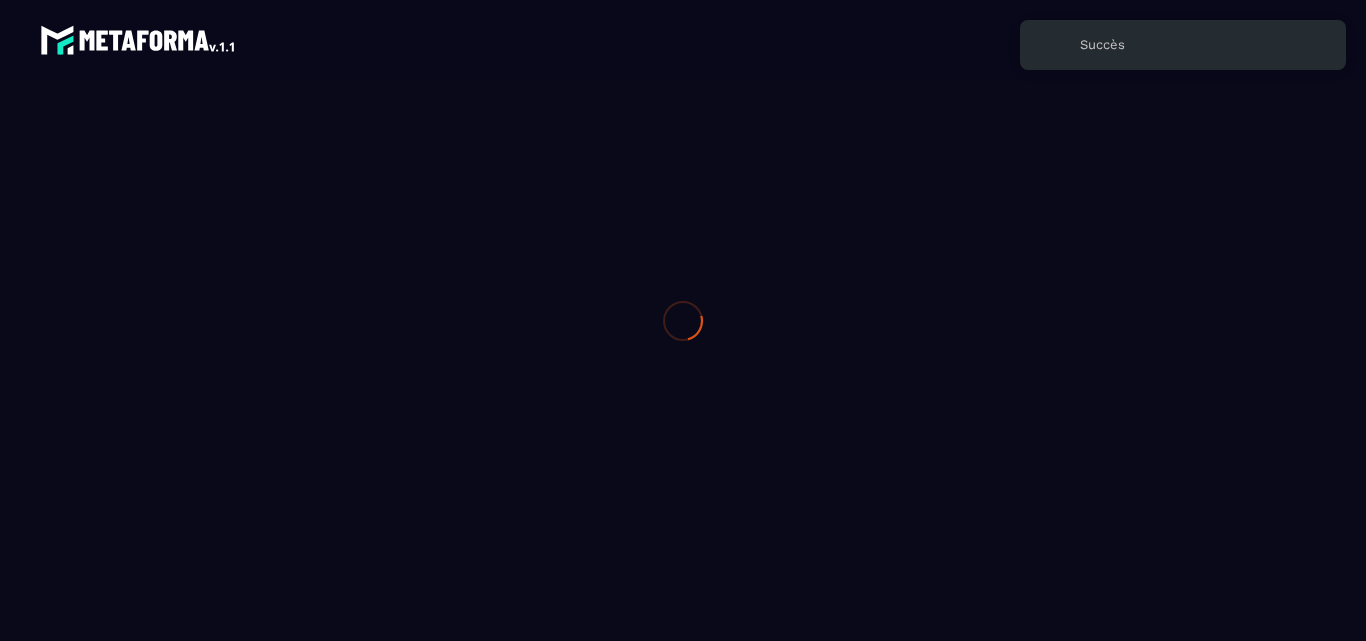 scroll, scrollTop: 0, scrollLeft: 0, axis: both 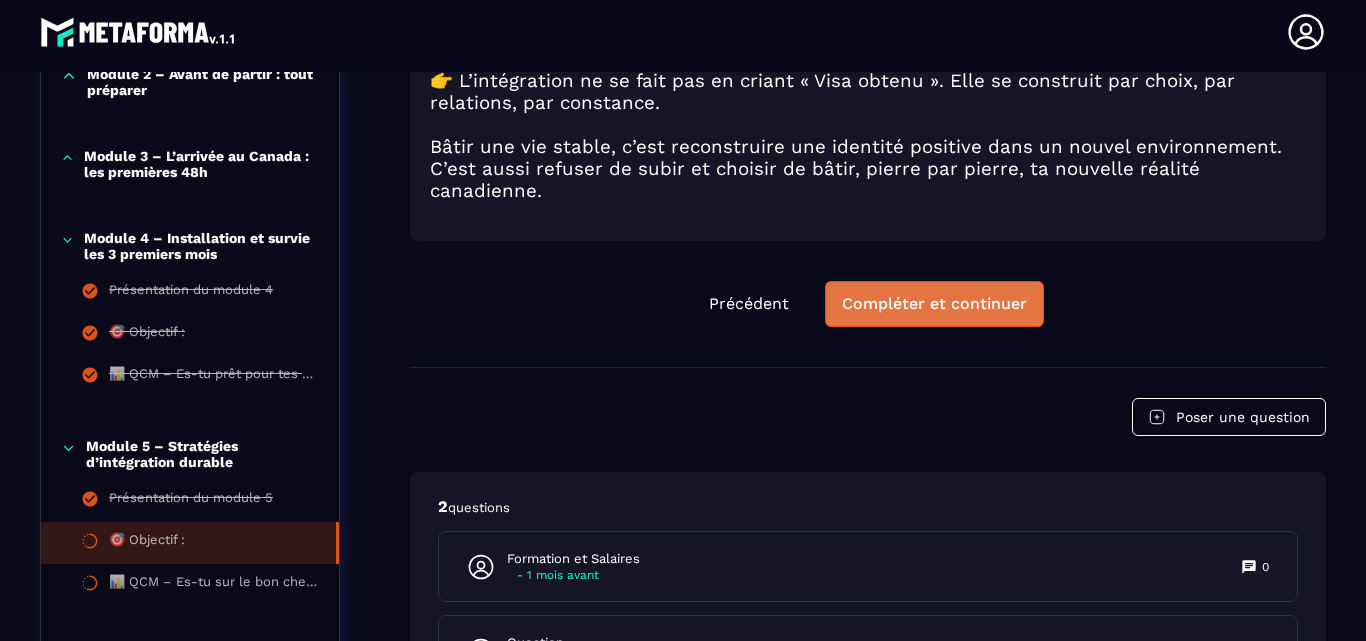 click on "Compléter et continuer" at bounding box center (934, 304) 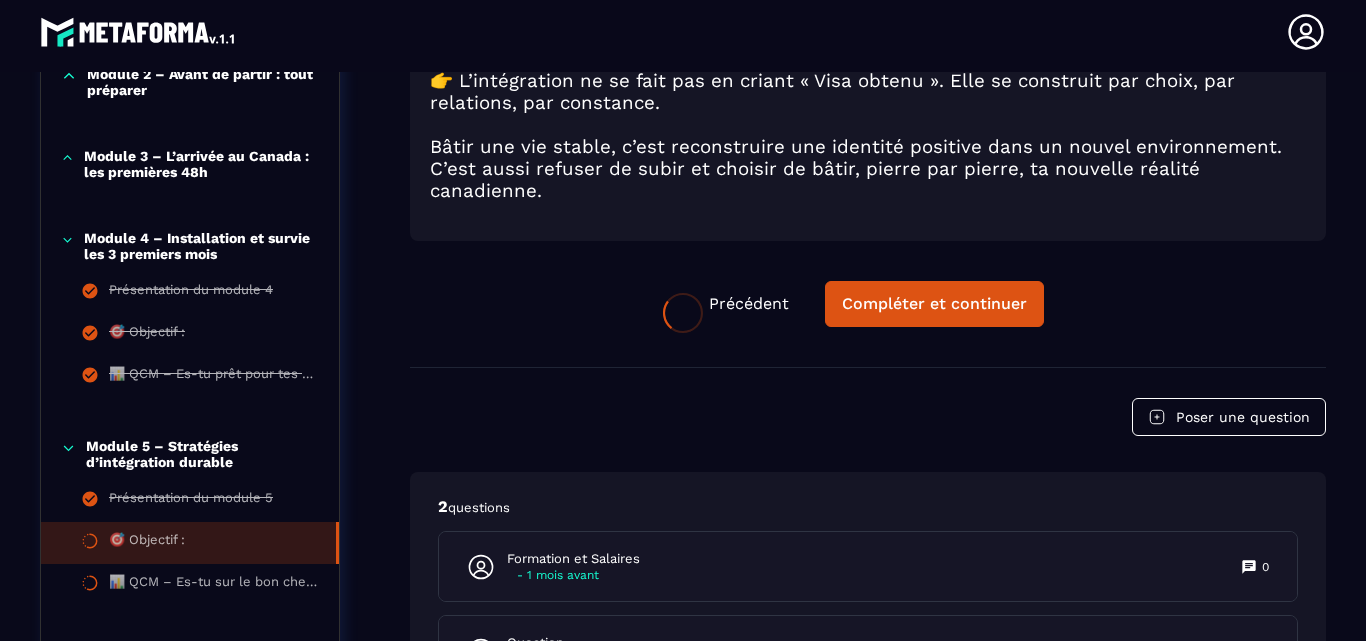 click at bounding box center [683, 312] 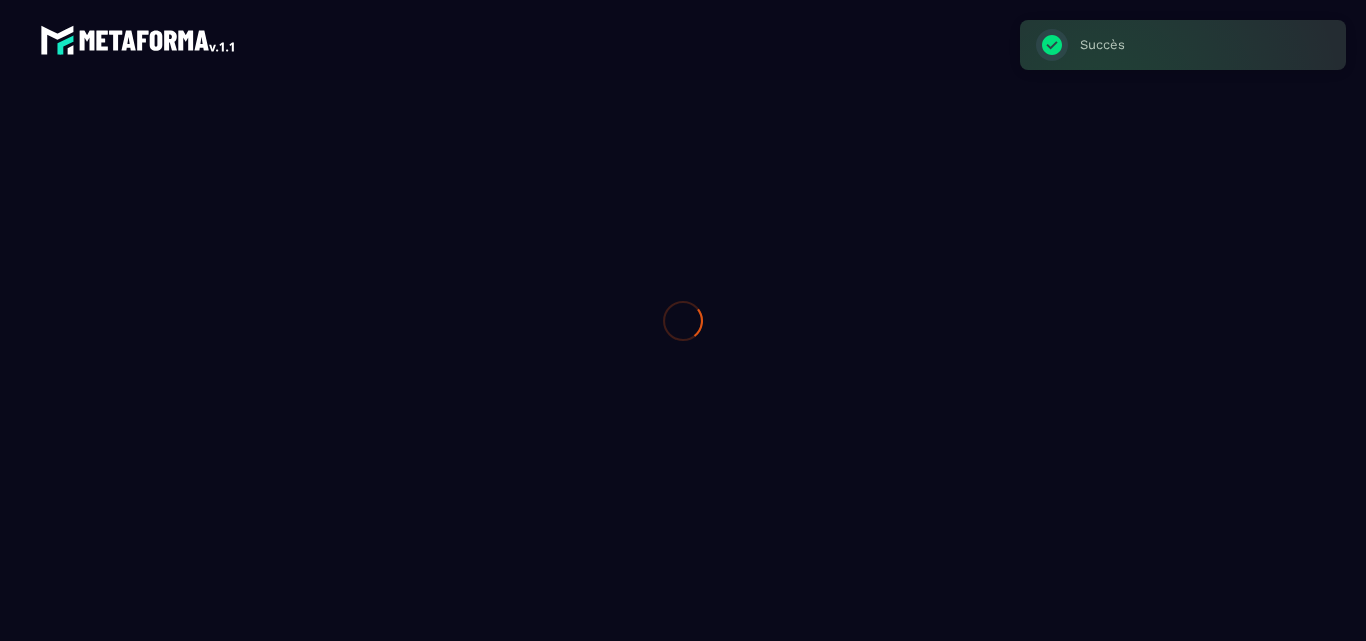 scroll, scrollTop: 0, scrollLeft: 0, axis: both 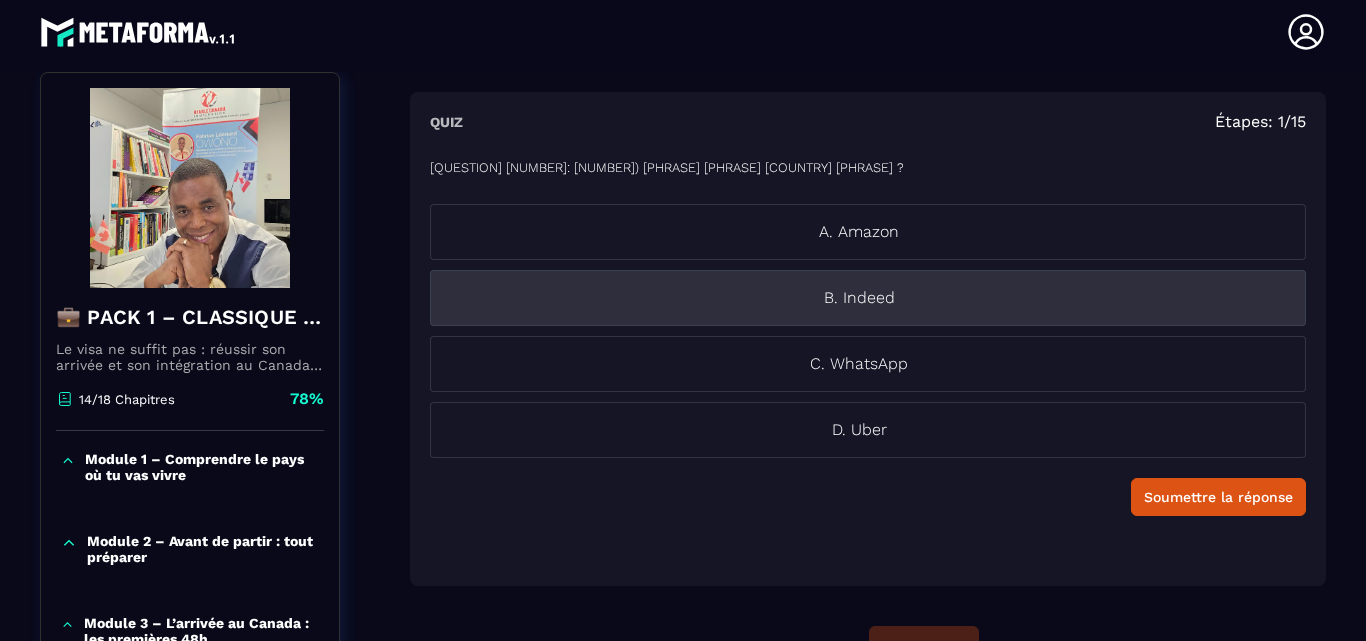 click on "B. Indeed" at bounding box center (859, 298) 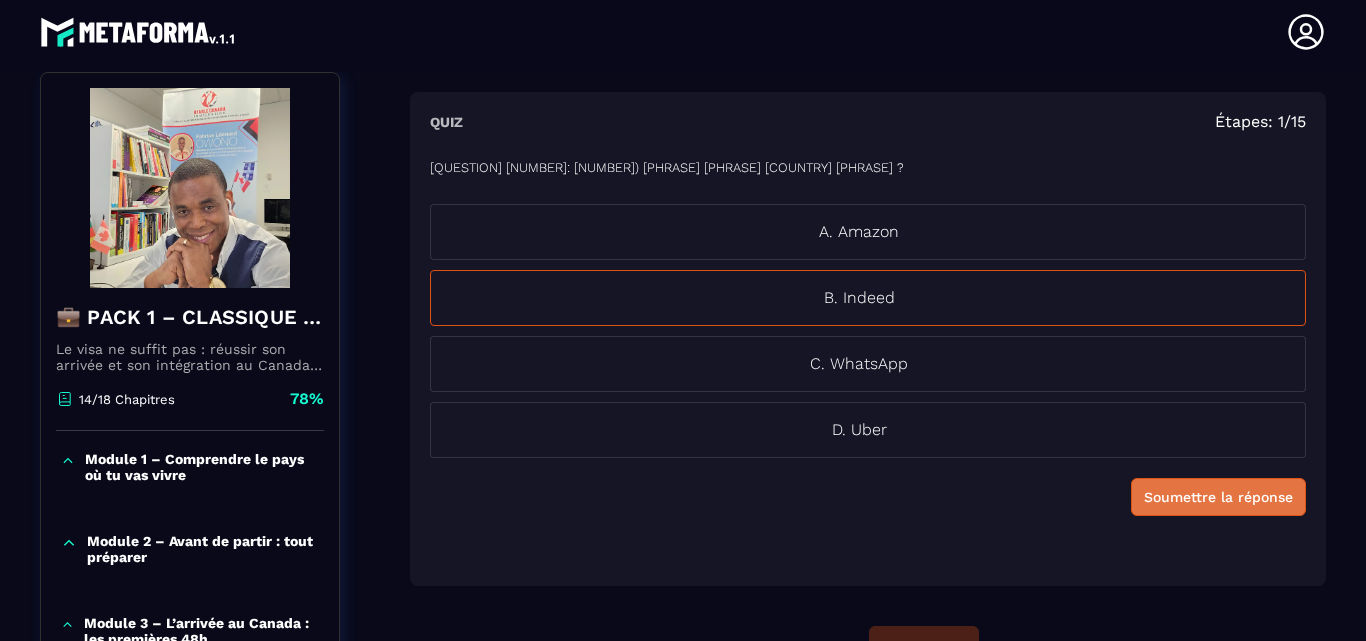 click on "Soumettre la réponse" at bounding box center (1218, 497) 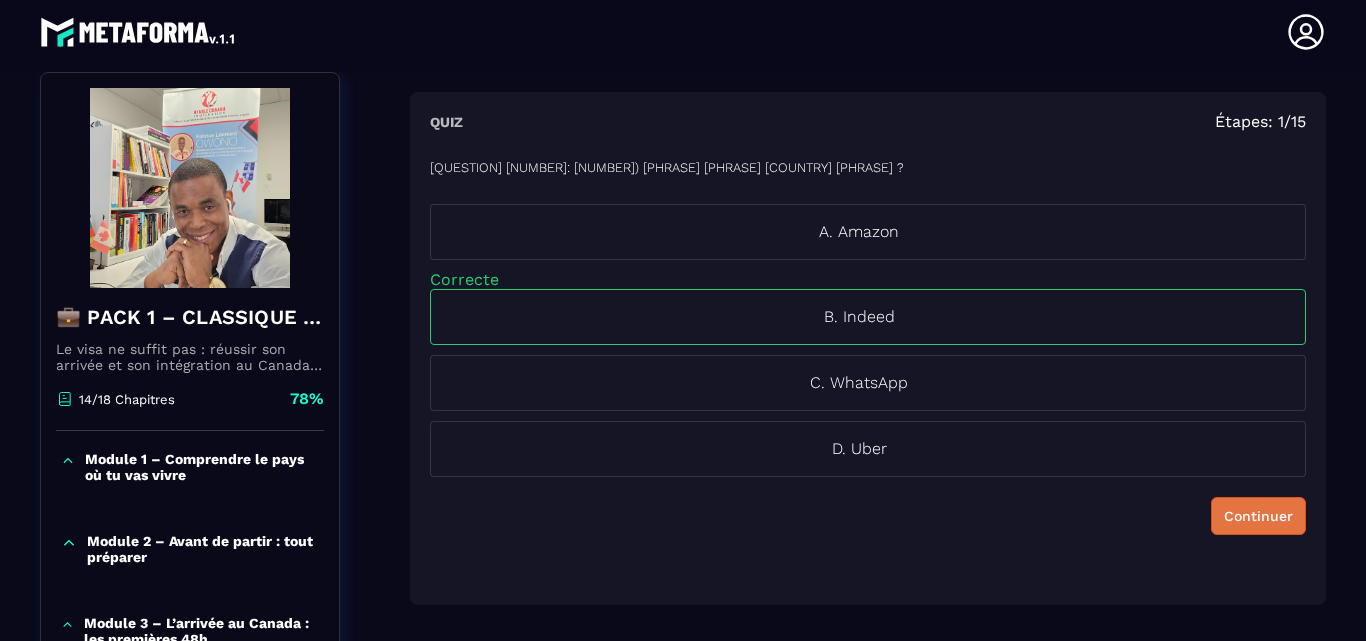 click on "Continuer" at bounding box center (1258, 516) 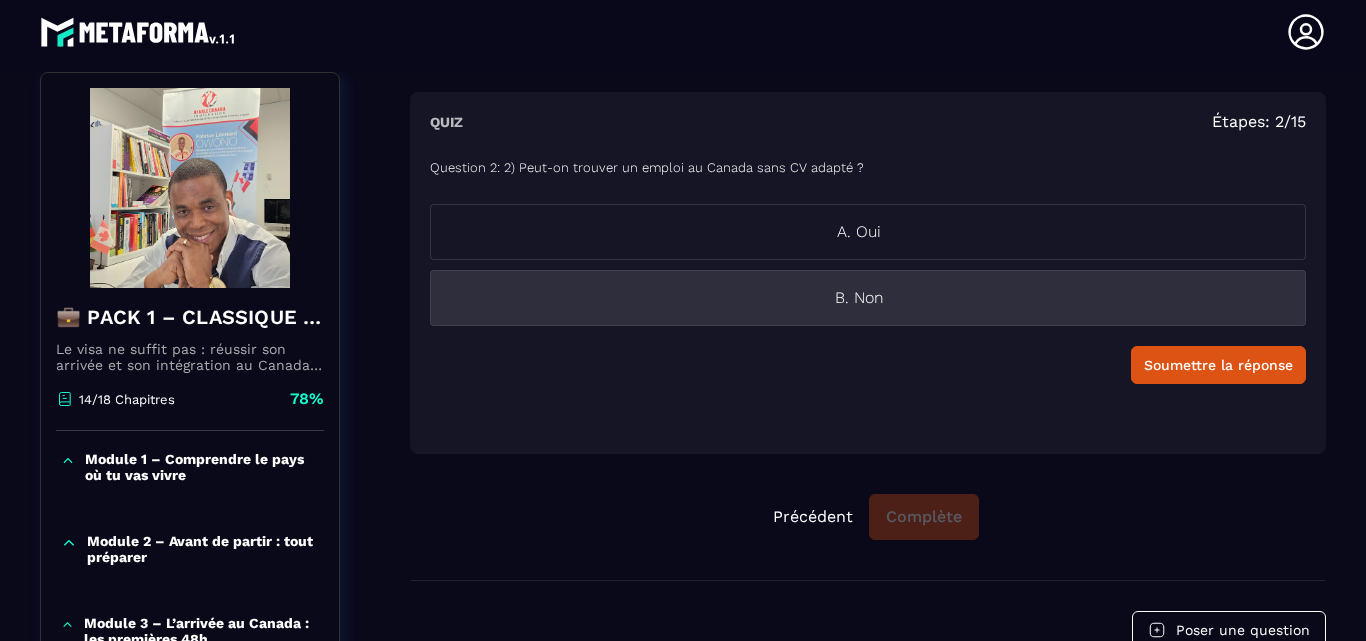 click on "B. Non" at bounding box center [859, 298] 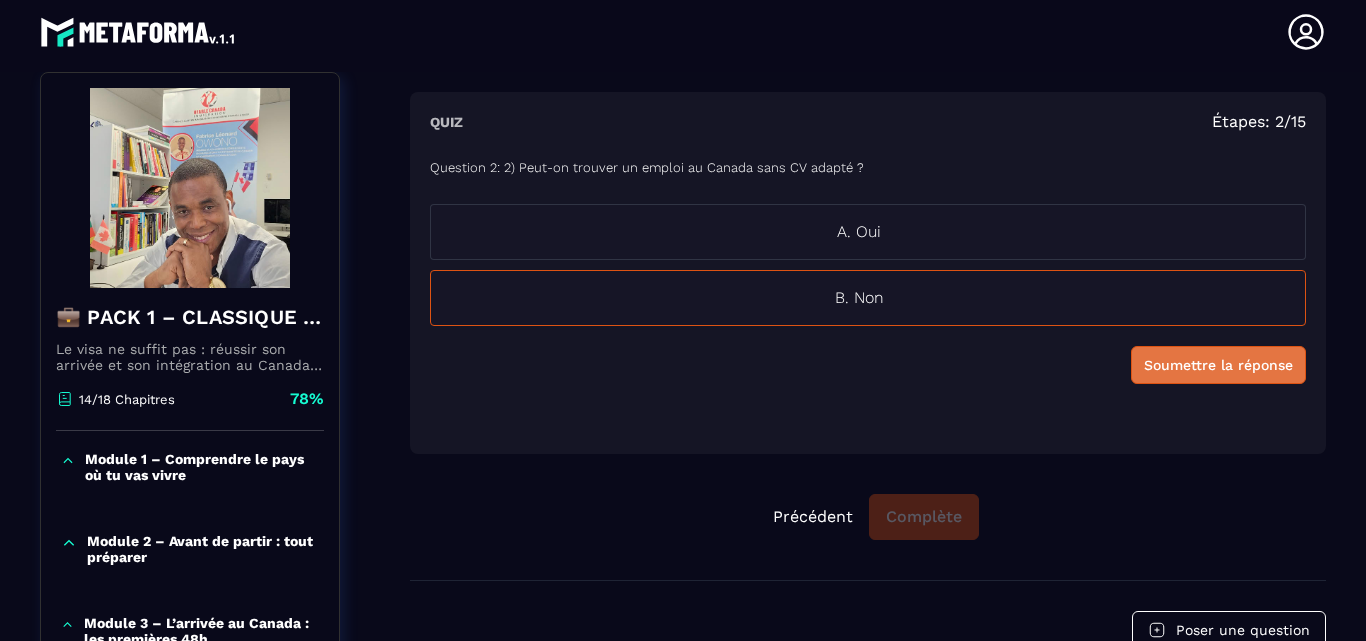 click on "Soumettre la réponse" at bounding box center [1218, 365] 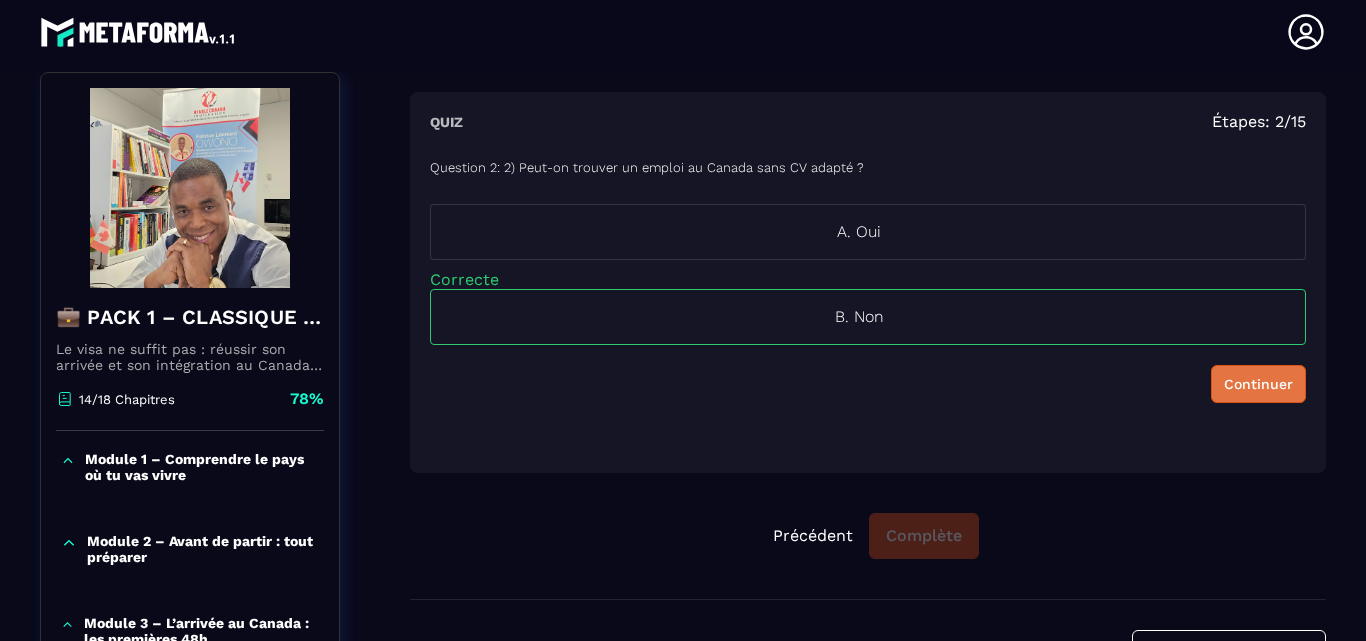 click on "Continuer" at bounding box center (1258, 384) 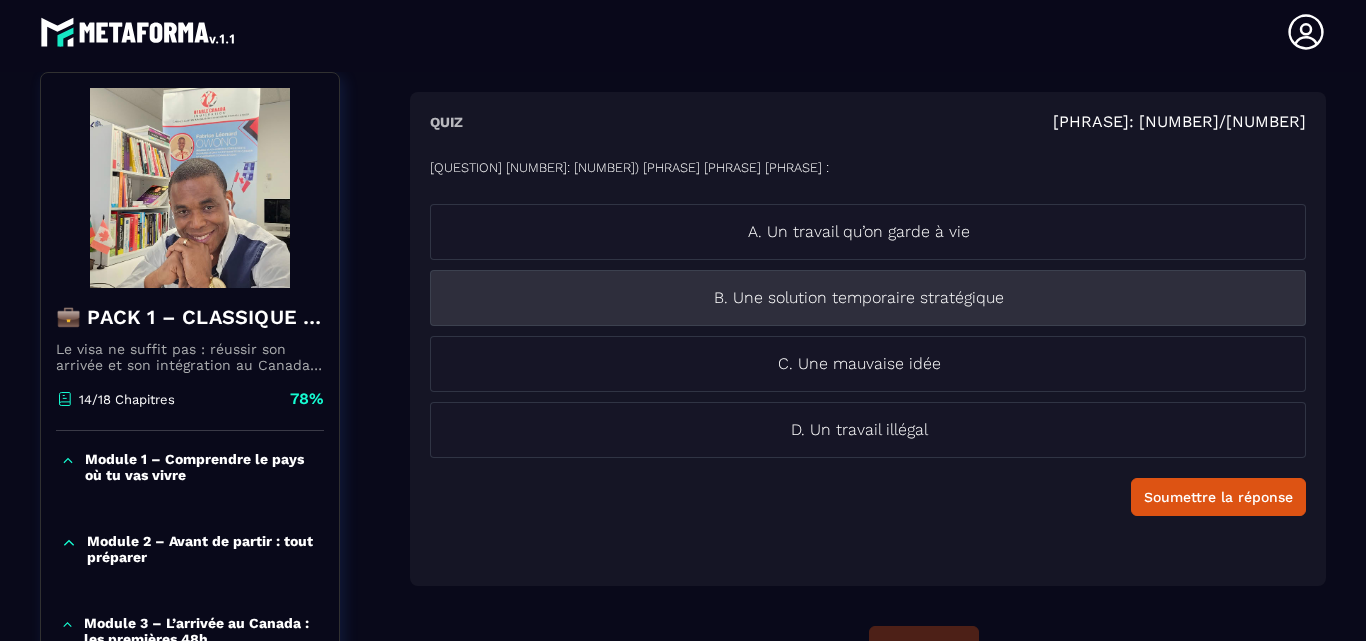click on "B. Une solution temporaire stratégique" at bounding box center (859, 298) 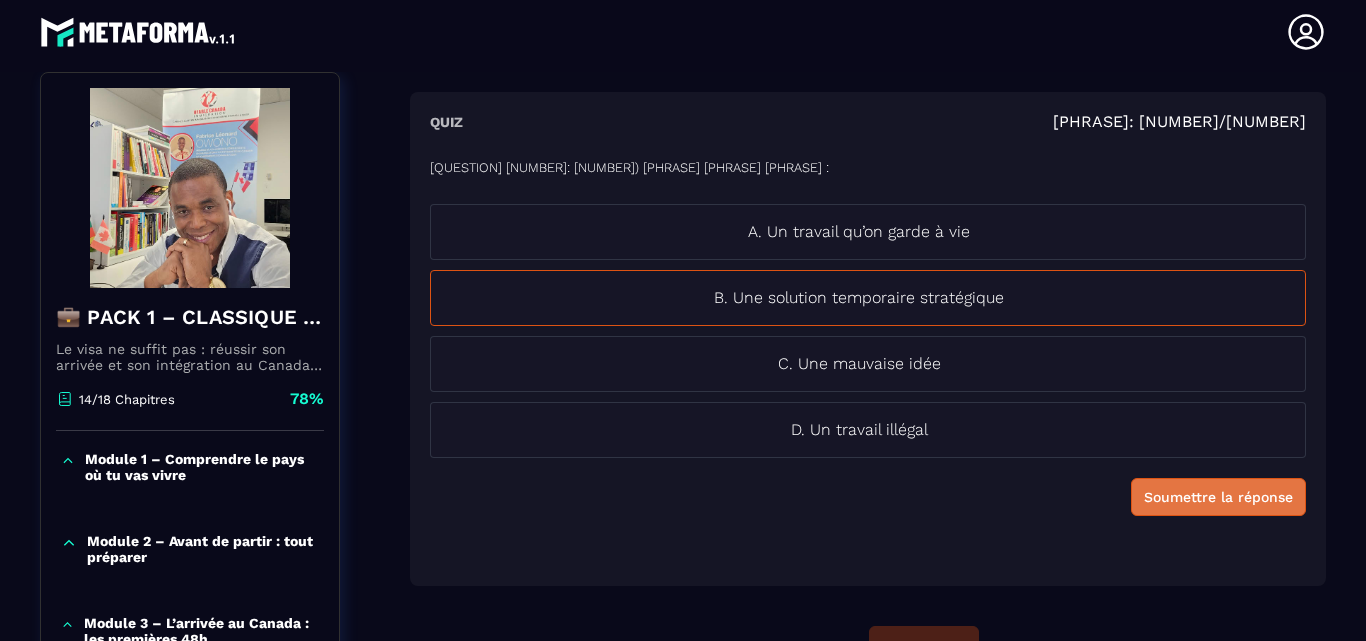 click on "Soumettre la réponse" at bounding box center [1218, 497] 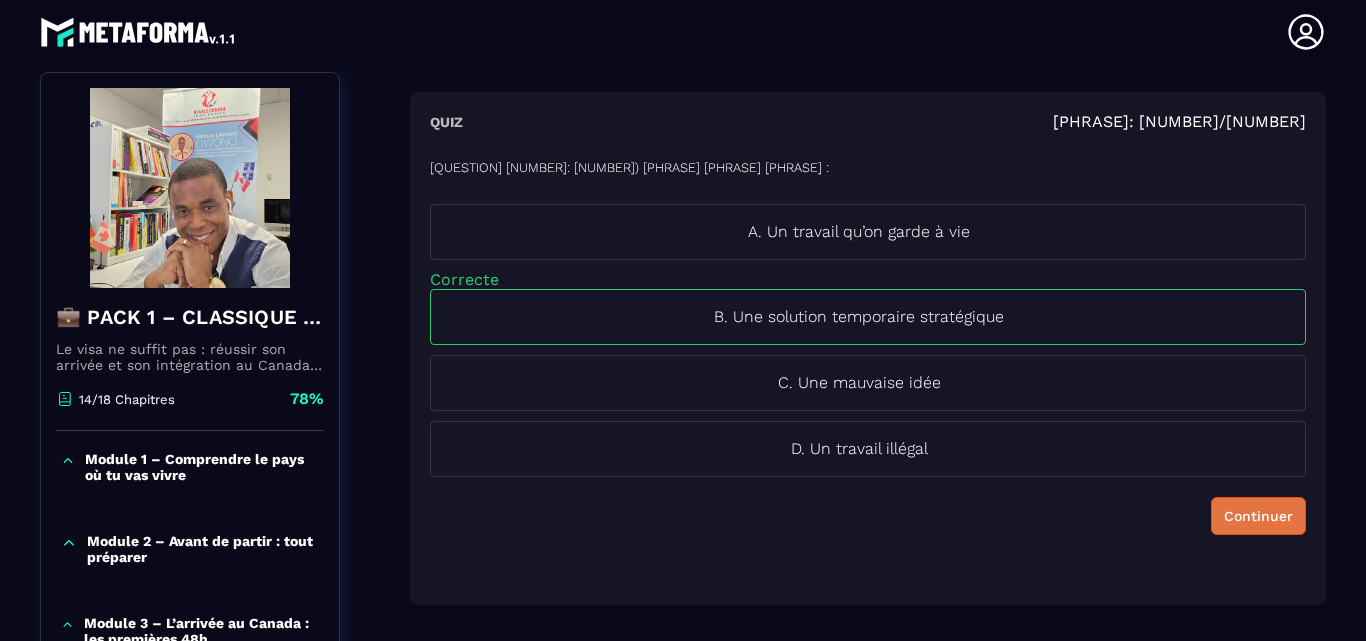 click on "Continuer" at bounding box center [1258, 516] 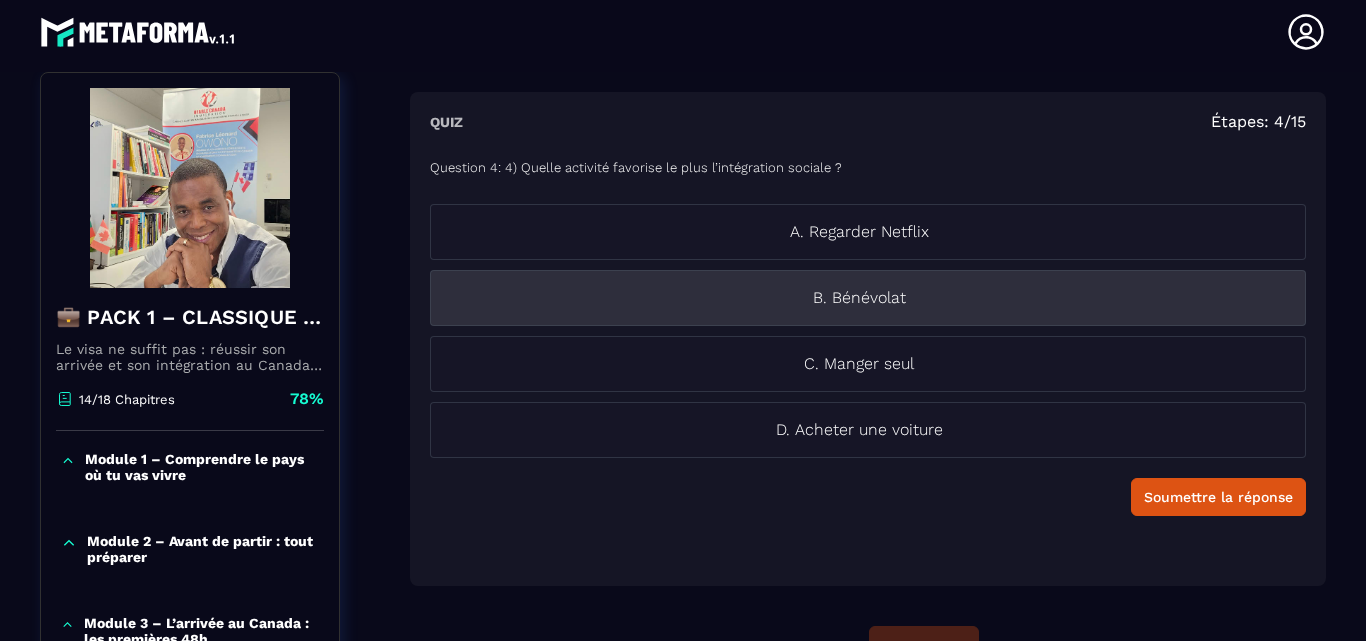 click on "B. Bénévolat" at bounding box center [859, 298] 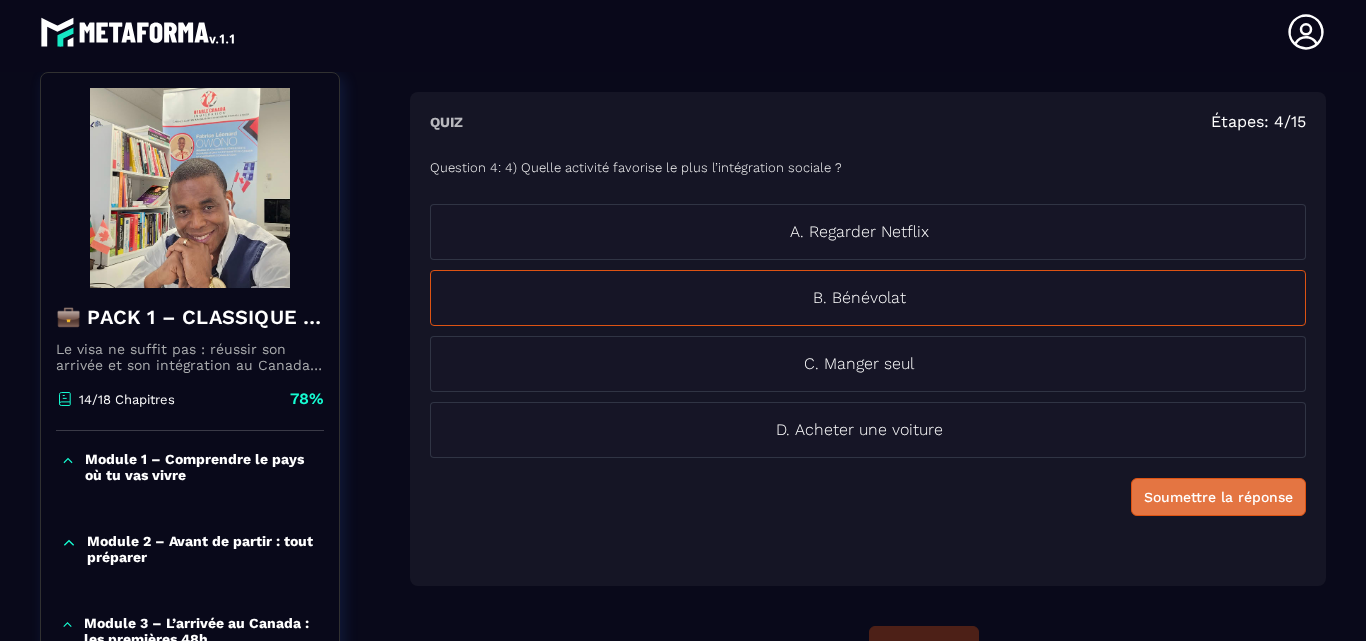 click on "Soumettre la réponse" at bounding box center [1218, 497] 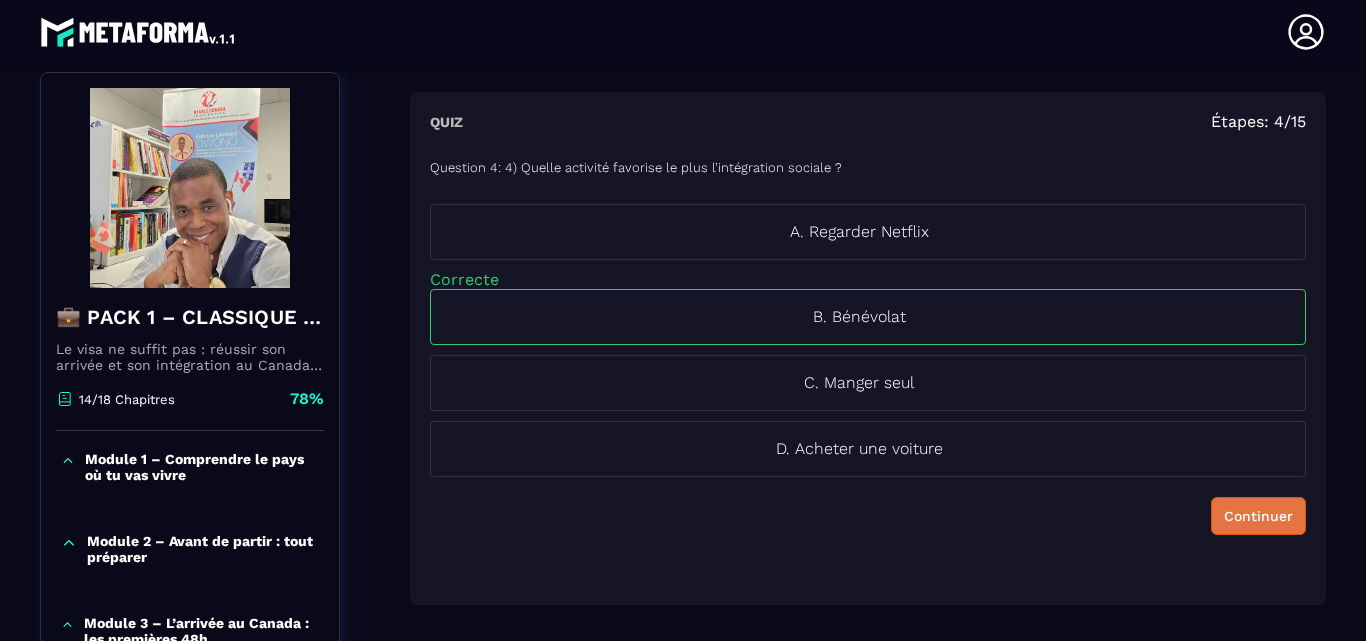 click on "Continuer" at bounding box center (1258, 516) 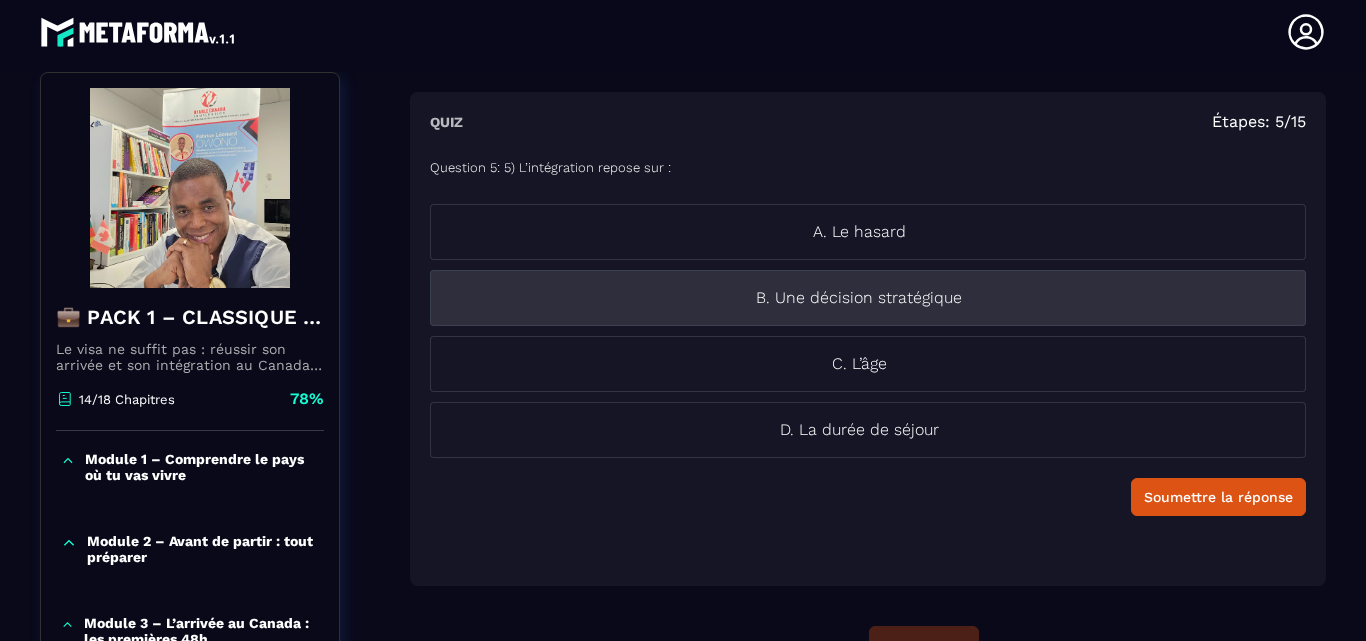 click on "B. Une décision stratégique" at bounding box center (859, 298) 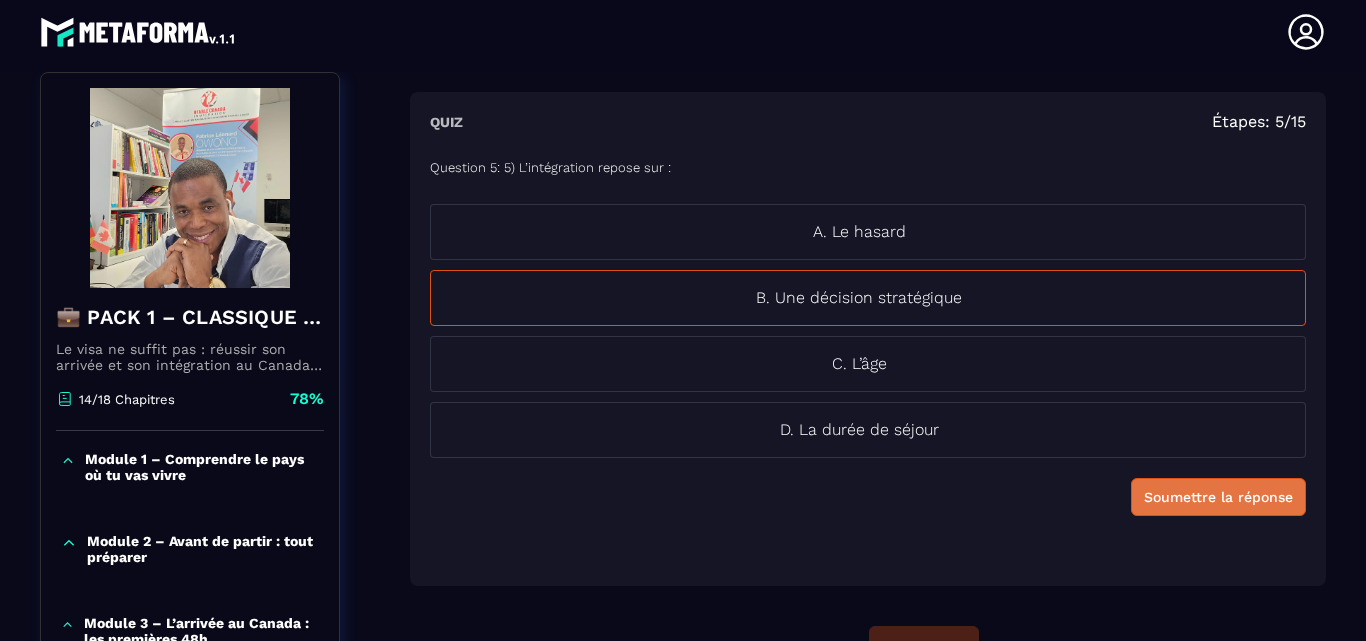click on "Soumettre la réponse" at bounding box center (1218, 497) 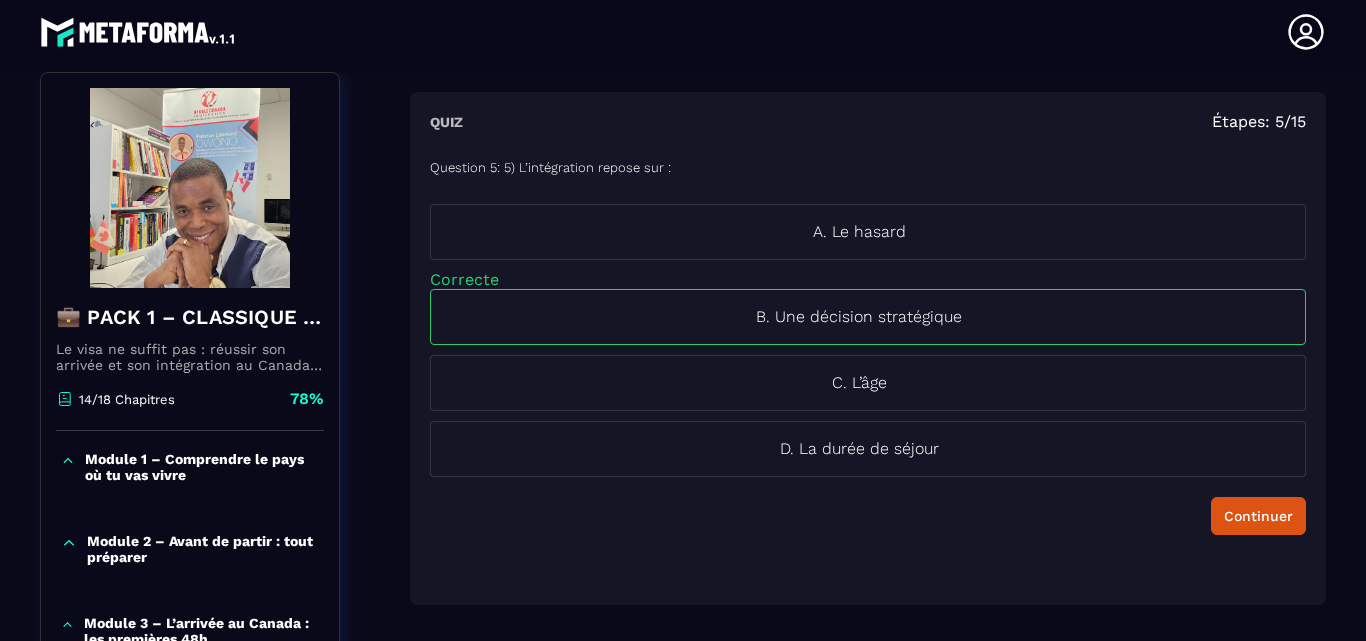 click on "Continuer" at bounding box center [868, 516] 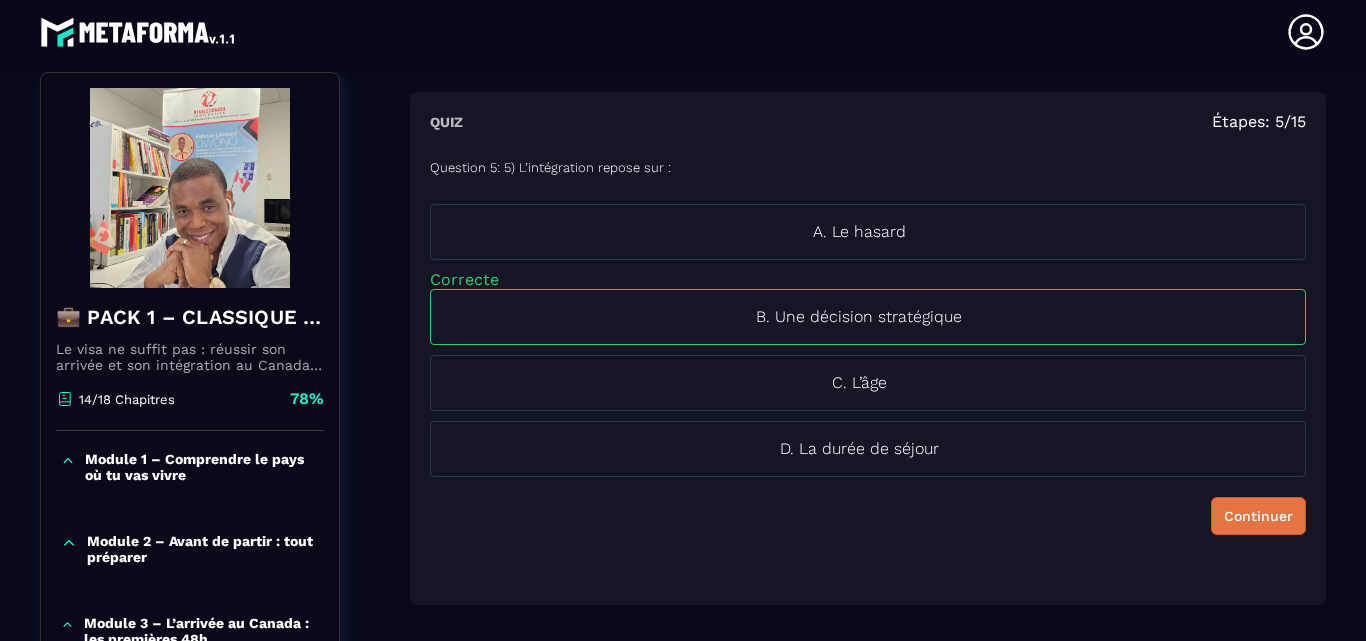 click on "Continuer" at bounding box center (1258, 516) 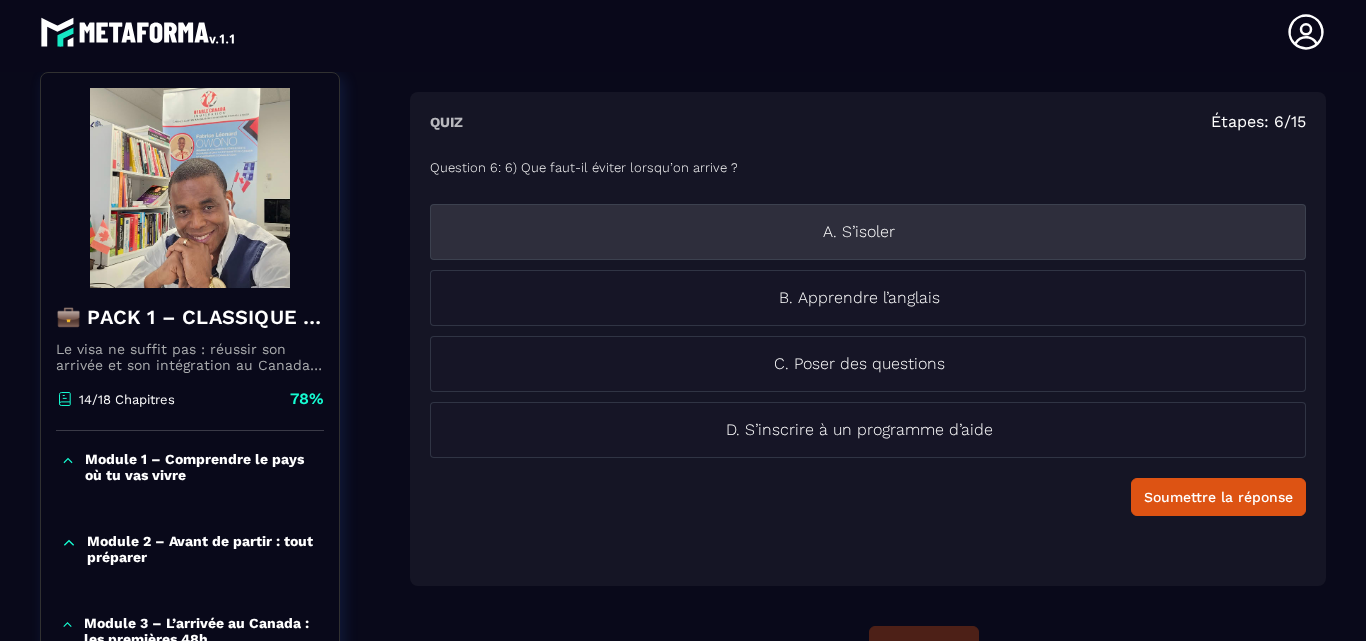 click on "A. S’isoler" at bounding box center [859, 232] 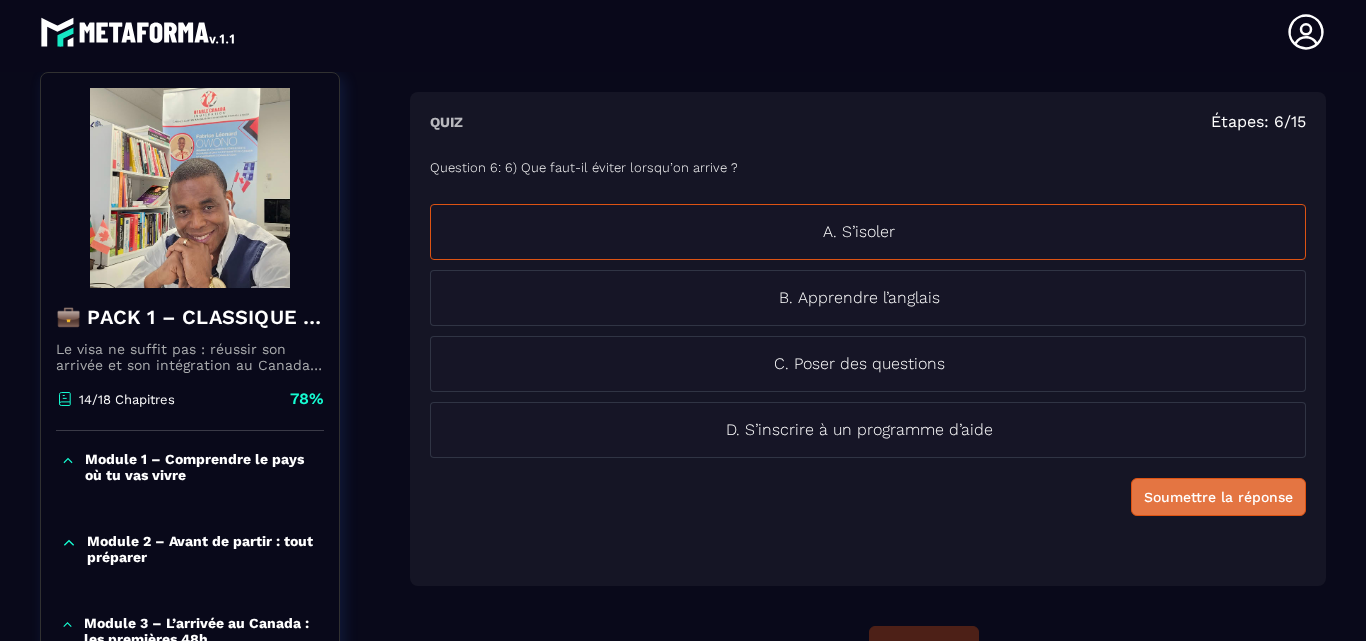 click on "Soumettre la réponse" at bounding box center (1218, 497) 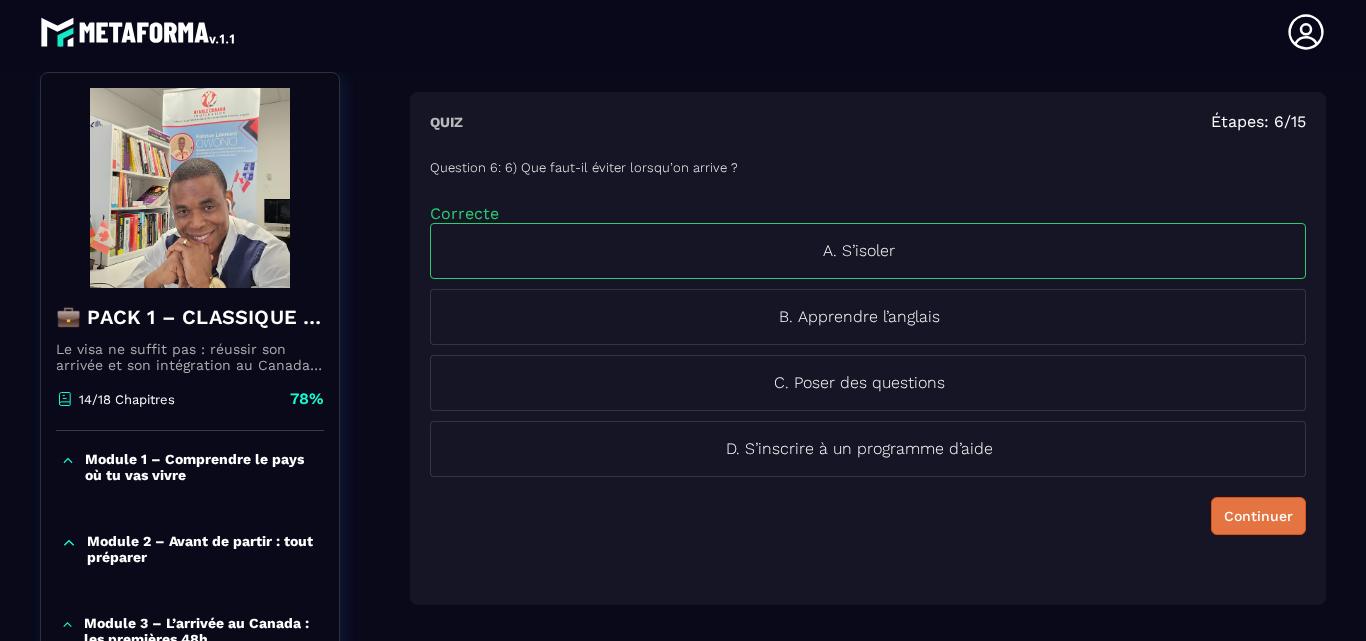 click on "Continuer" at bounding box center (1258, 516) 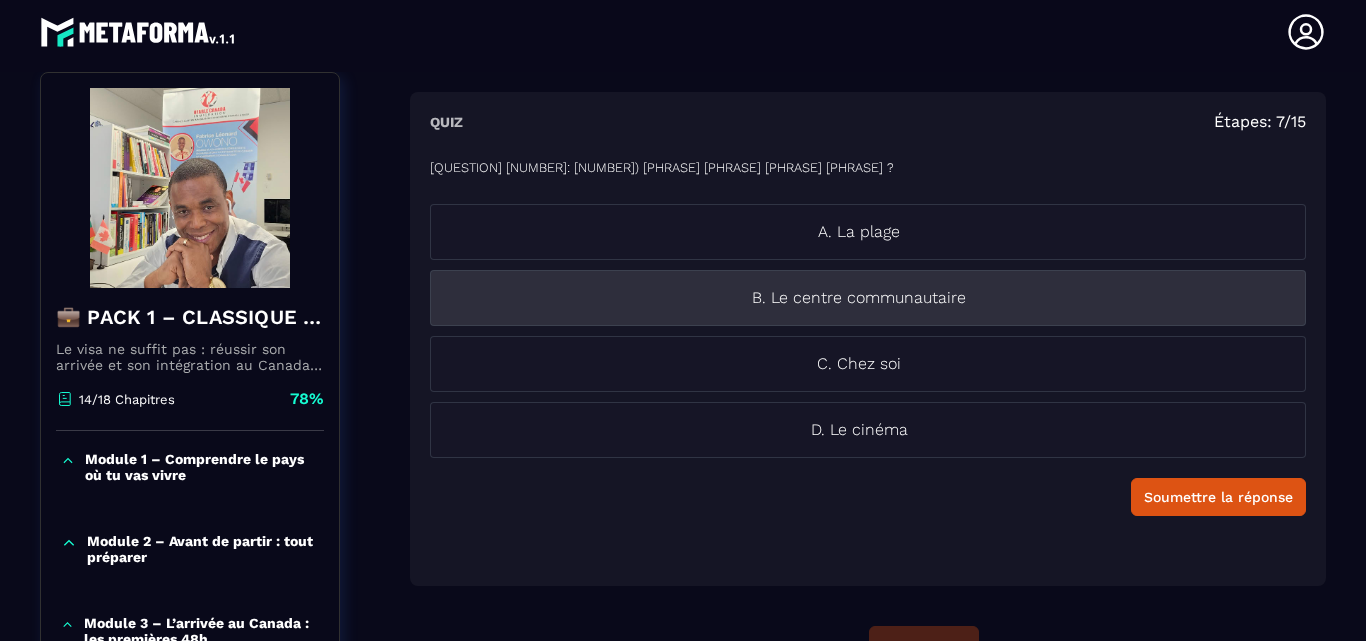click on "B. Le centre communautaire" at bounding box center (859, 298) 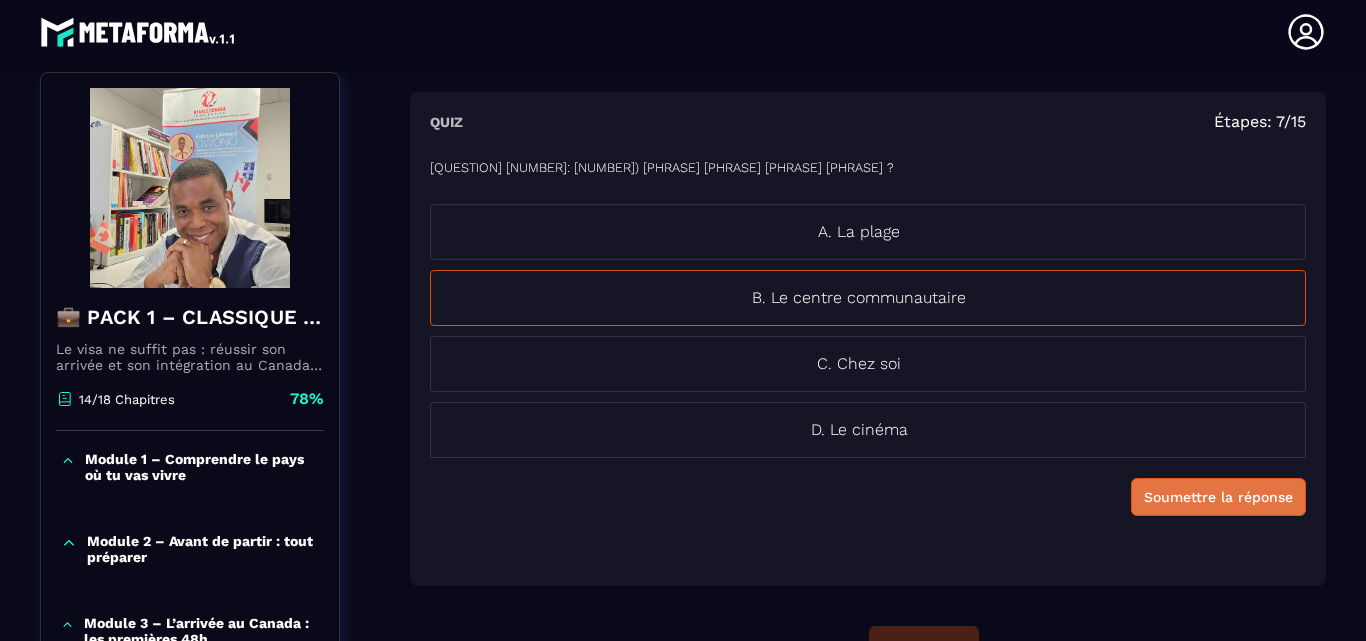 click on "Soumettre la réponse" at bounding box center [1218, 497] 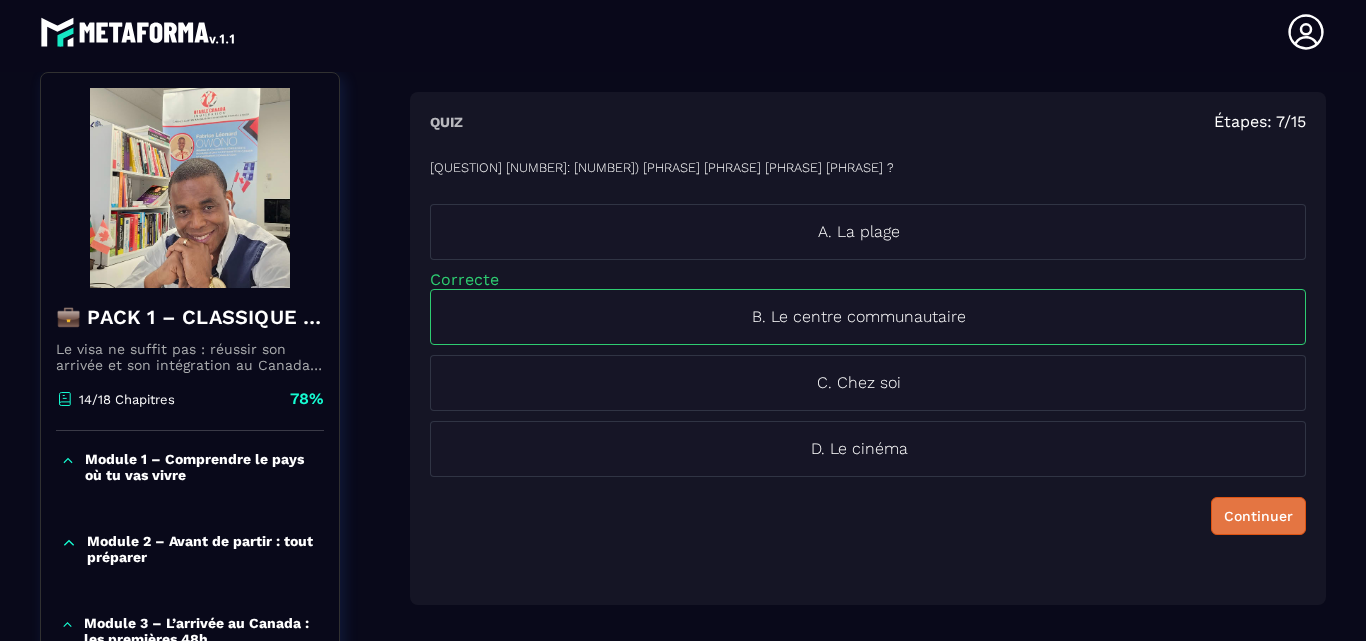 click on "Continuer" at bounding box center [1258, 516] 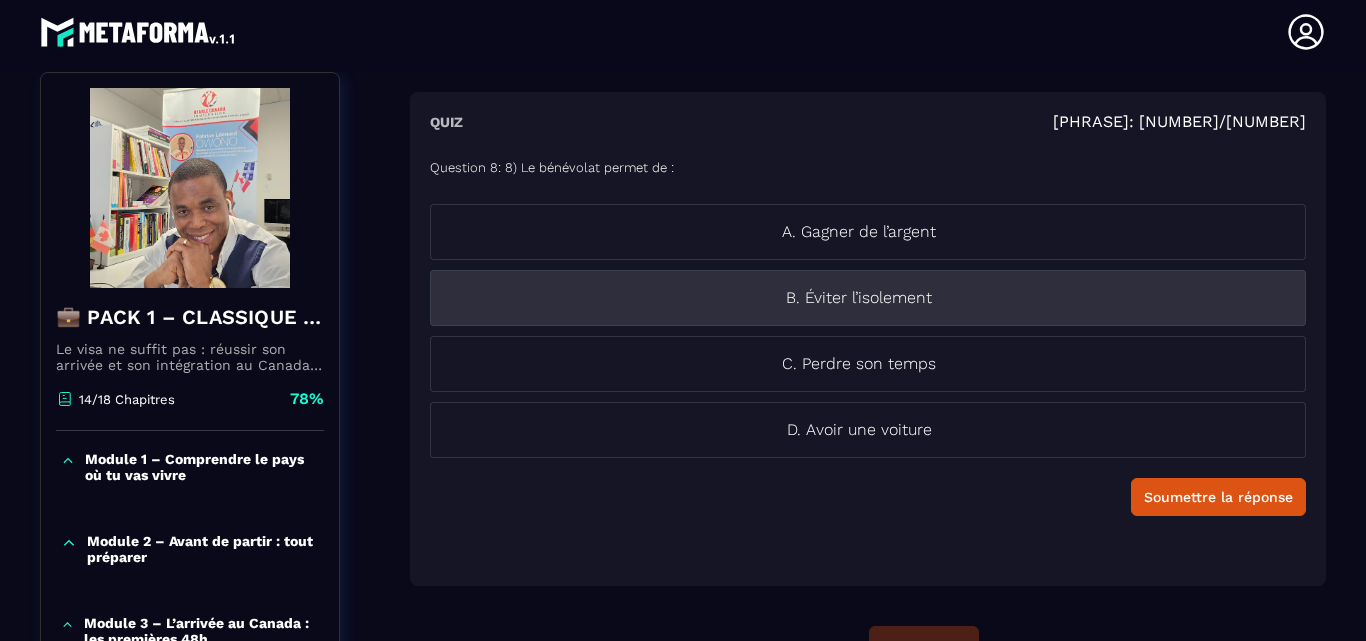 click on "B. Éviter l’isolement" at bounding box center (868, 298) 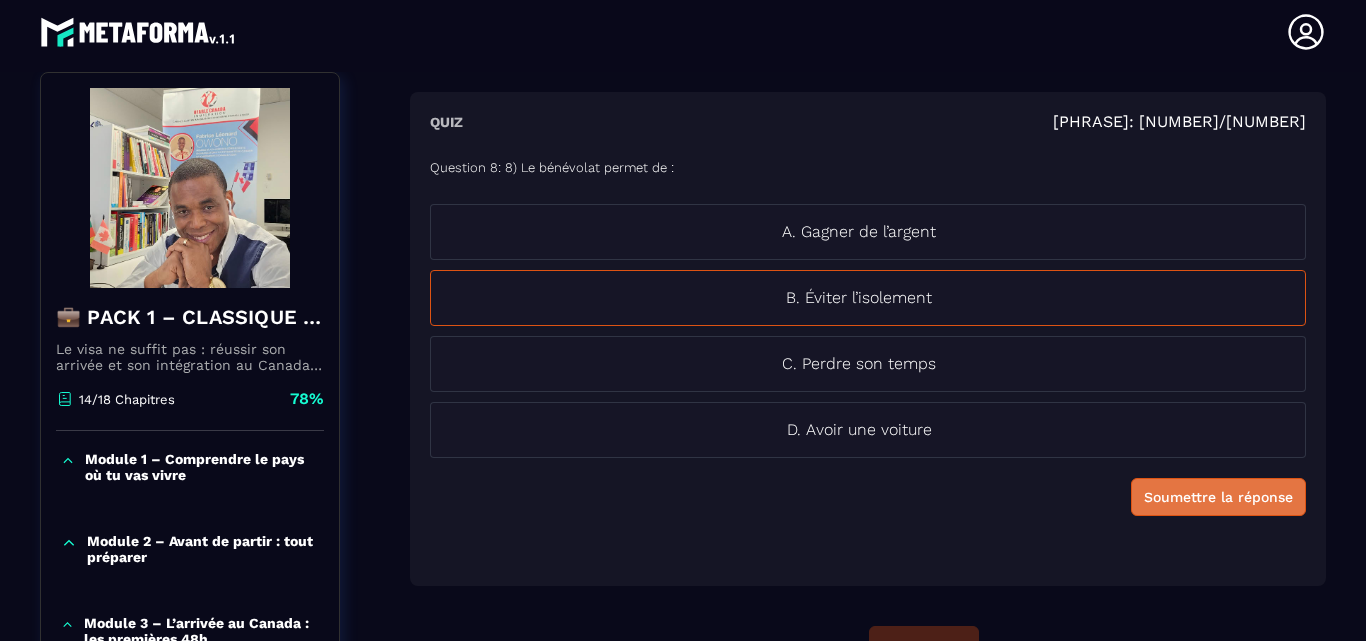 click on "Soumettre la réponse" at bounding box center [1218, 497] 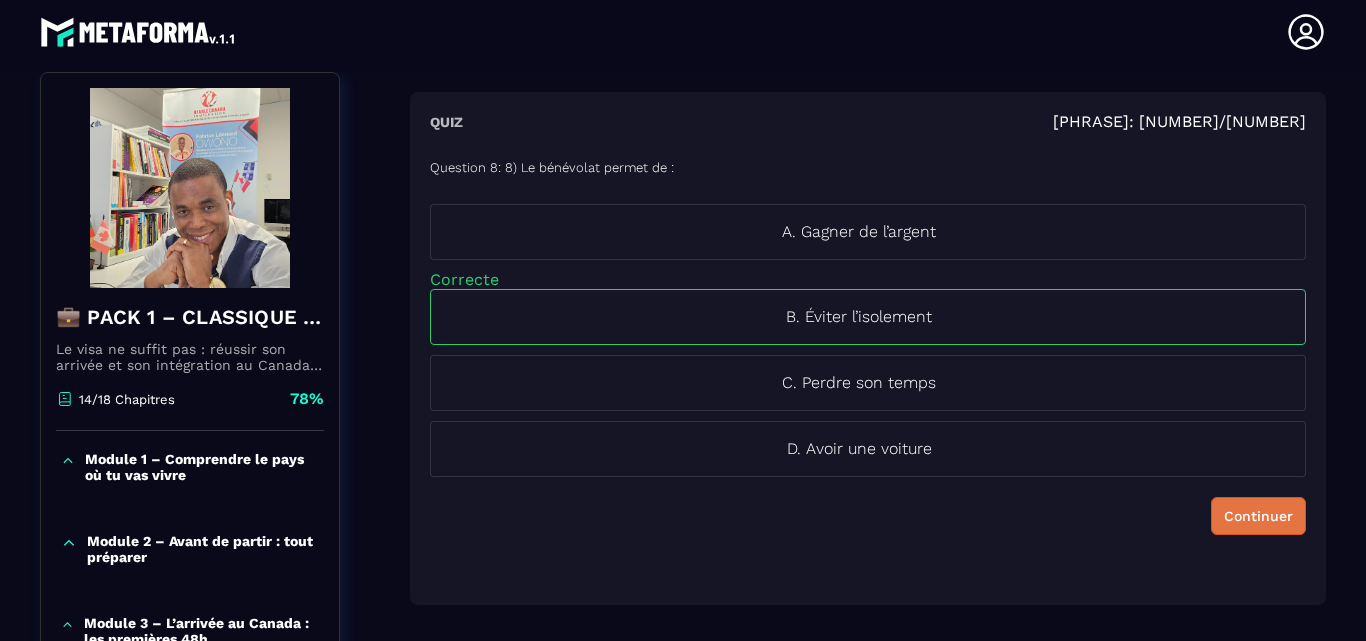click on "Continuer" at bounding box center [1258, 516] 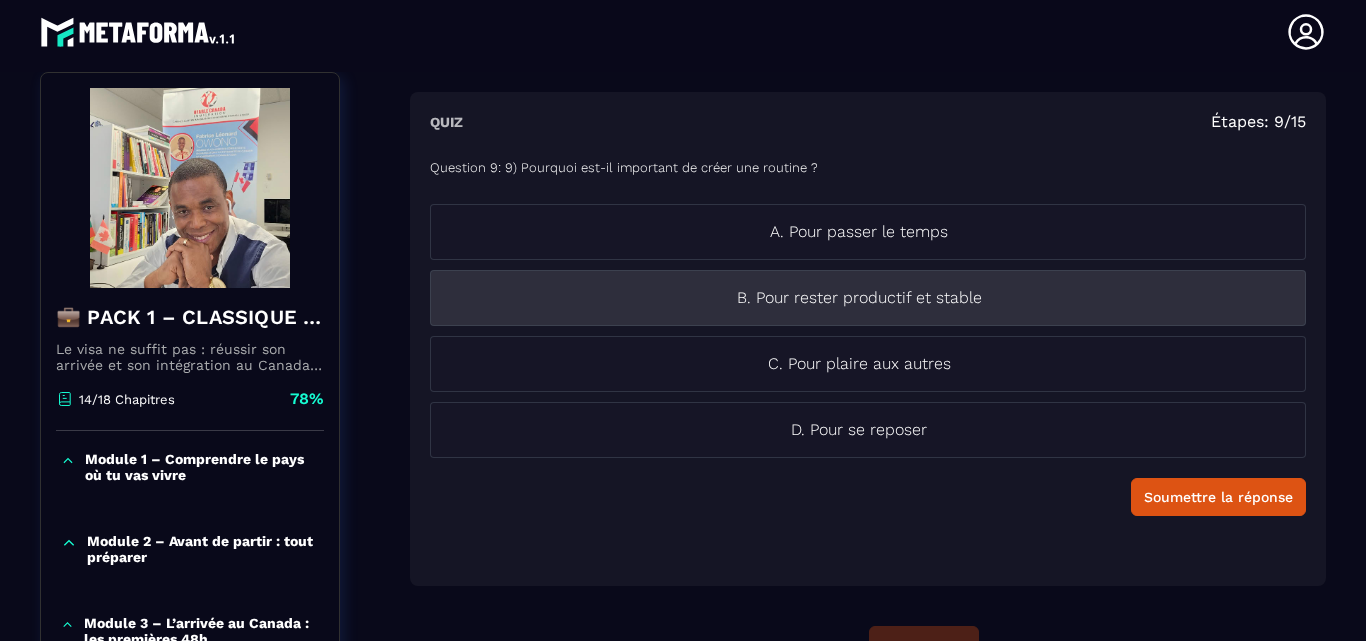 click on "B. Pour rester productif et stable" at bounding box center [859, 298] 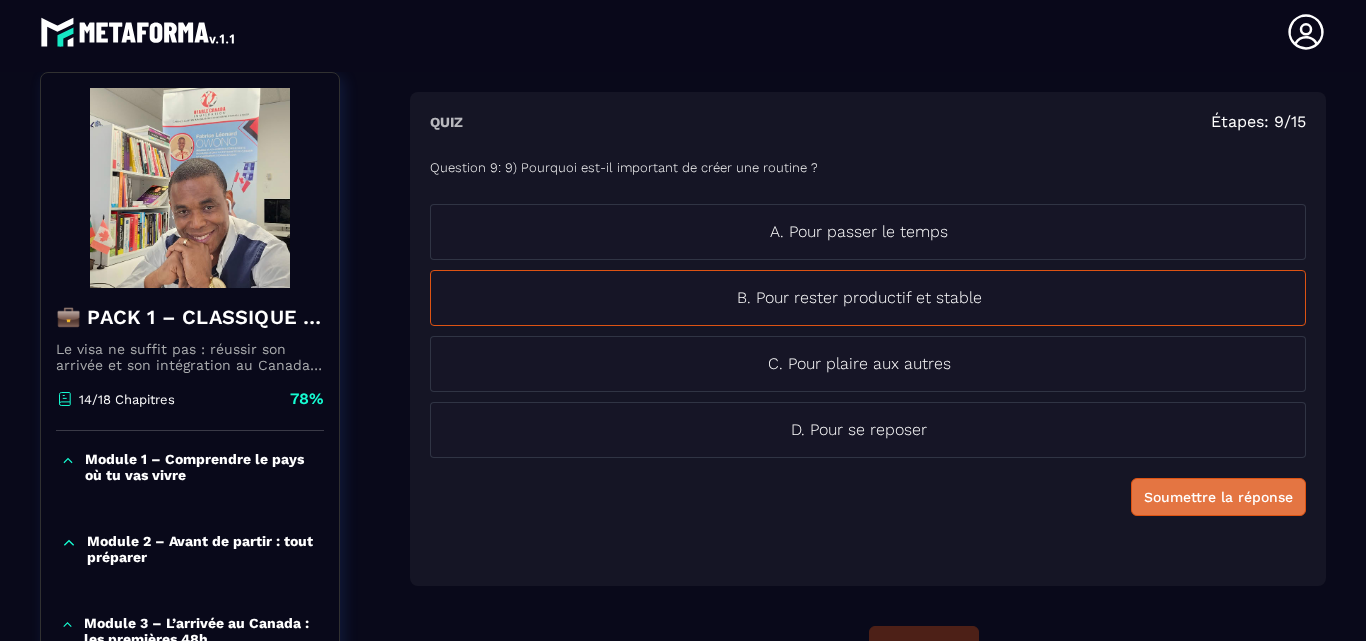 click on "Soumettre la réponse" at bounding box center (1218, 497) 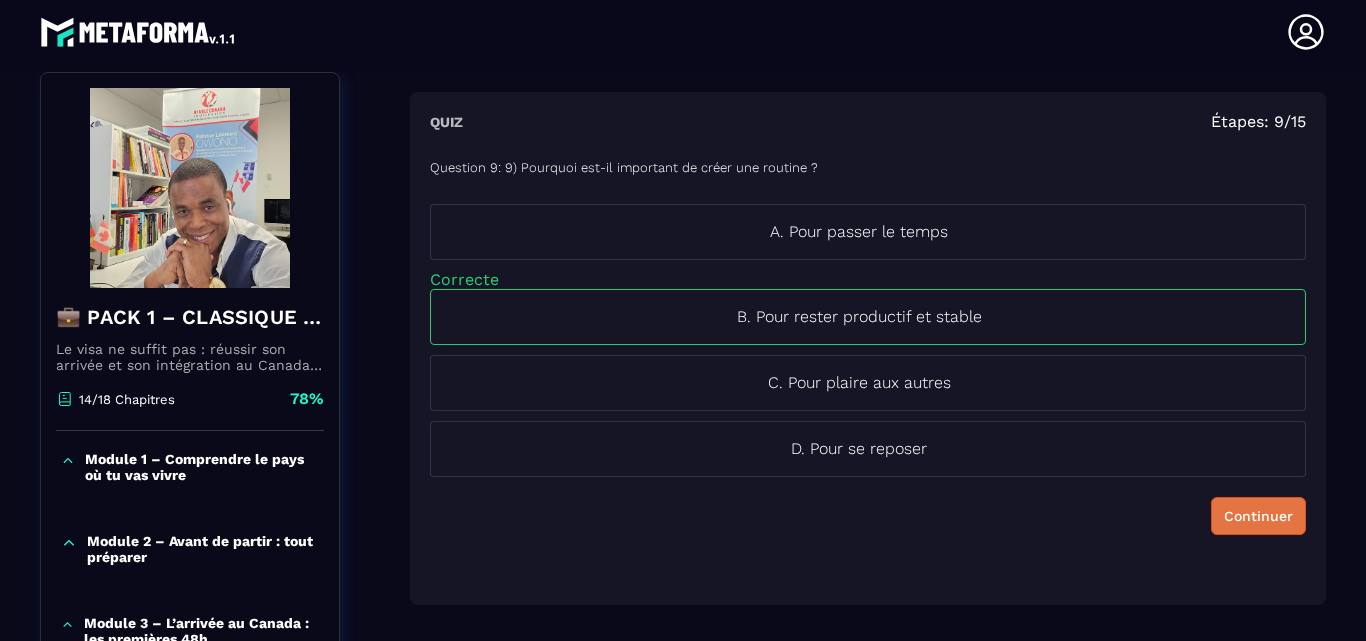 click on "Continuer" at bounding box center (1258, 516) 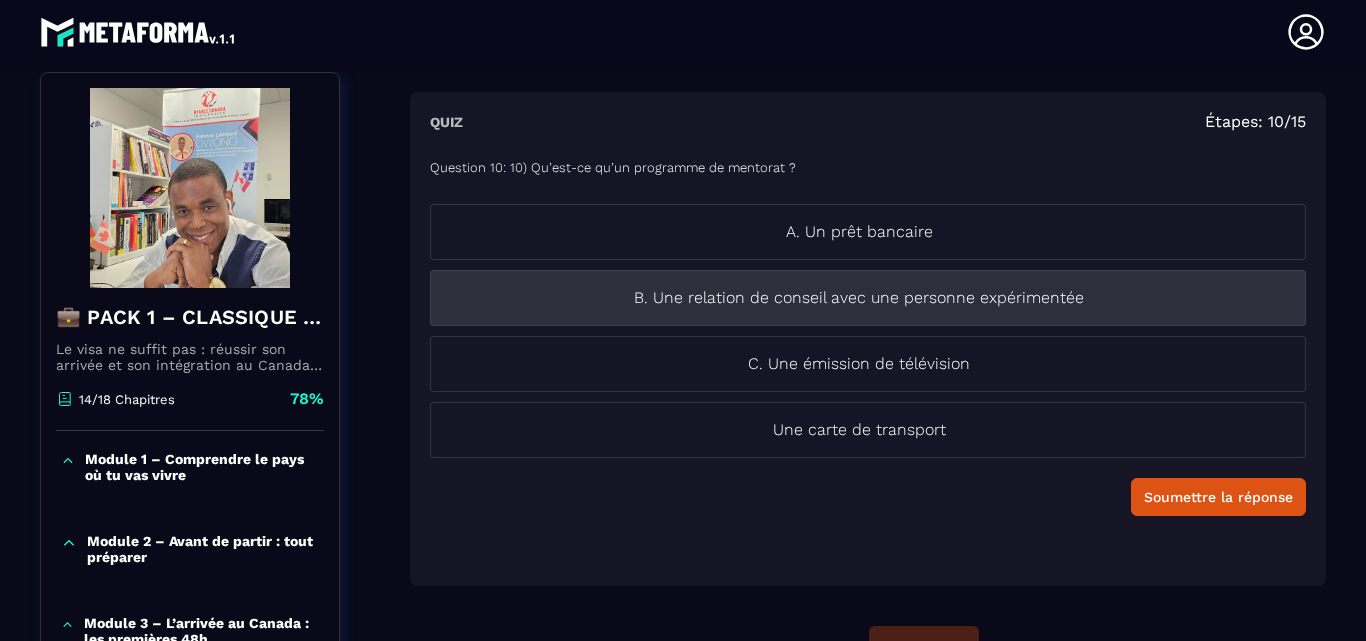click on "B. Une relation de conseil avec une personne expérimentée" at bounding box center [868, 298] 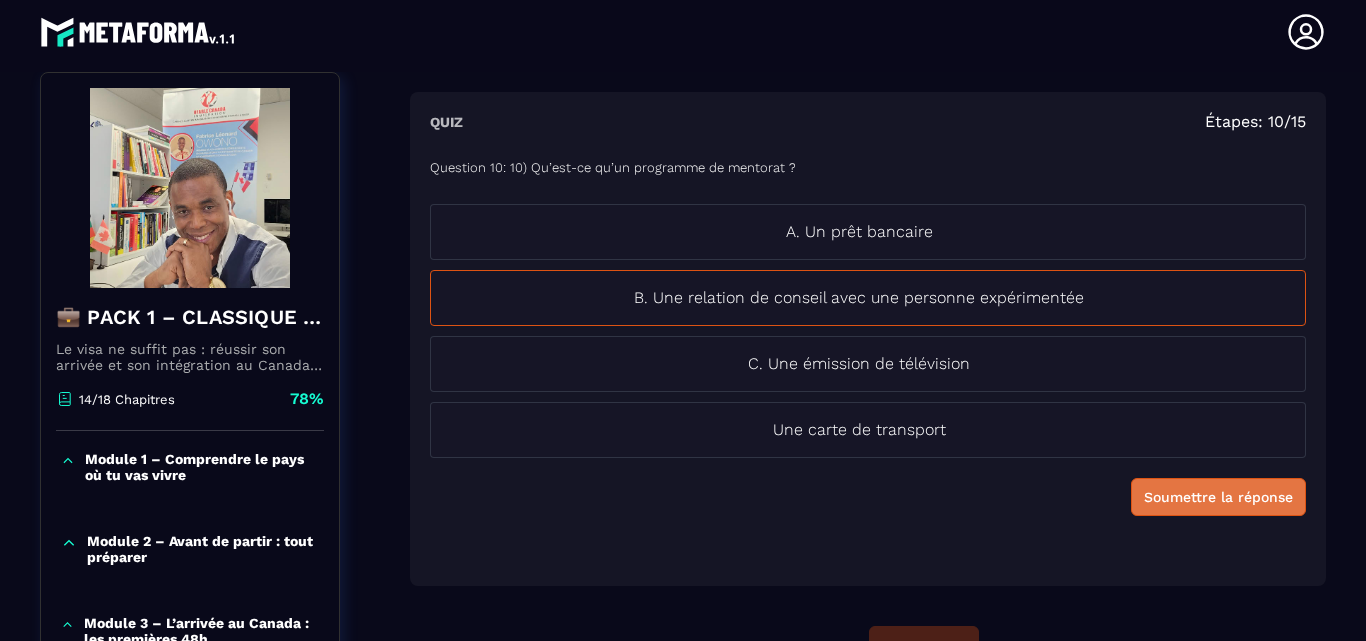 click on "Soumettre la réponse" at bounding box center [1218, 497] 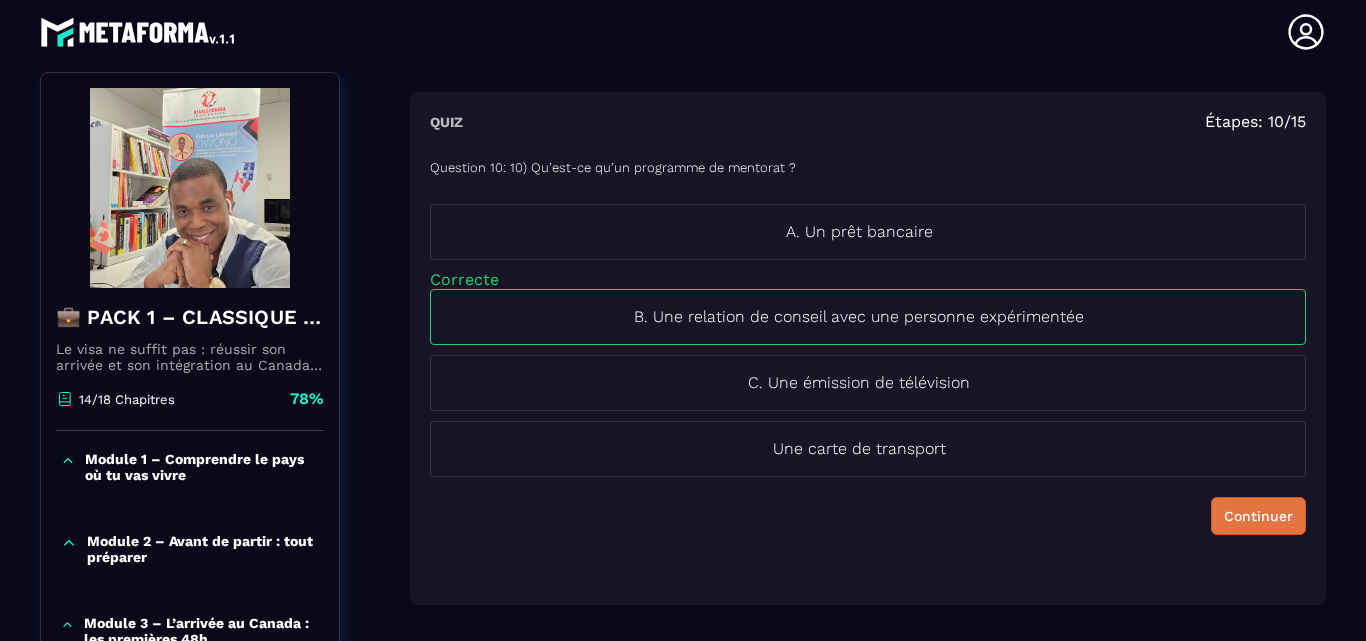 click on "Continuer" at bounding box center (1258, 516) 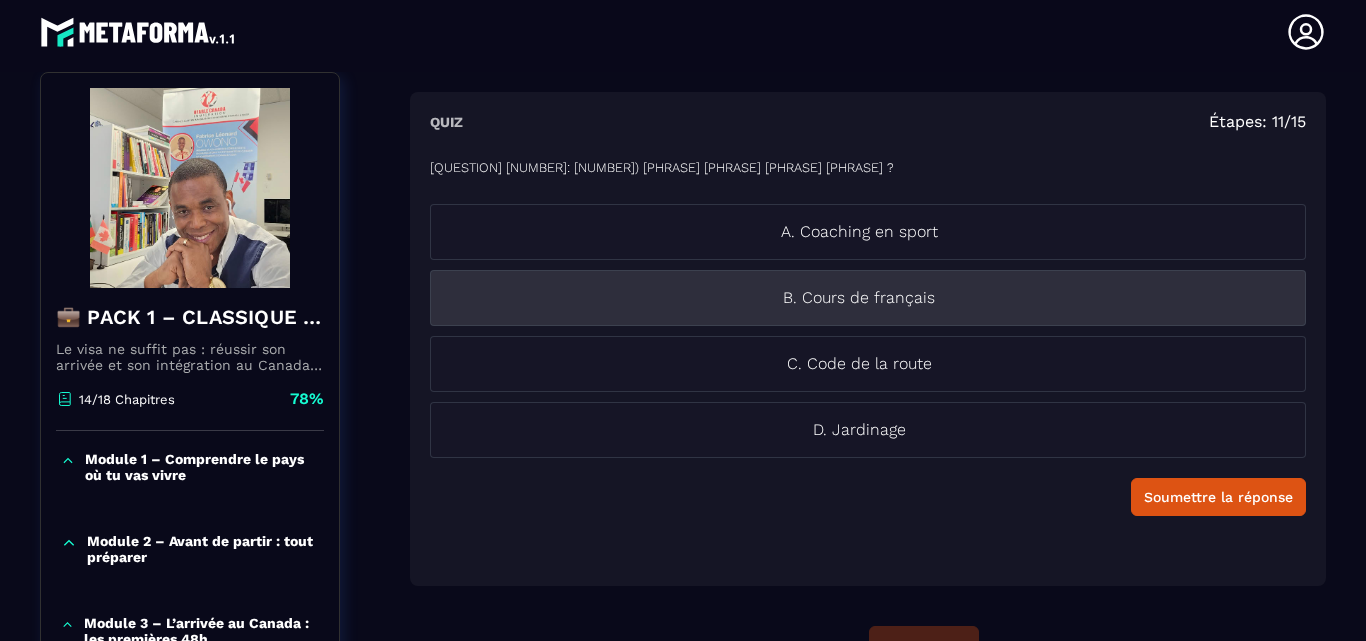 click on "B. Cours de français" at bounding box center [859, 298] 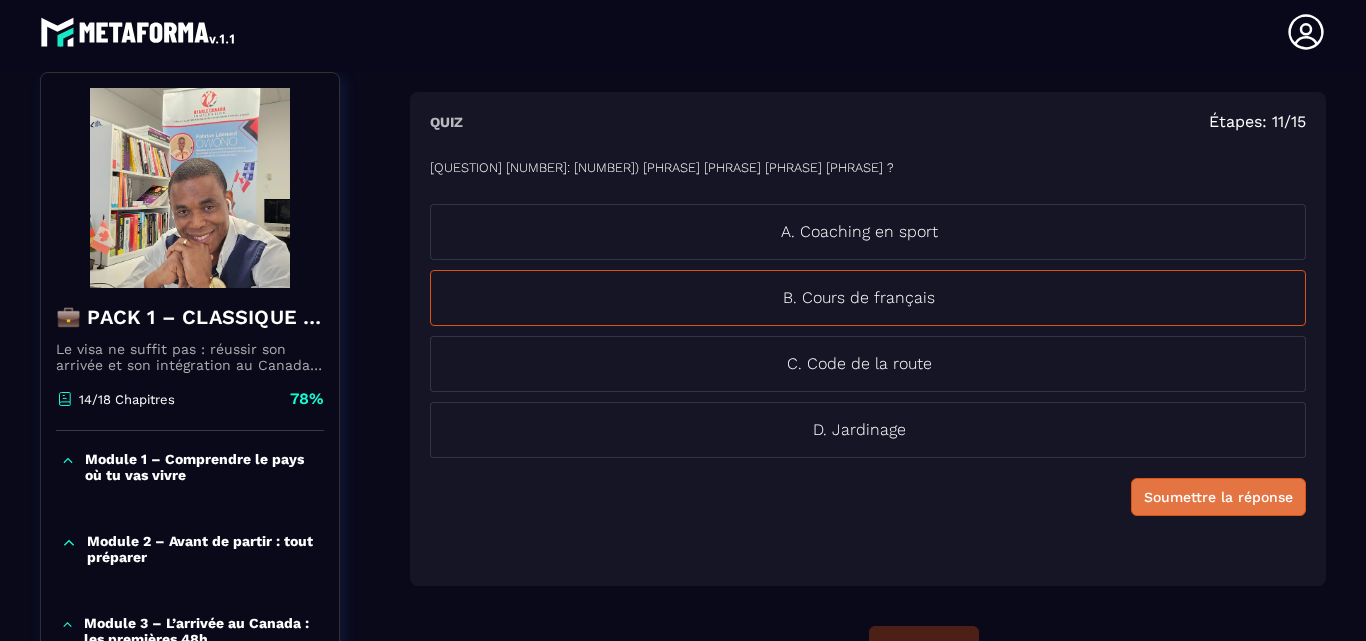 click on "Soumettre la réponse" at bounding box center [1218, 497] 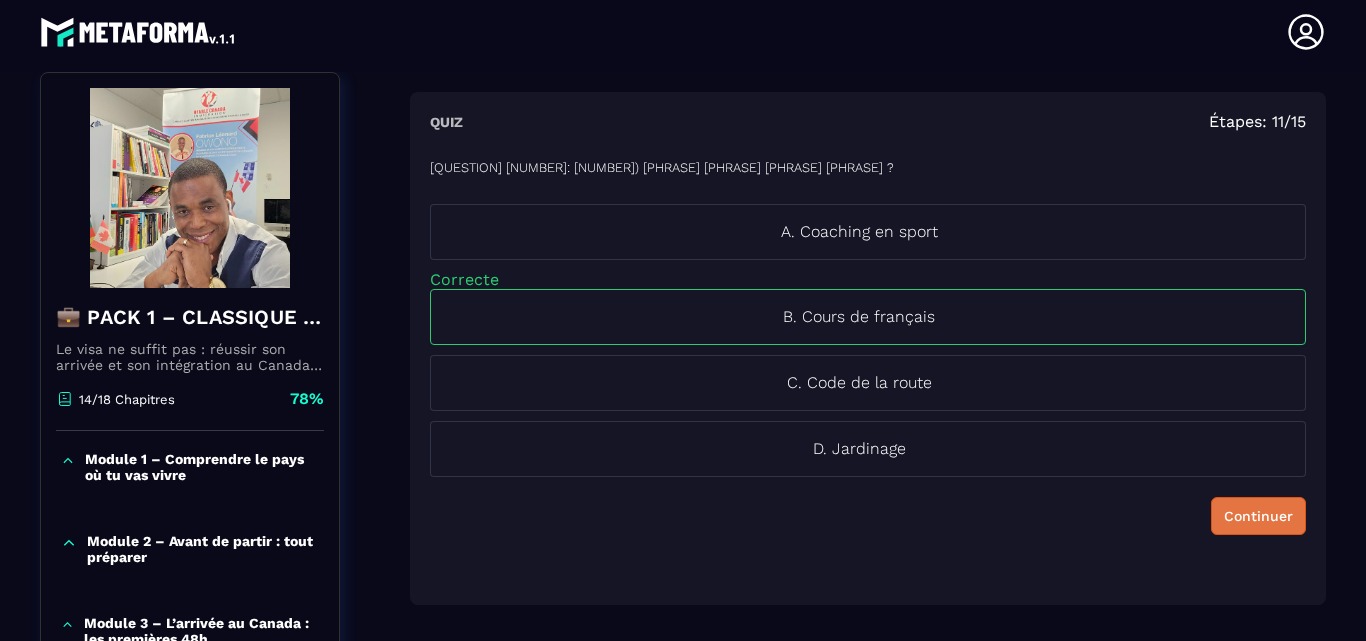 click on "Continuer" at bounding box center [1258, 516] 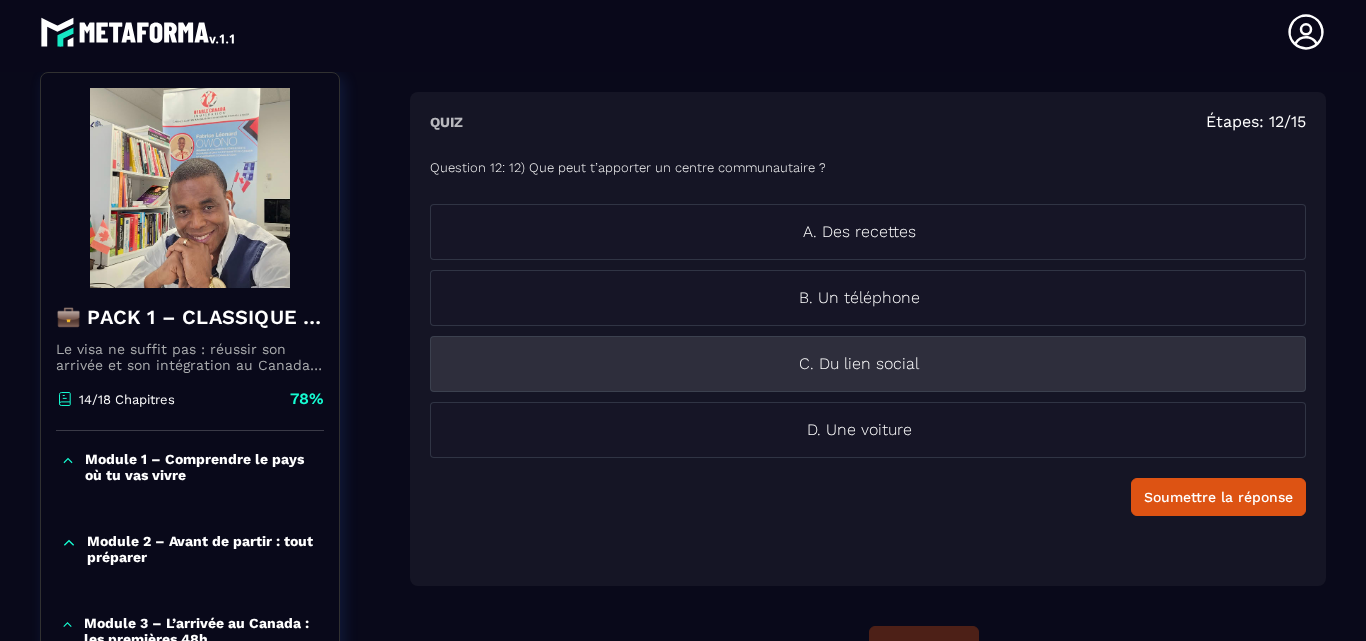 click on "C. Du lien social" at bounding box center (868, 364) 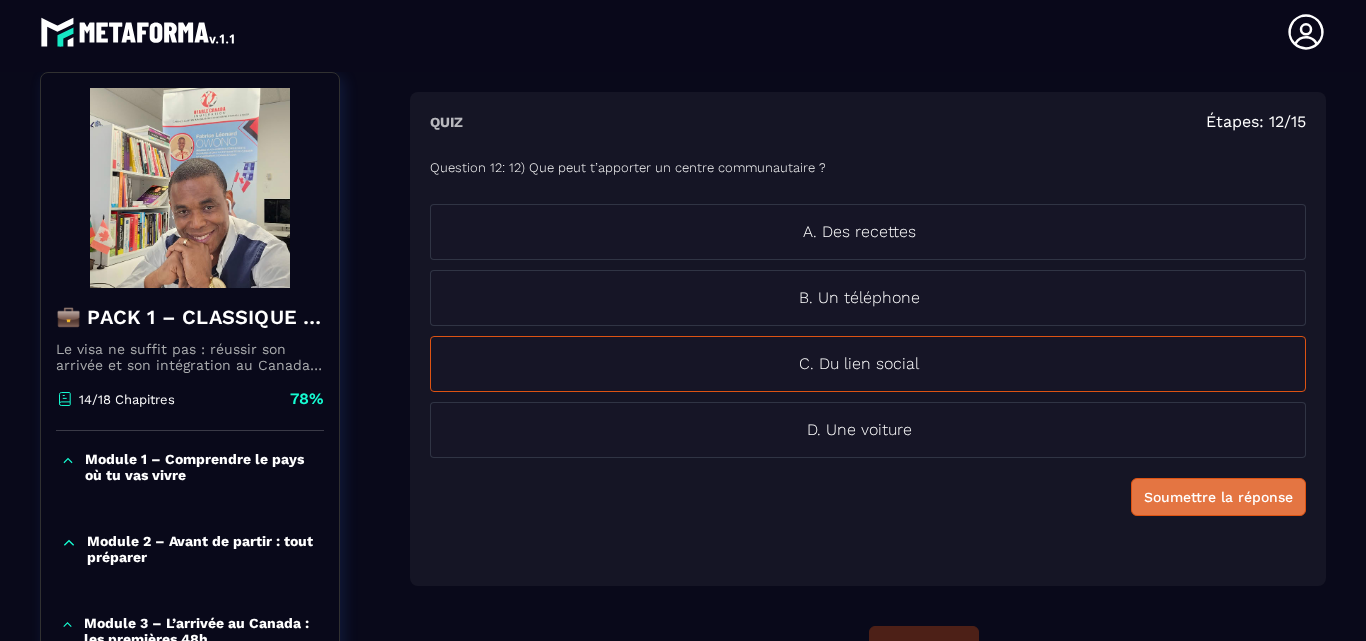 click on "Soumettre la réponse" at bounding box center [1218, 497] 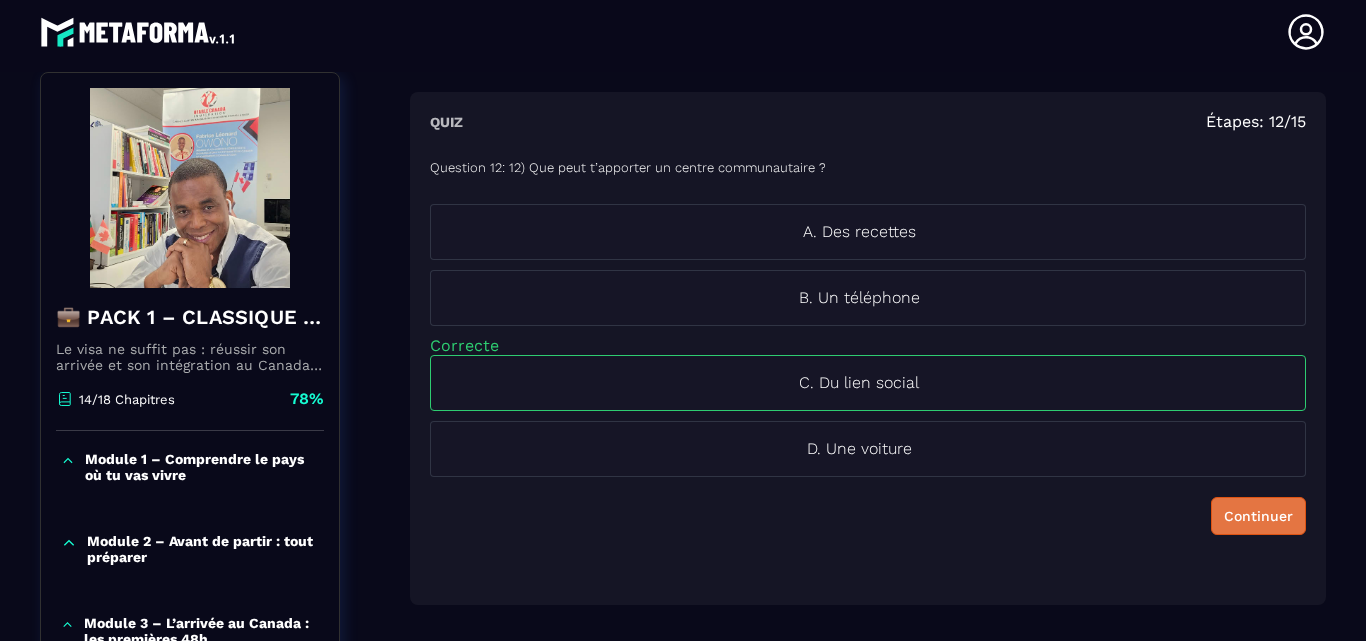 click on "Continuer" at bounding box center [1258, 516] 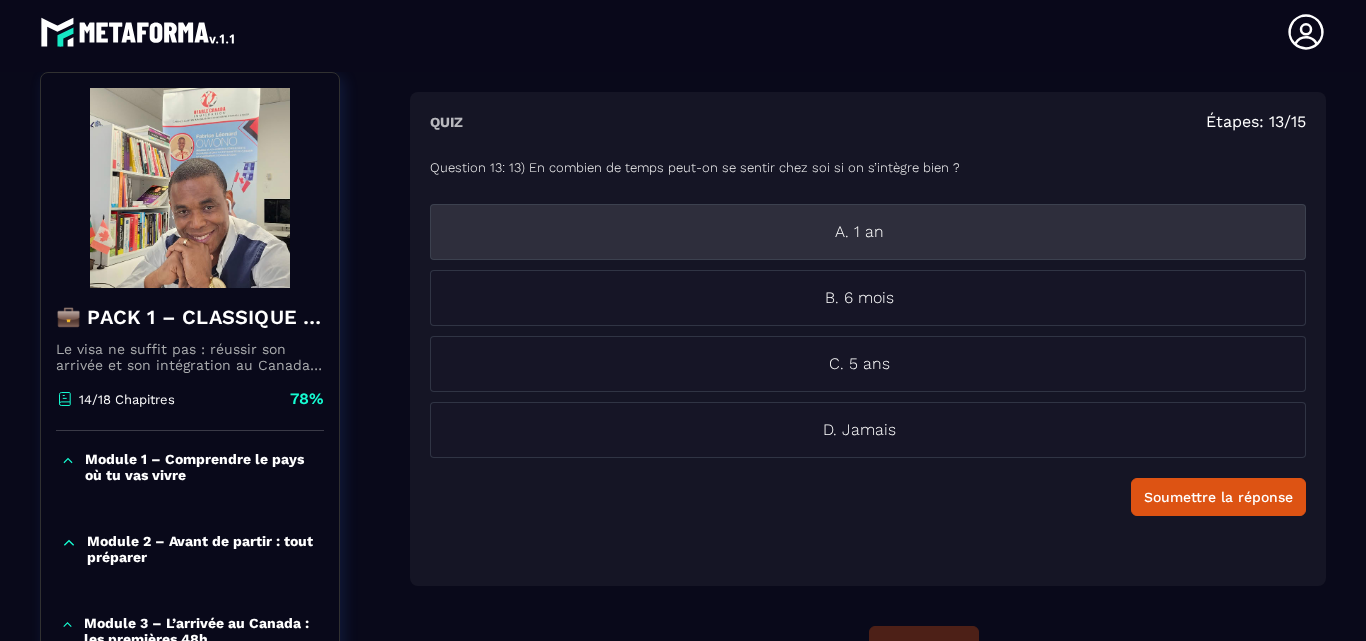 click on "A. 1 an" at bounding box center [859, 232] 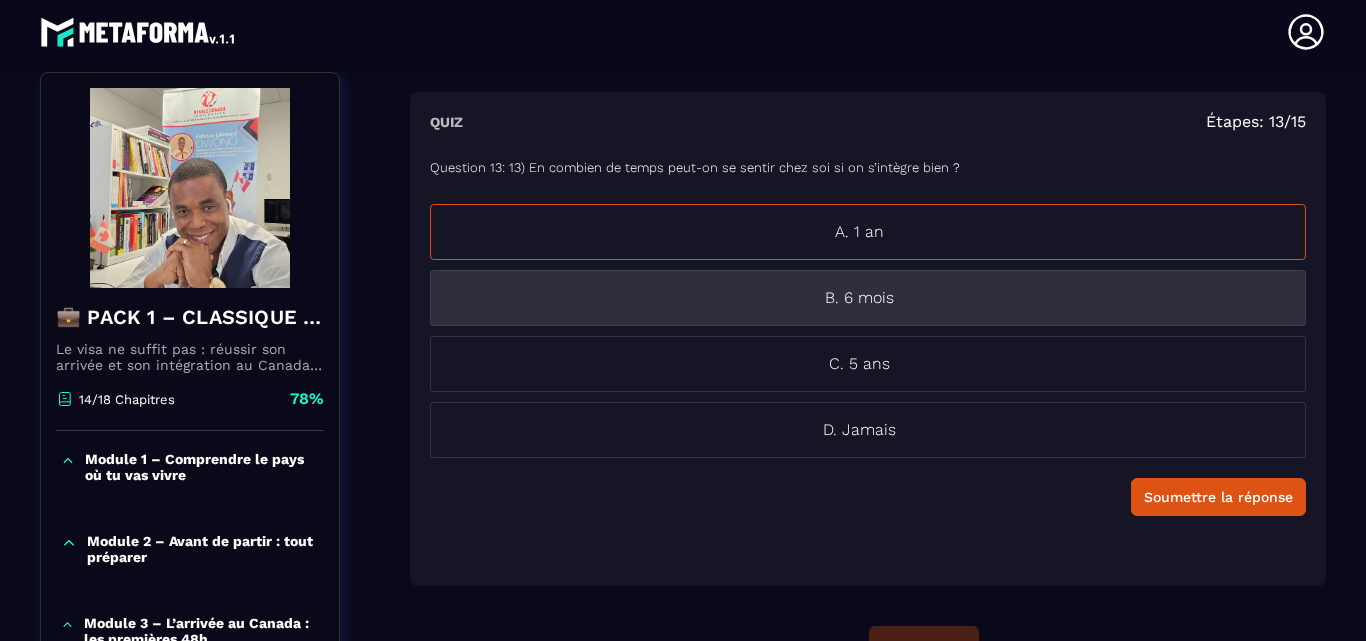 click on "B. 6 mois" at bounding box center (859, 298) 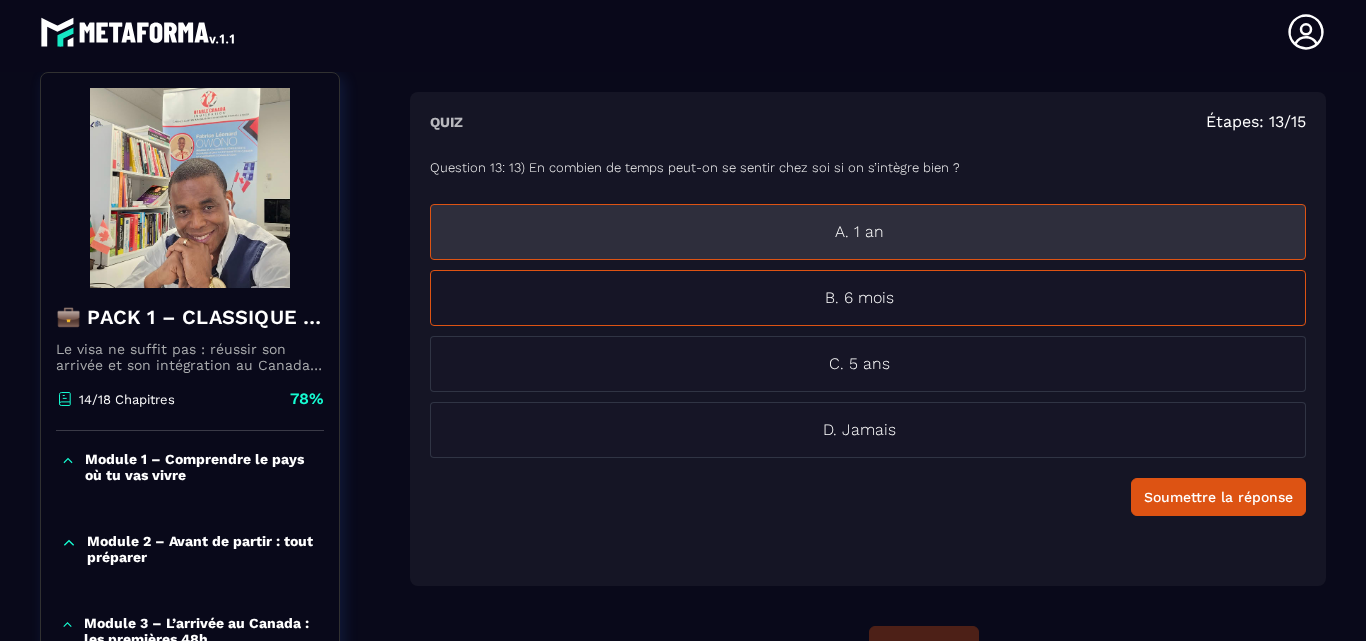 click on "A. 1 an" at bounding box center (859, 232) 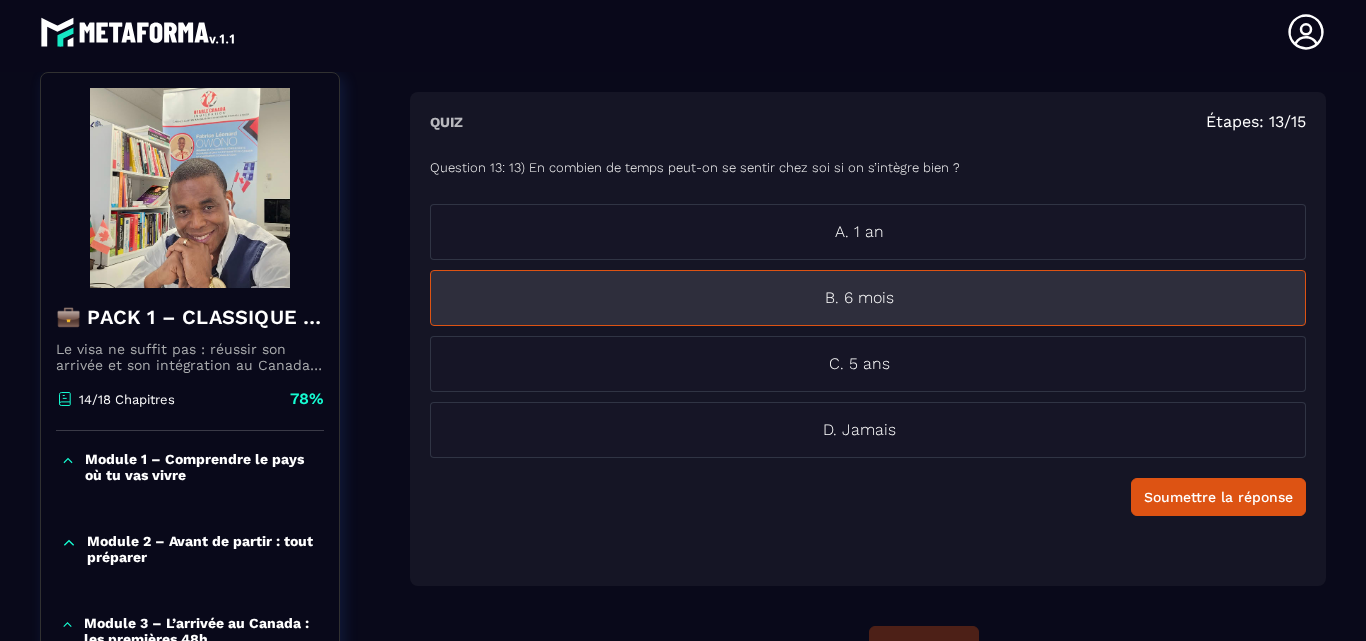 click on "B. 6 mois" at bounding box center [859, 298] 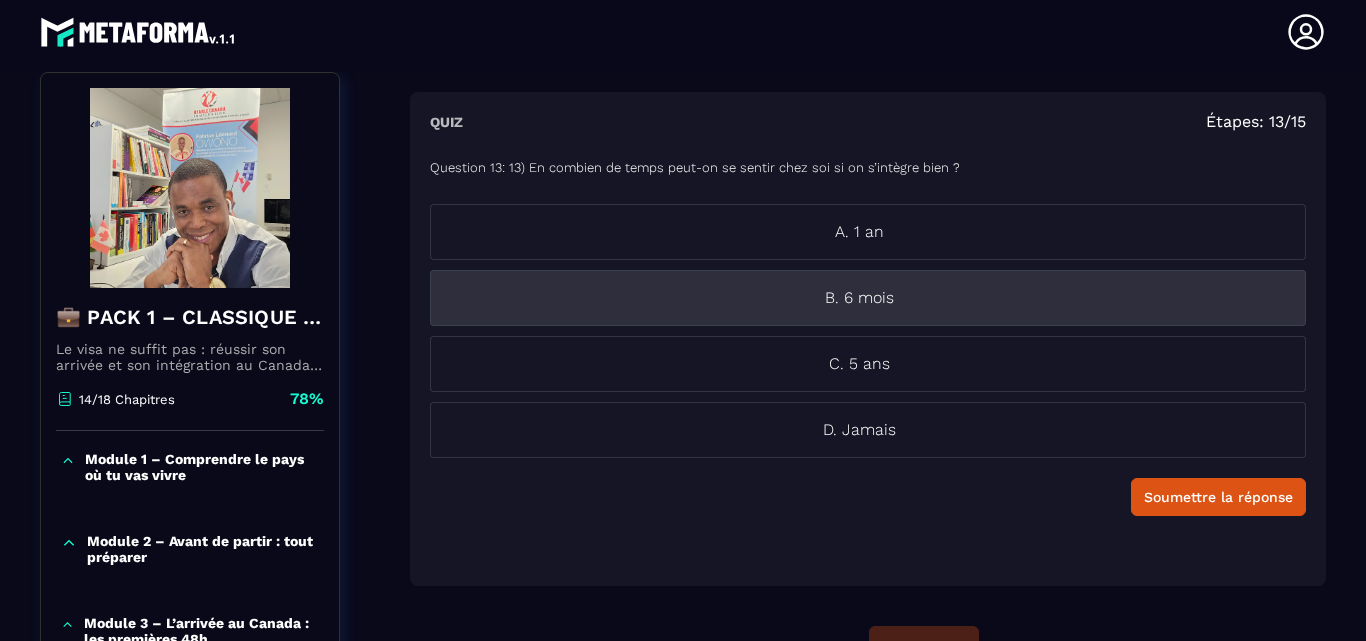 click on "B. 6 mois" at bounding box center [859, 298] 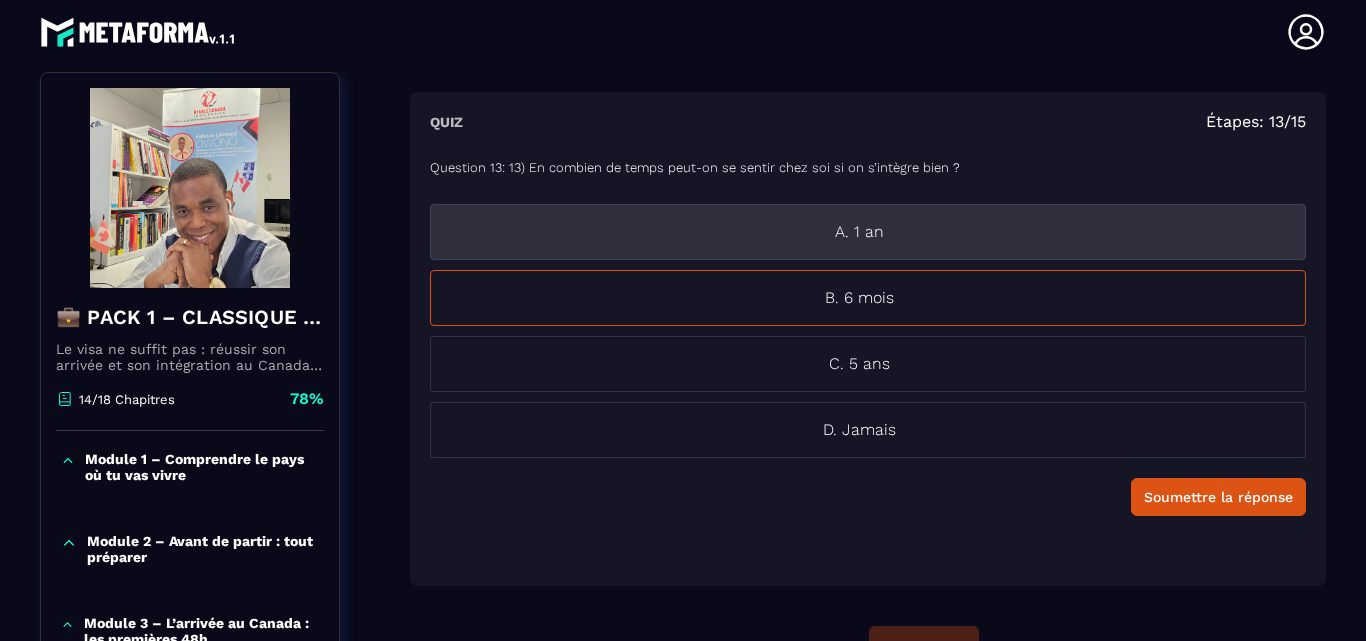 click on "A. 1 an" at bounding box center [868, 232] 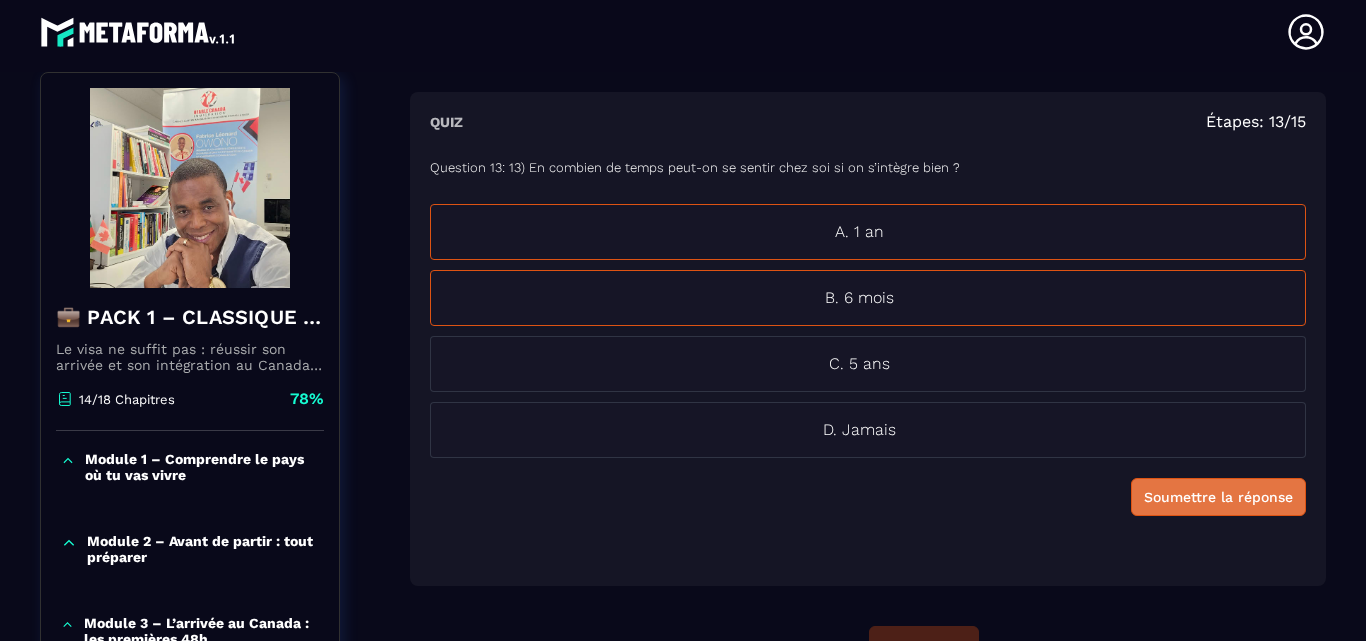 click on "Soumettre la réponse" at bounding box center [1218, 497] 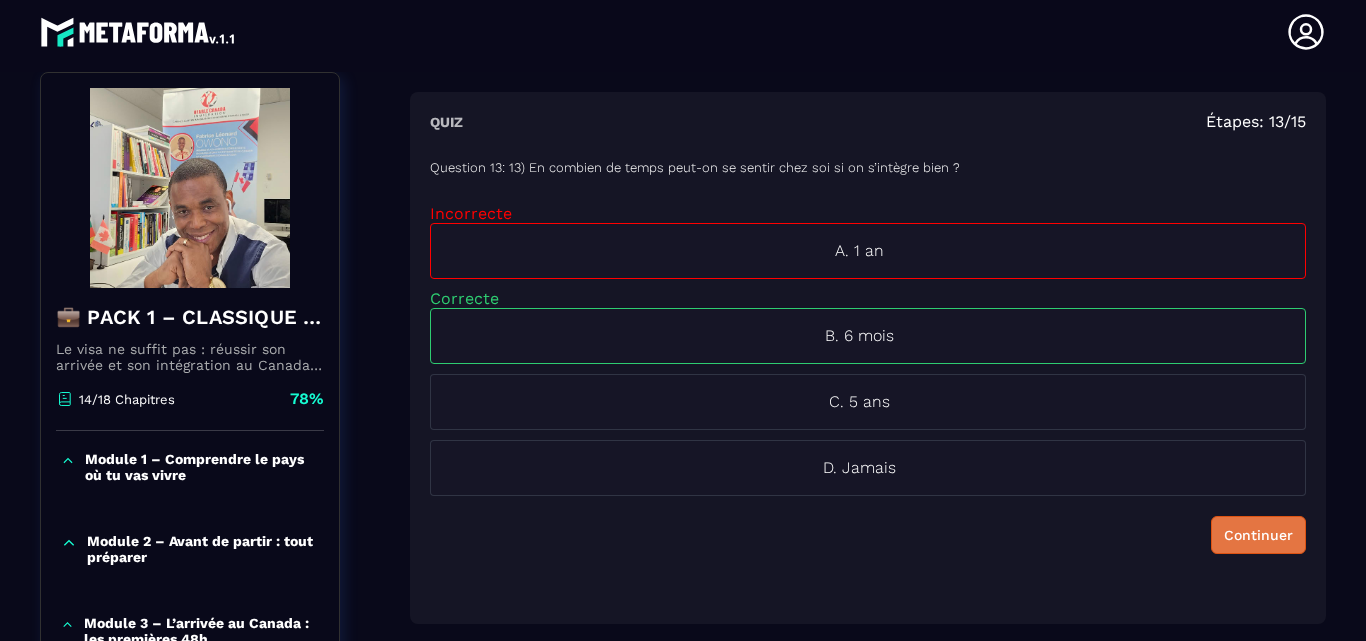 click on "Continuer" at bounding box center (1258, 535) 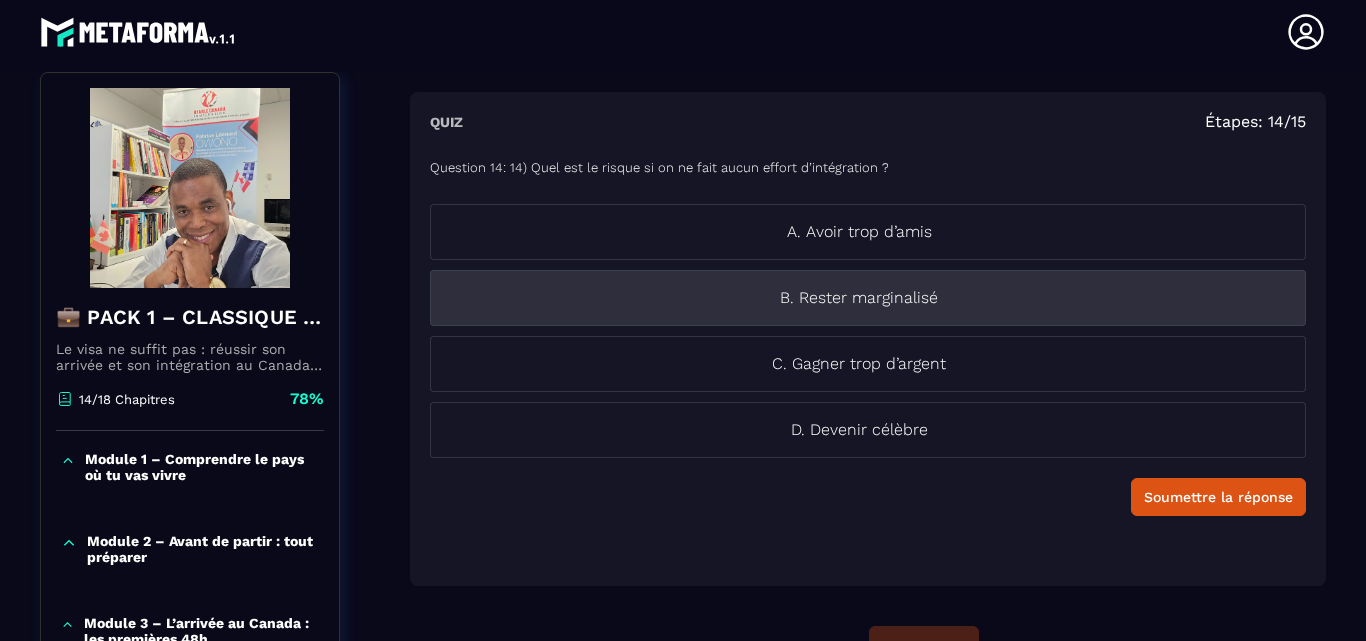 click on "B. Rester marginalisé" at bounding box center [868, 298] 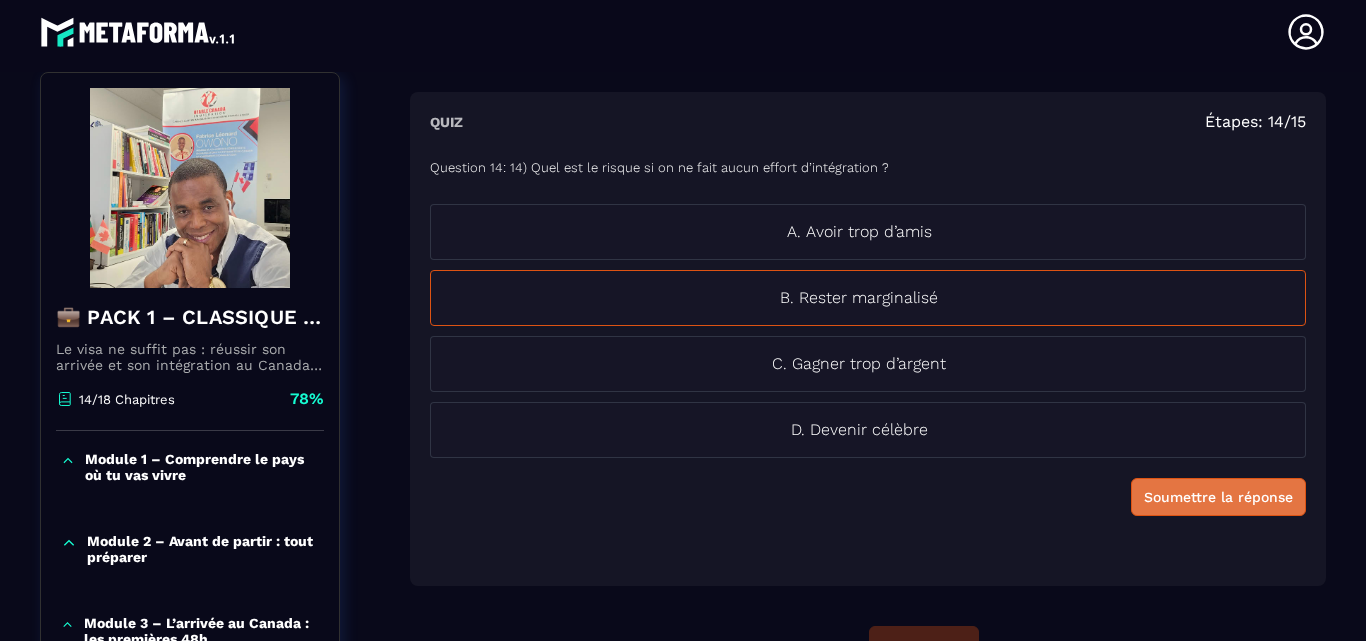 click on "Soumettre la réponse" at bounding box center (1218, 497) 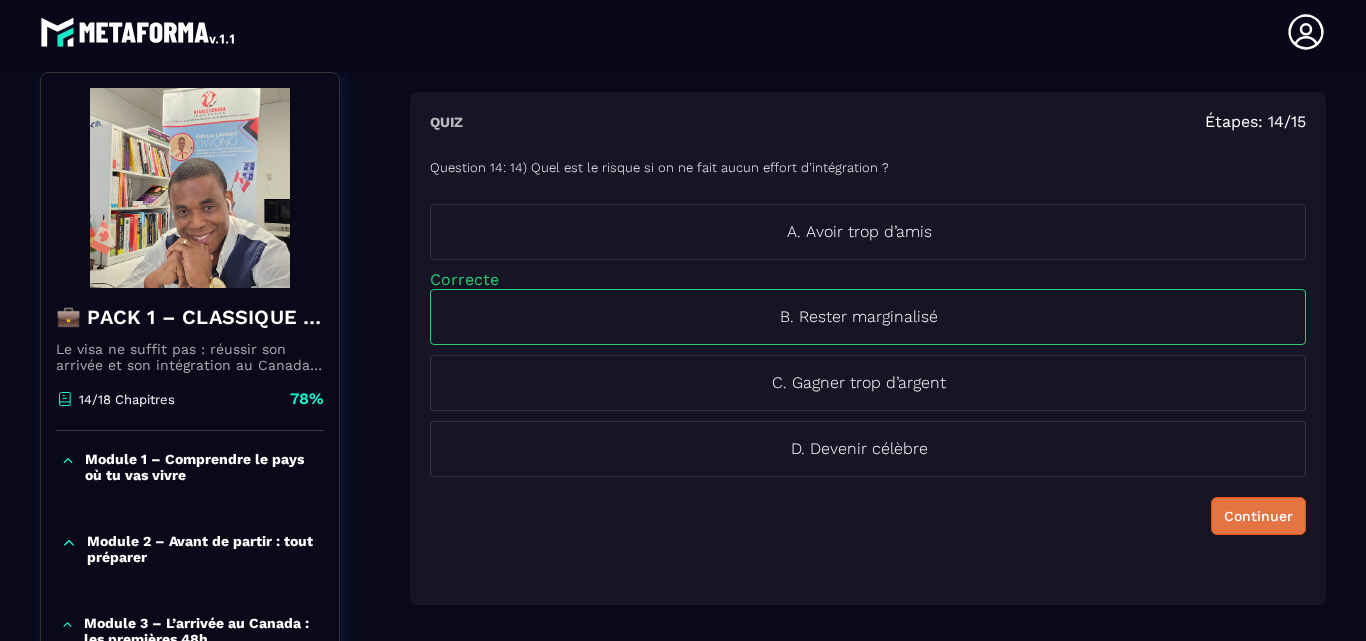 click on "Continuer" at bounding box center (1258, 516) 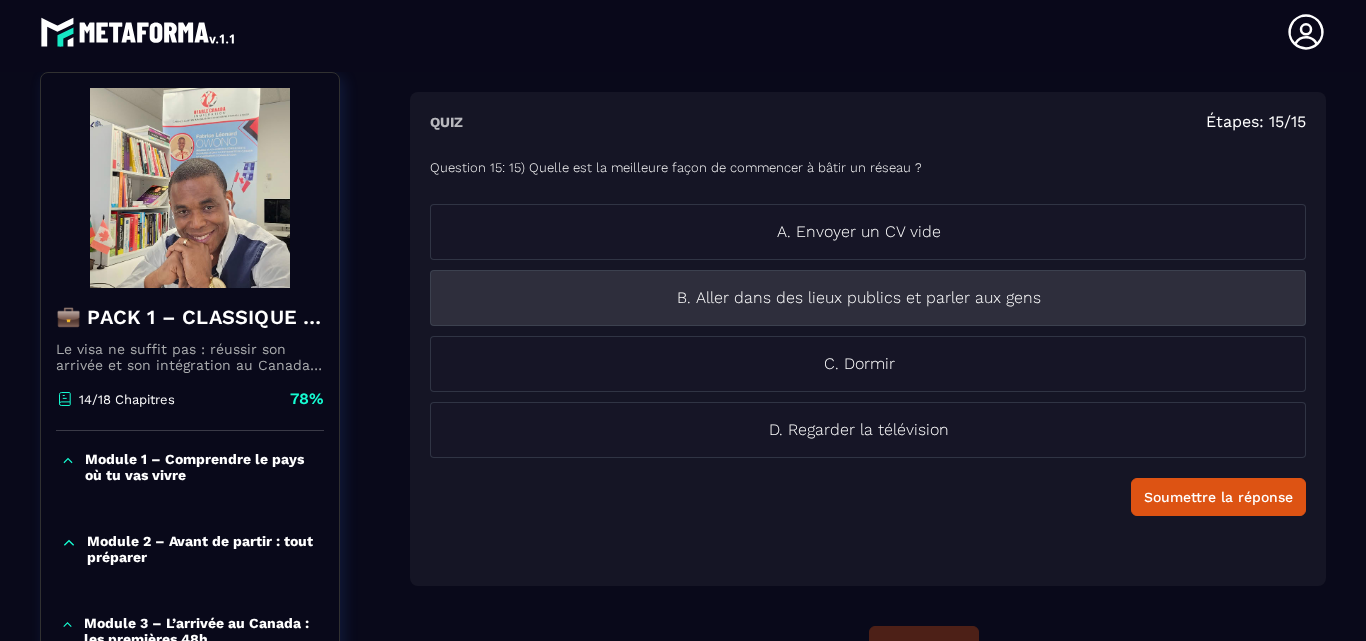 click on "B. Aller dans des lieux publics et parler aux gens" at bounding box center (859, 298) 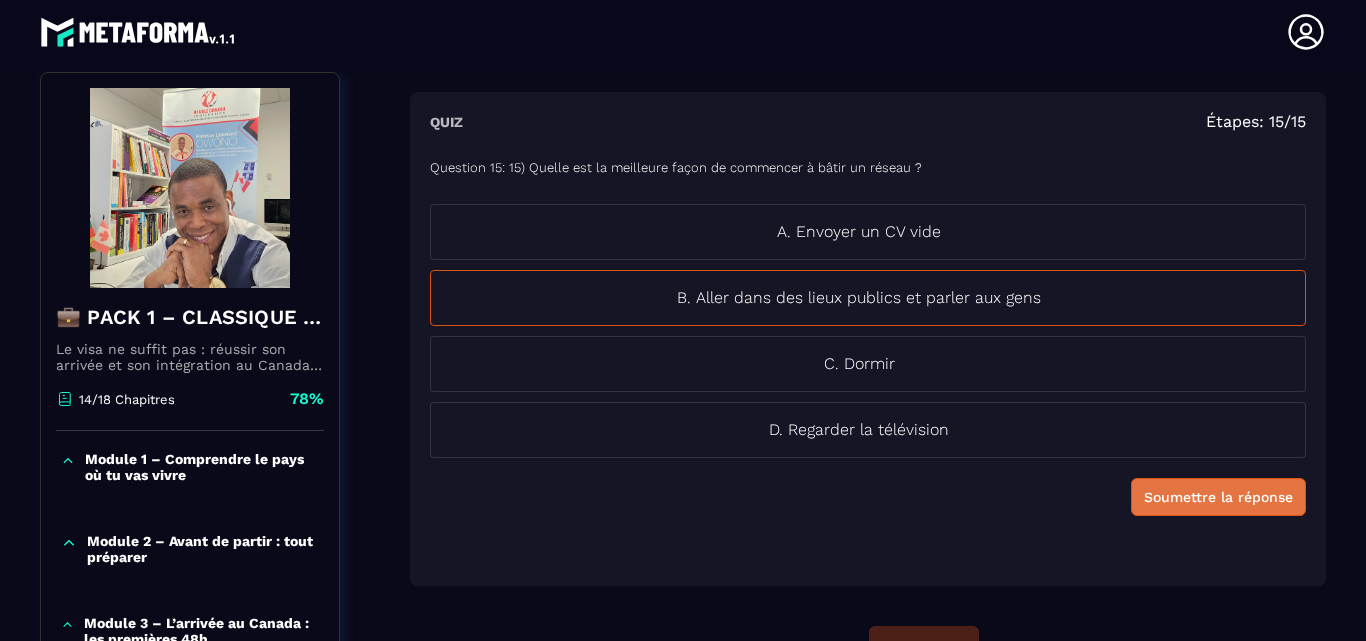 click on "Soumettre la réponse" at bounding box center (1218, 497) 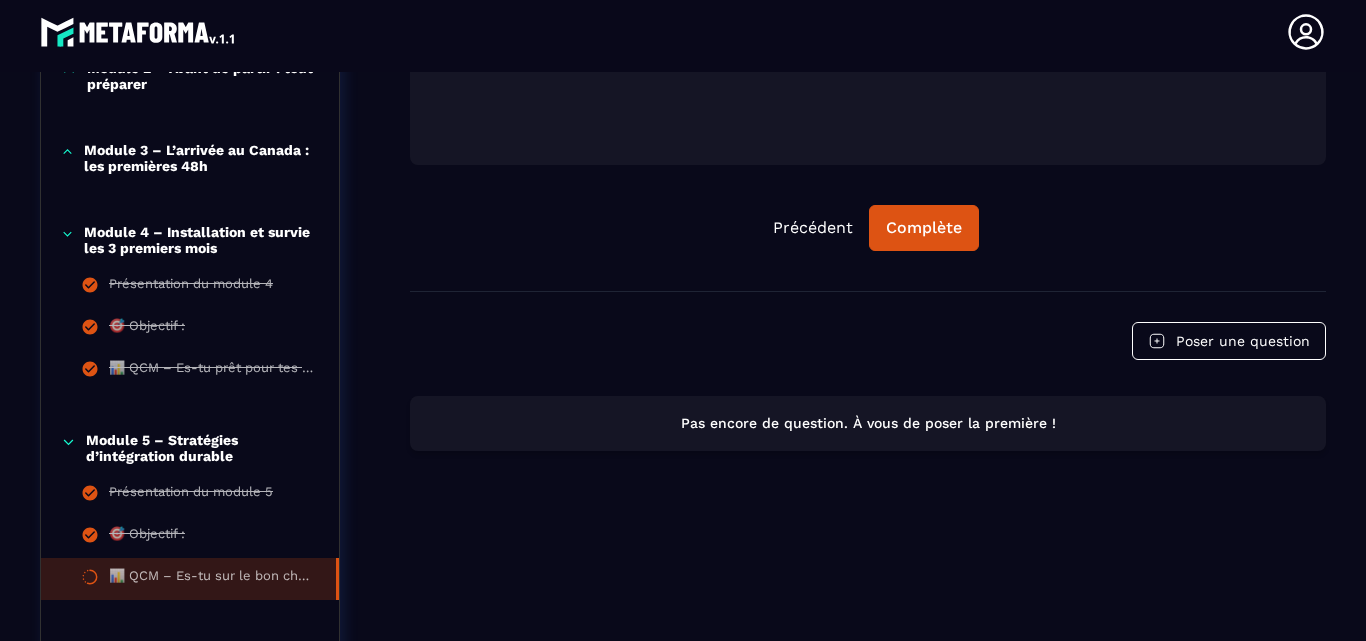 scroll, scrollTop: 608, scrollLeft: 0, axis: vertical 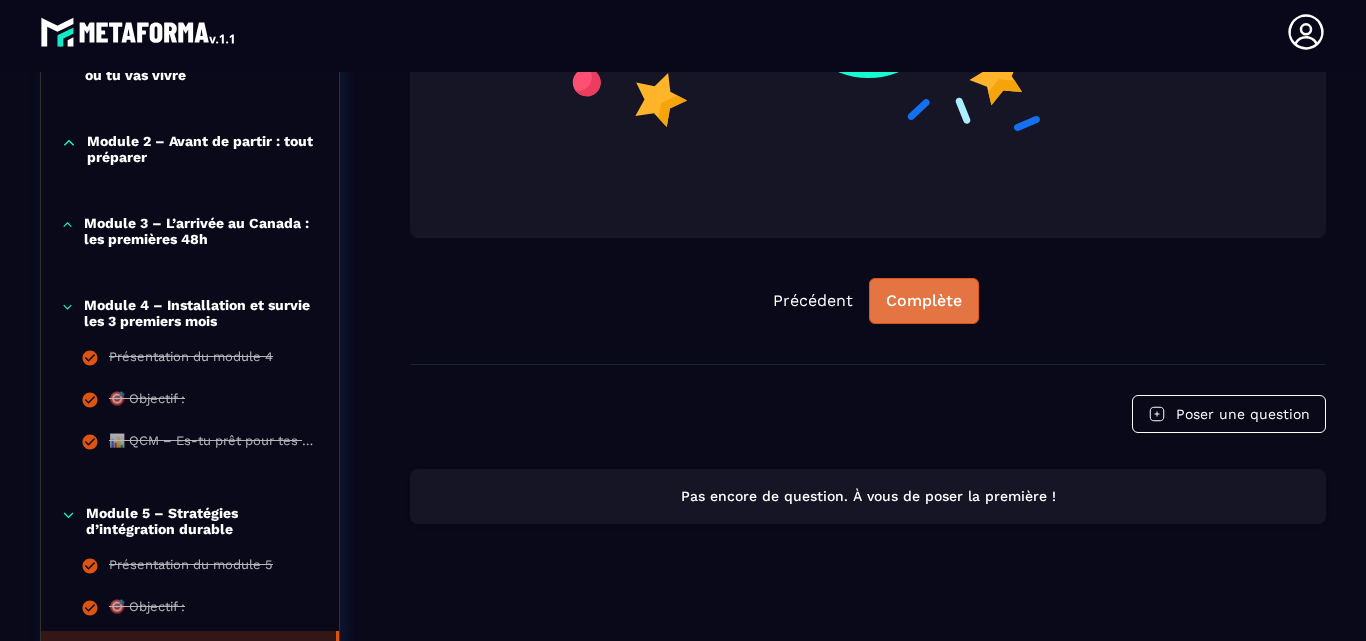click on "Complète" at bounding box center (924, 301) 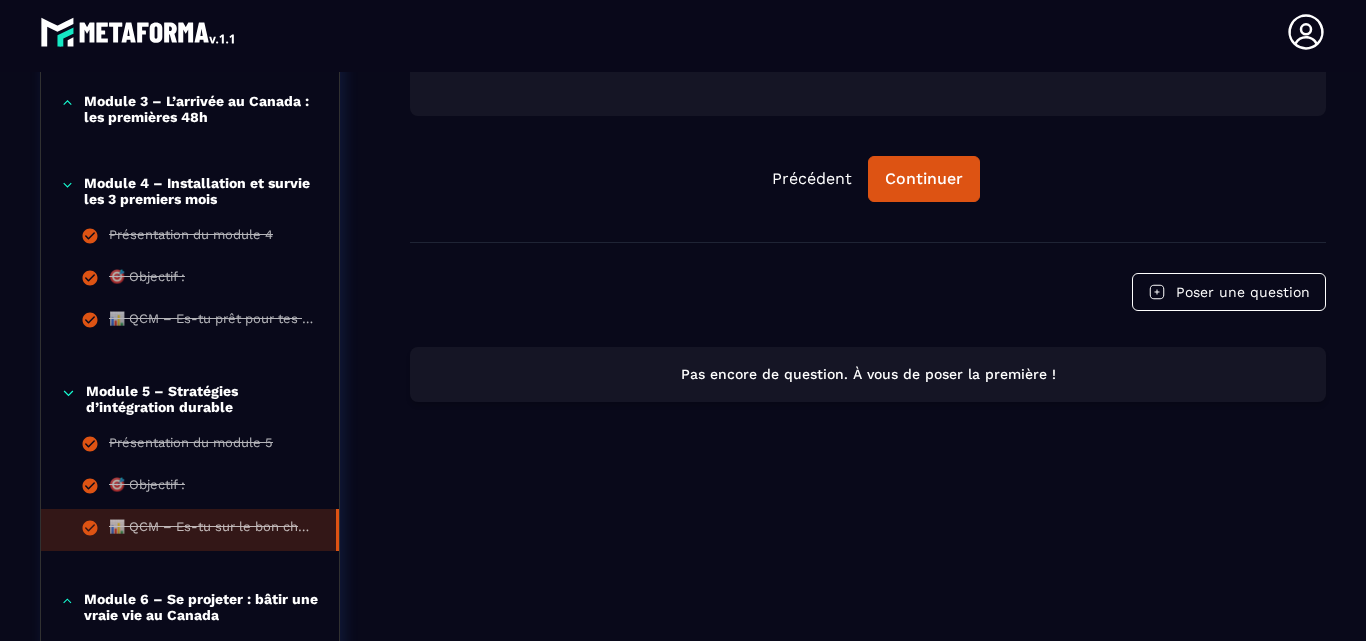 scroll, scrollTop: 768, scrollLeft: 0, axis: vertical 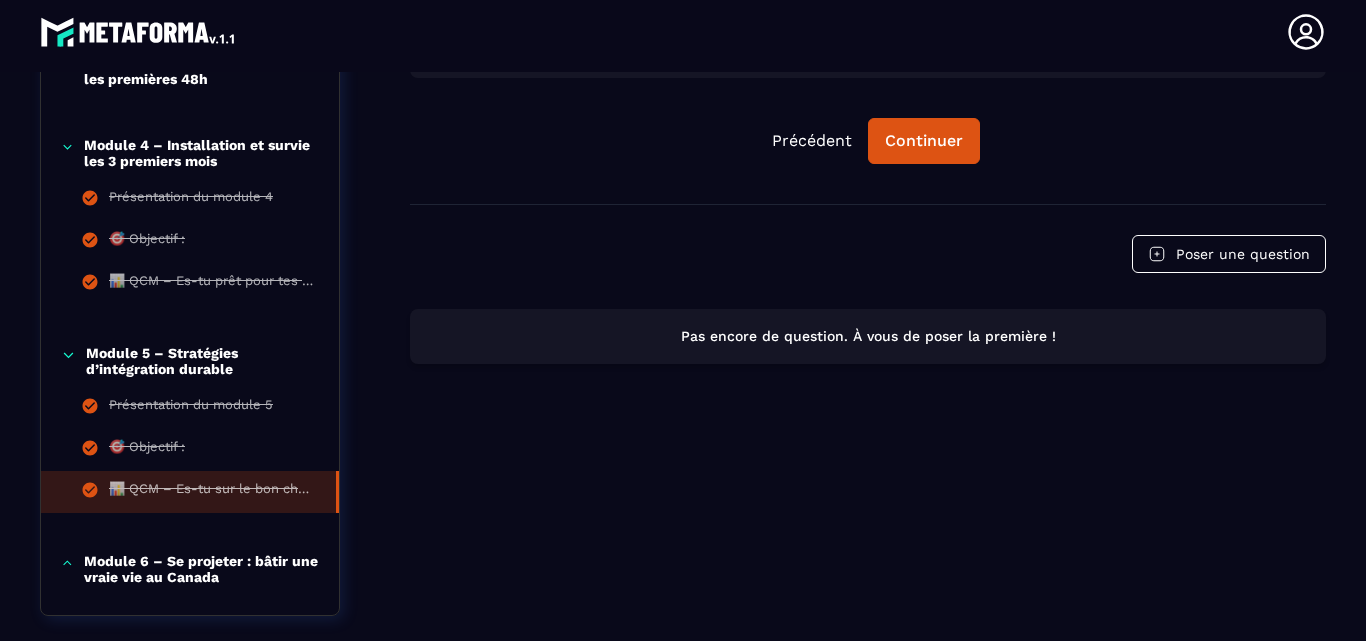 click on "Module 6 – Se projeter : bâtir une vraie vie au Canada" at bounding box center (201, 569) 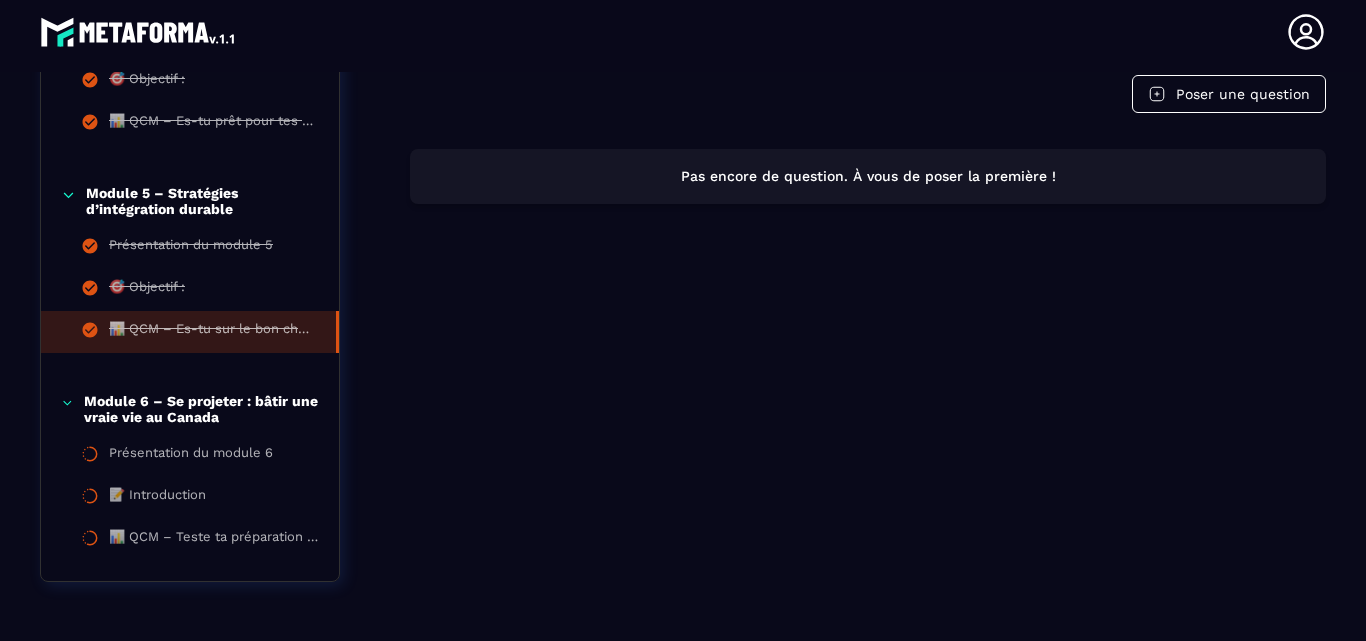 scroll, scrollTop: 968, scrollLeft: 0, axis: vertical 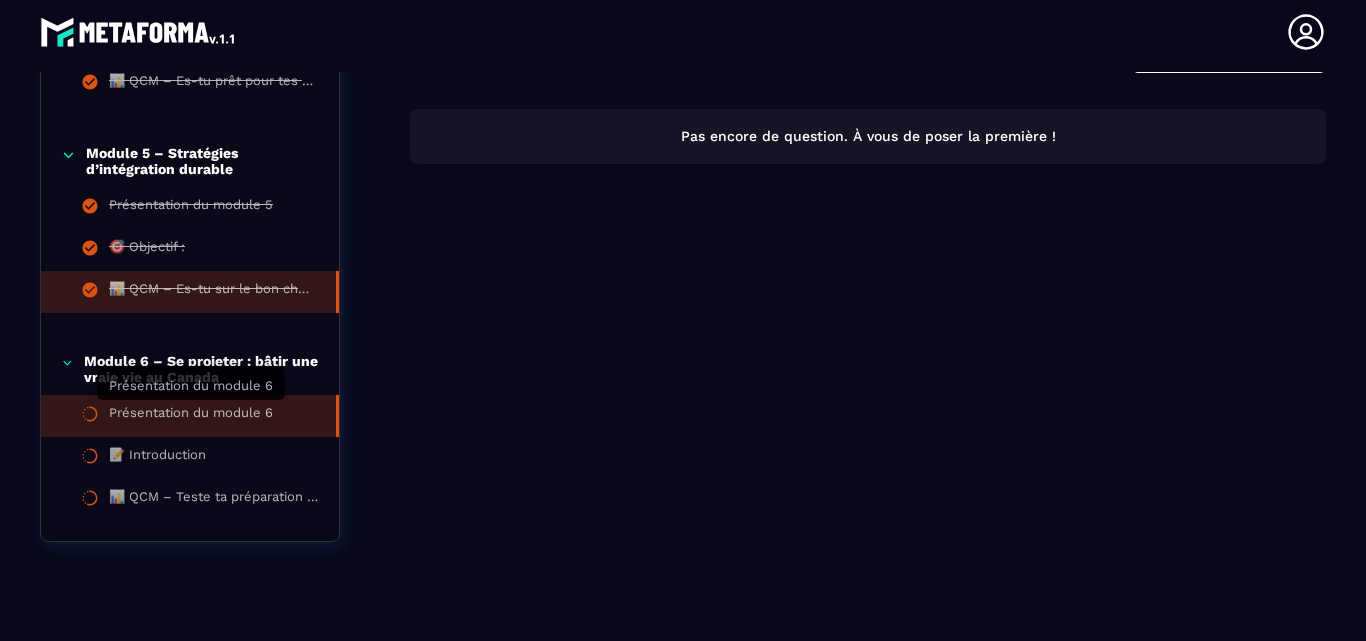 click on "Présentation du module 6" at bounding box center [191, 416] 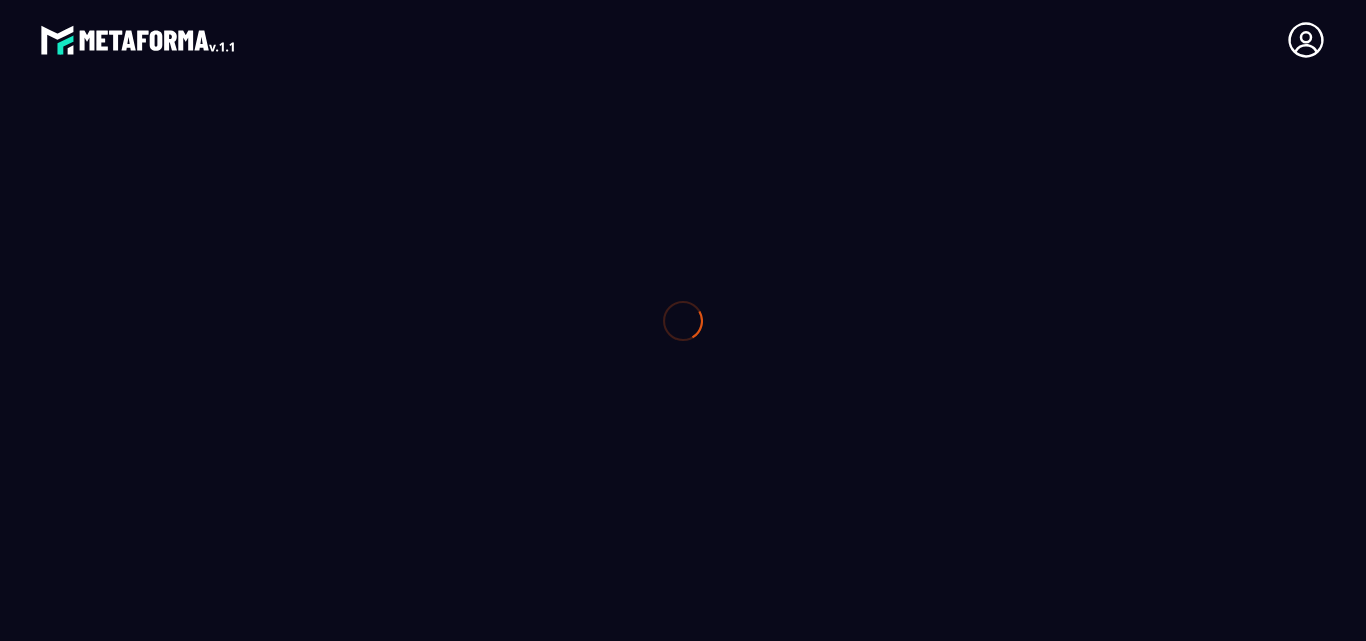 scroll, scrollTop: 0, scrollLeft: 0, axis: both 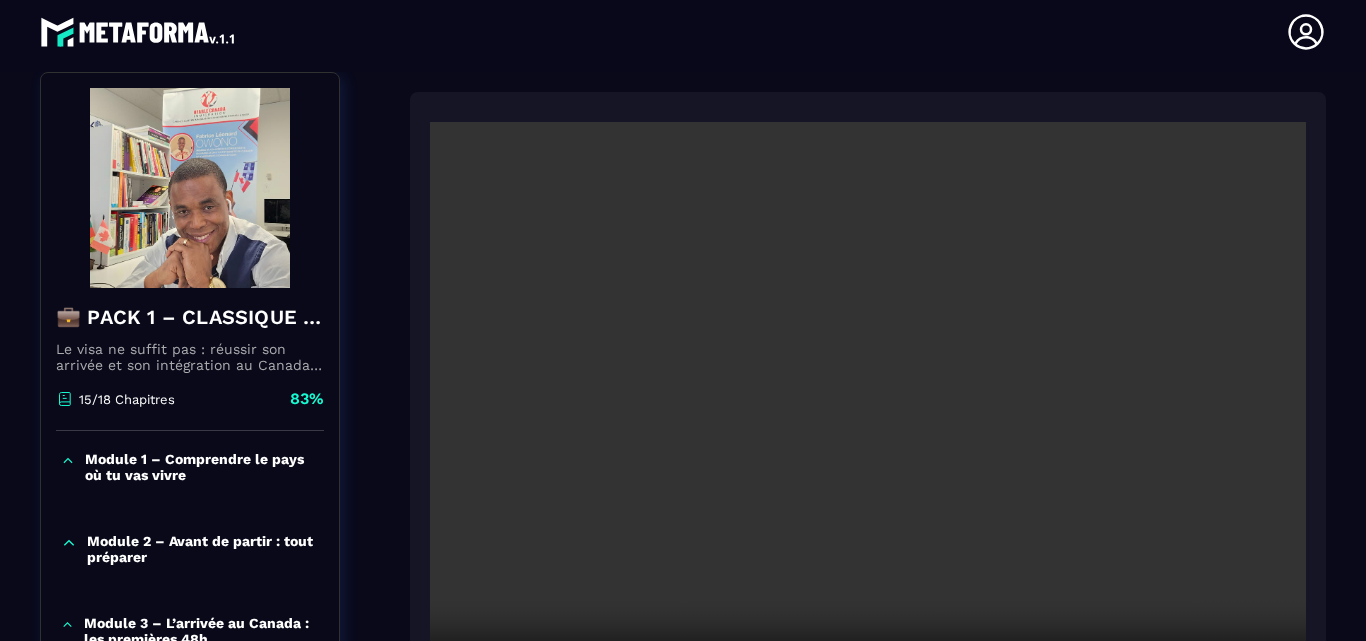 click at bounding box center [868, 414] 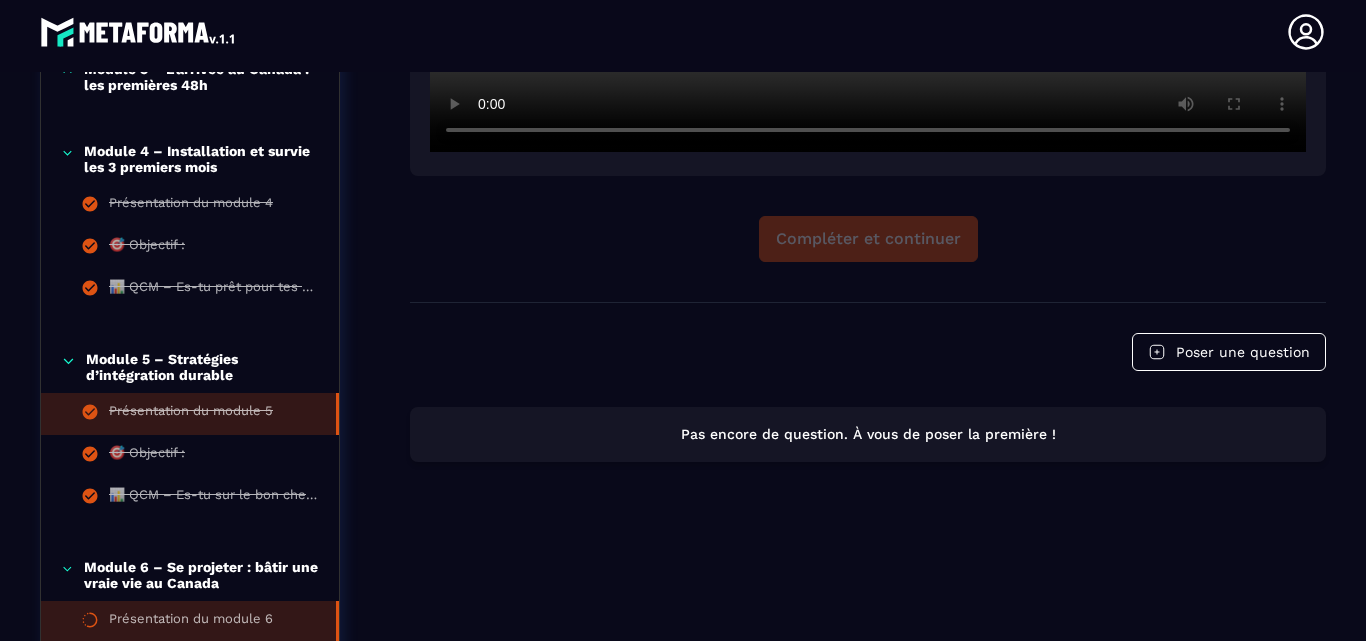 scroll, scrollTop: 808, scrollLeft: 0, axis: vertical 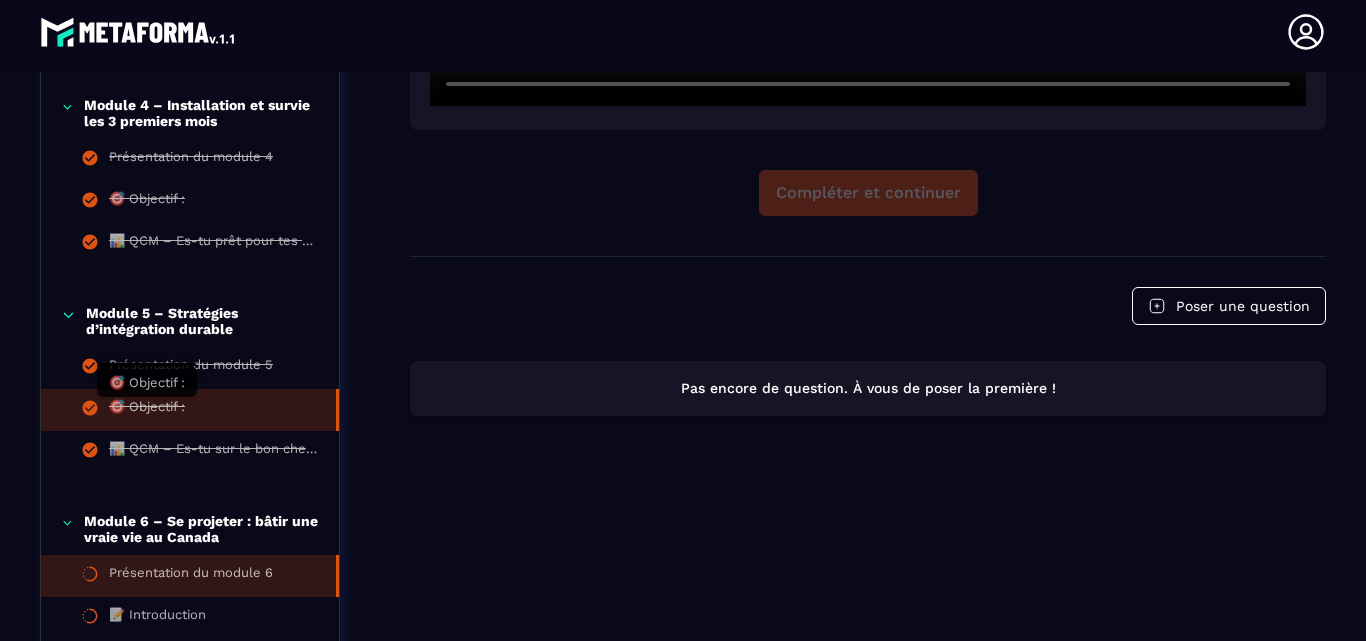 click on "🎯 Objectif :" at bounding box center [147, 410] 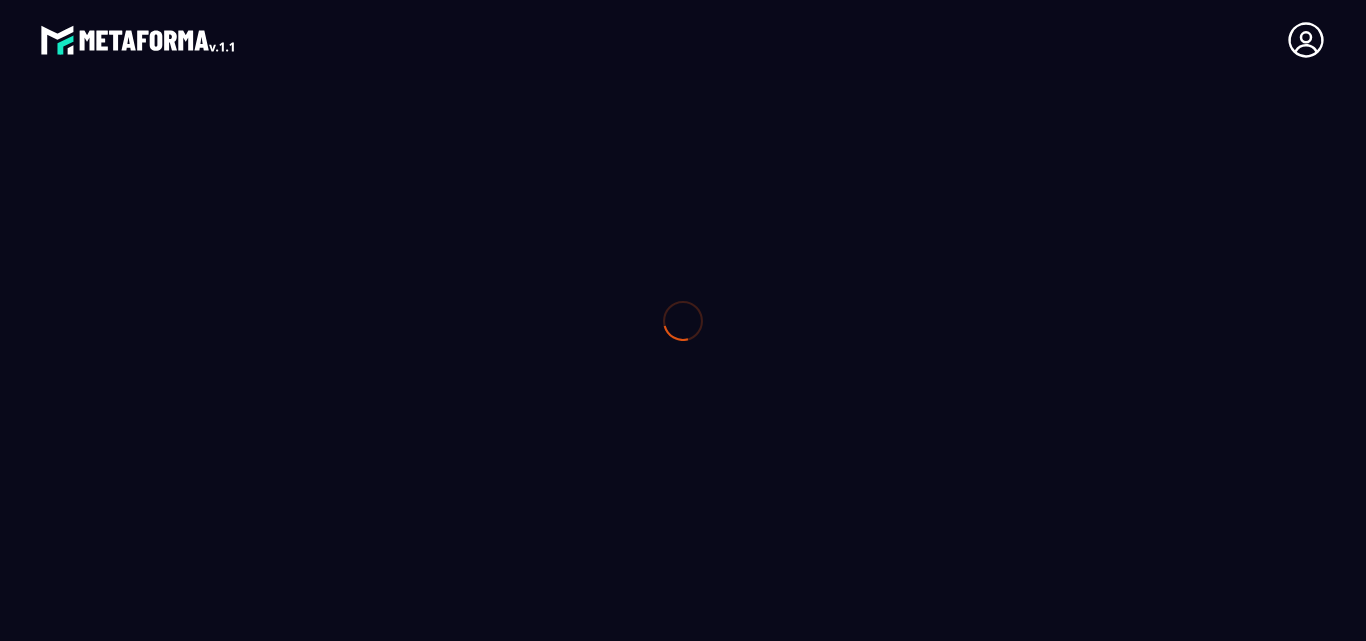 scroll, scrollTop: 0, scrollLeft: 0, axis: both 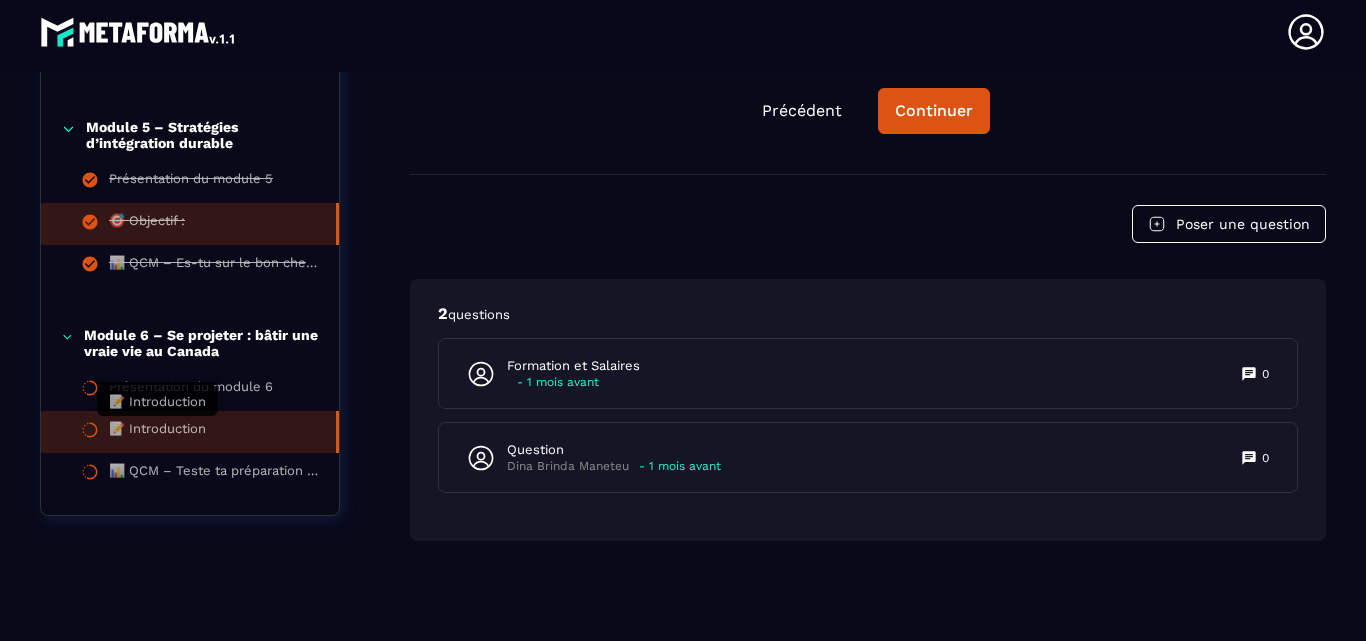 click on "📝 Introduction" at bounding box center (157, 432) 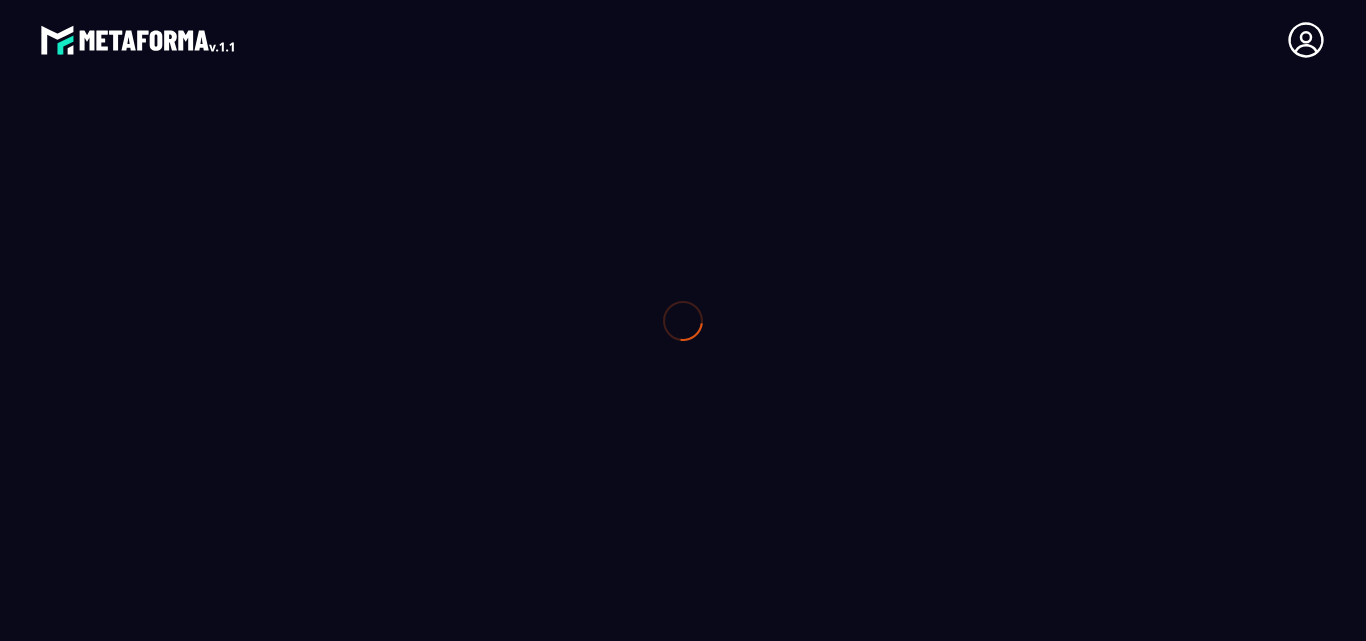 scroll, scrollTop: 0, scrollLeft: 0, axis: both 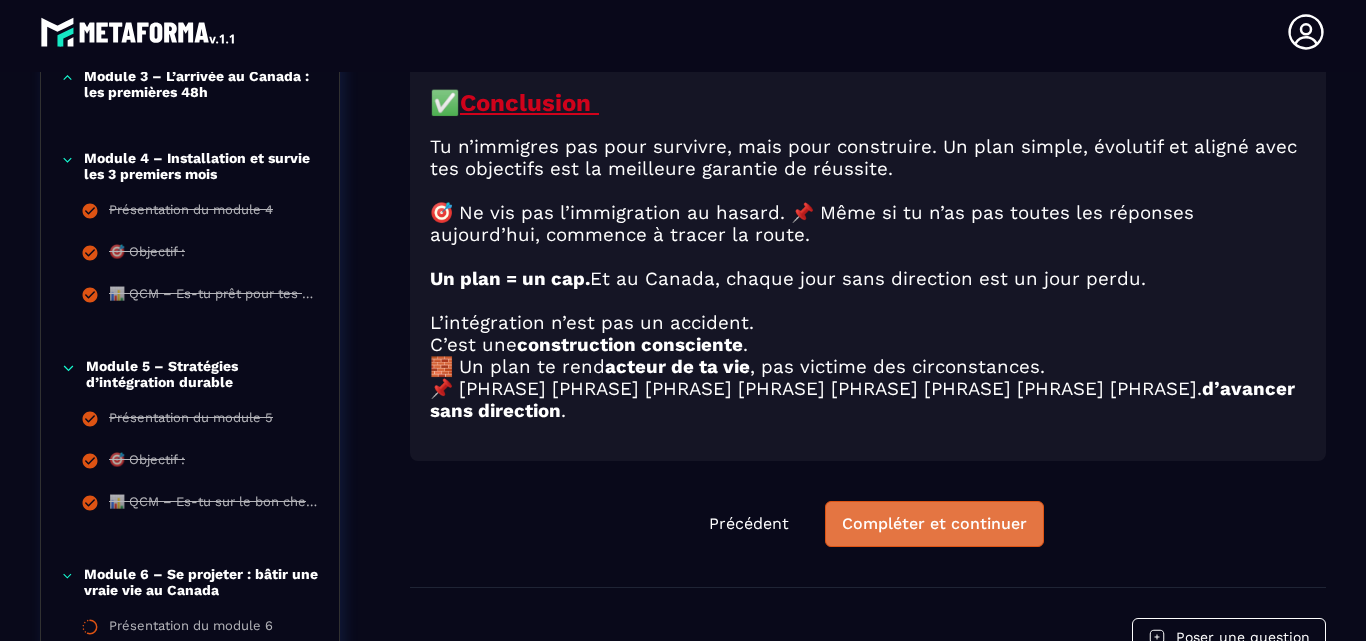 click on "Compléter et continuer" at bounding box center [934, 524] 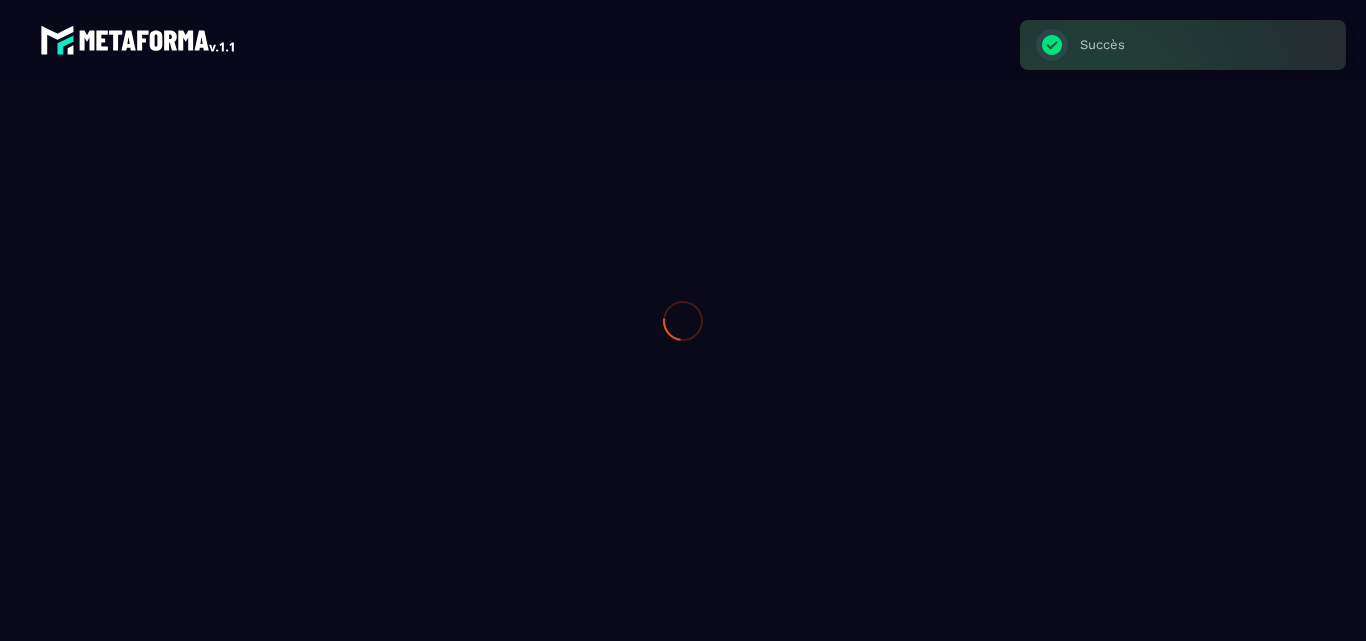 scroll, scrollTop: 0, scrollLeft: 0, axis: both 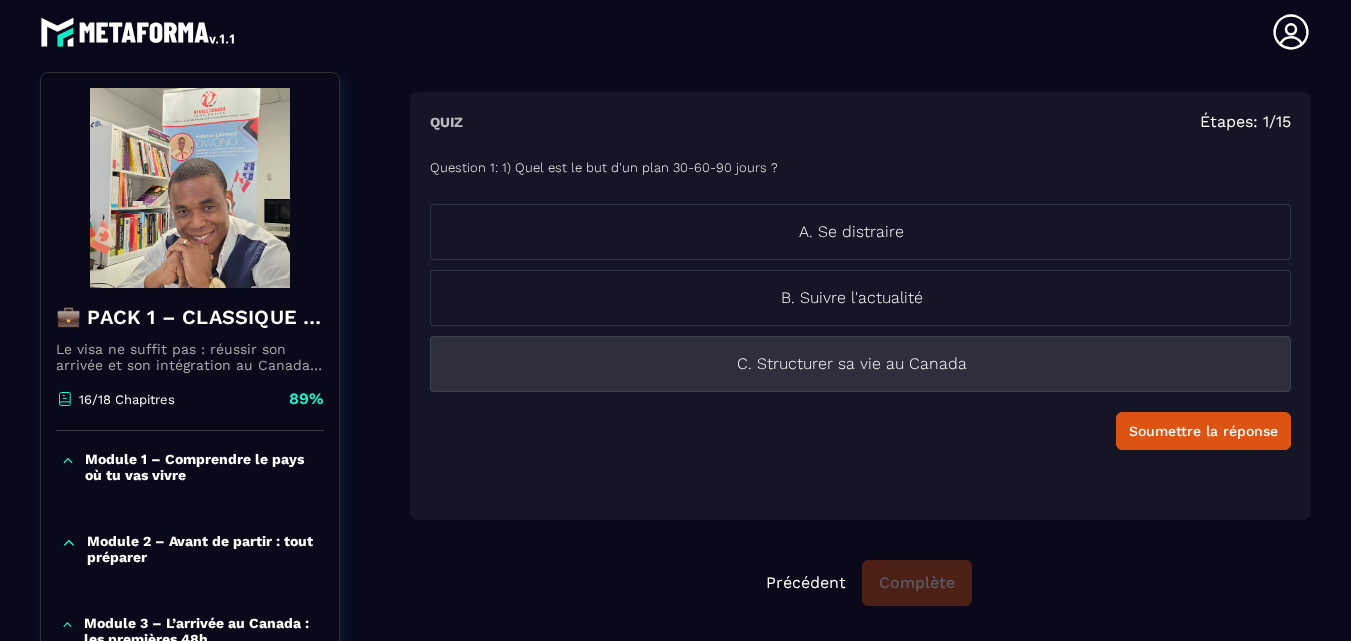 click on "C. Structurer sa vie au Canada" at bounding box center [851, 364] 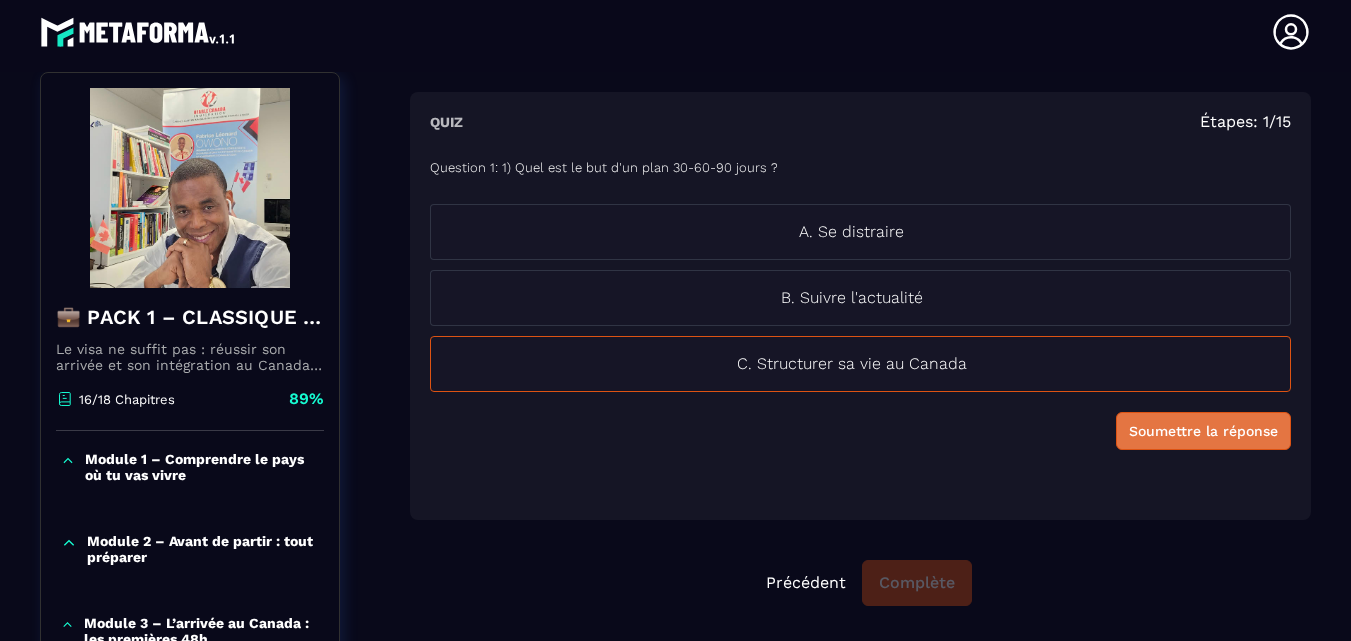 click on "Soumettre la réponse" at bounding box center [1203, 431] 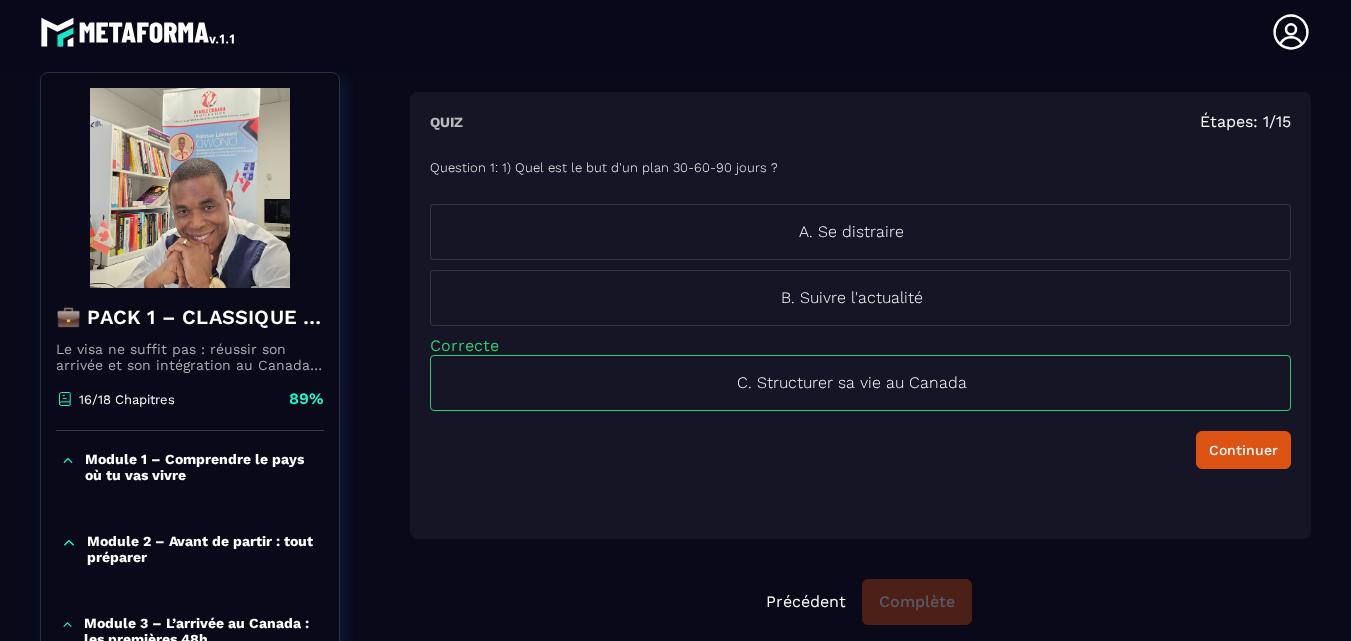 click on "Question 1: 1) Quel est le but d'un plan 30-60-90 jours ?  A. Se distraire  B. Suivre l'actualité  Correcte C. Structurer sa vie au Canada   Continuer" at bounding box center (860, 330) 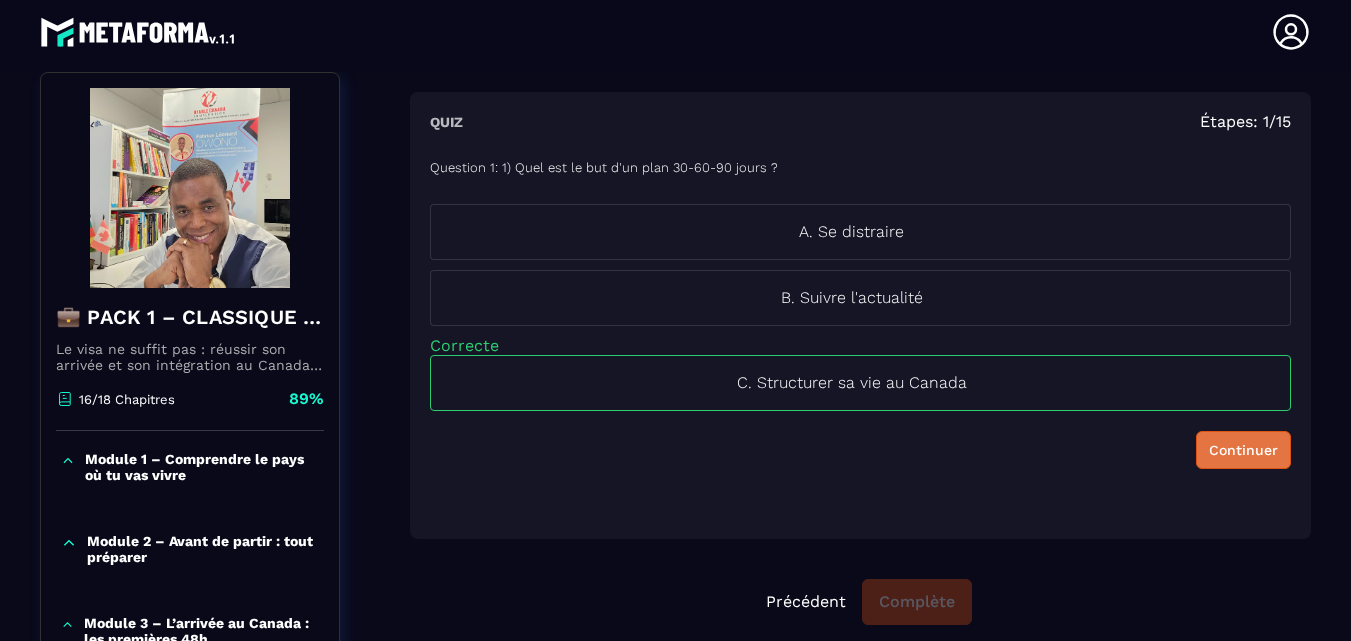 click on "Continuer" at bounding box center [1243, 450] 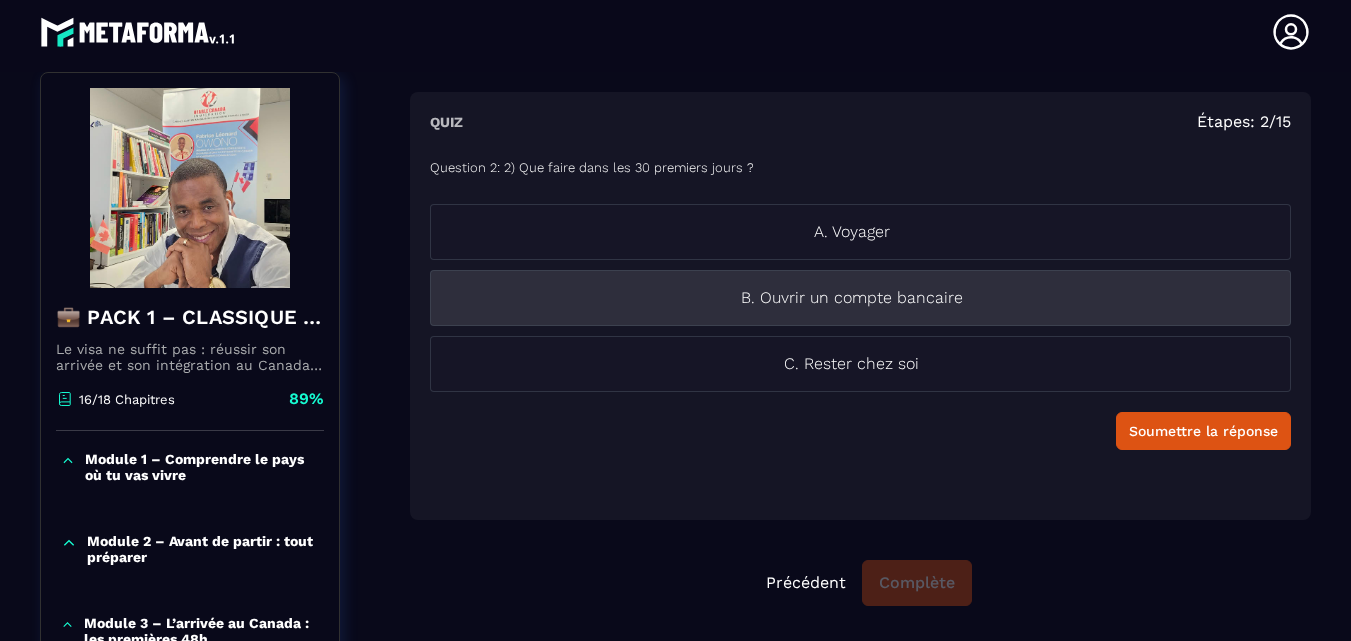 click on "B. Ouvrir un compte bancaire" at bounding box center [851, 298] 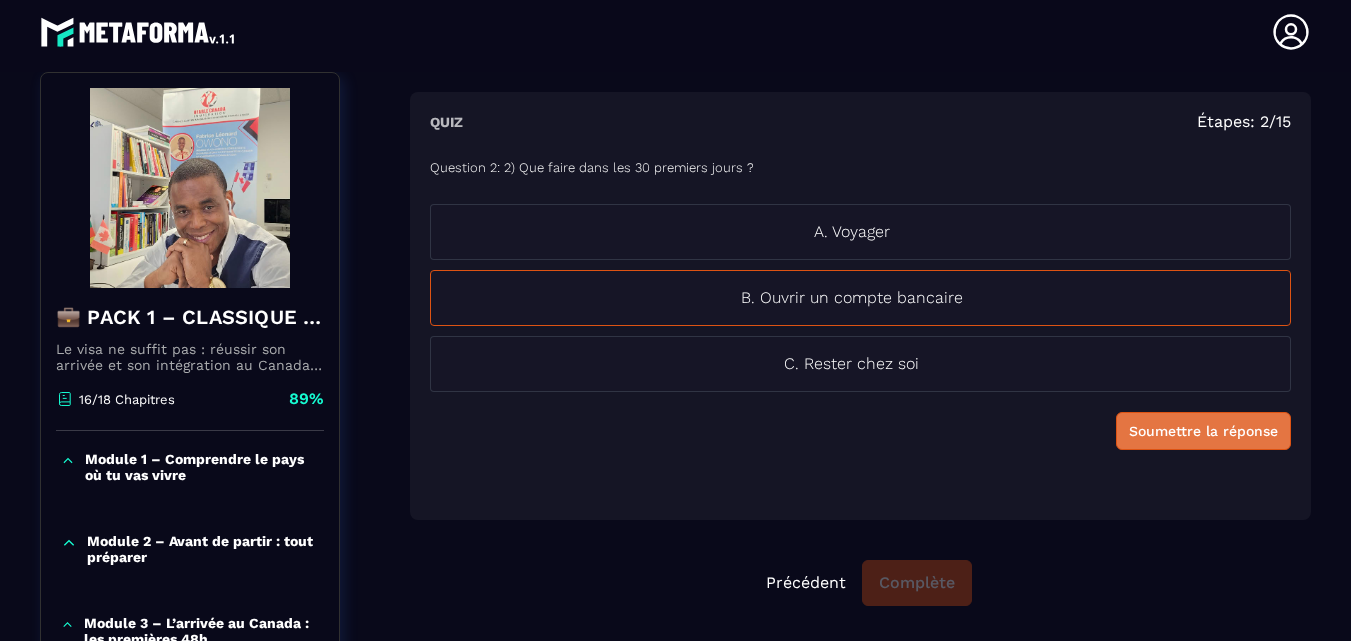 click on "Soumettre la réponse" at bounding box center (1203, 431) 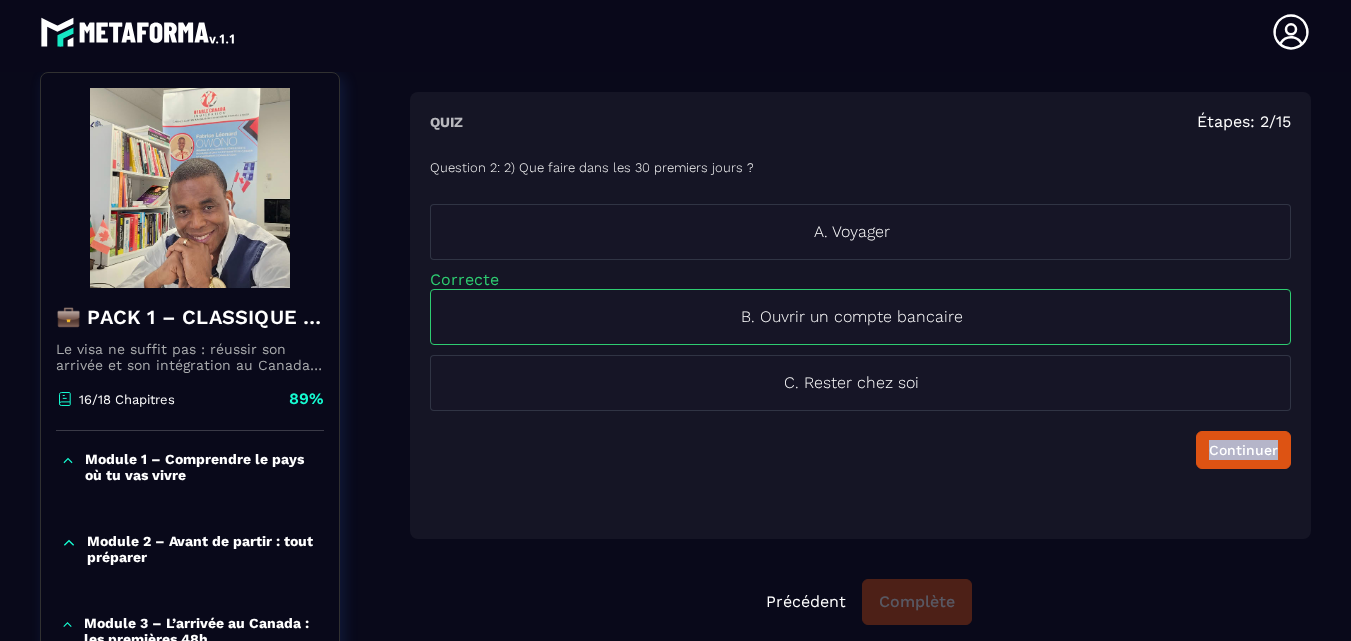 click on "Continuer" at bounding box center (860, 450) 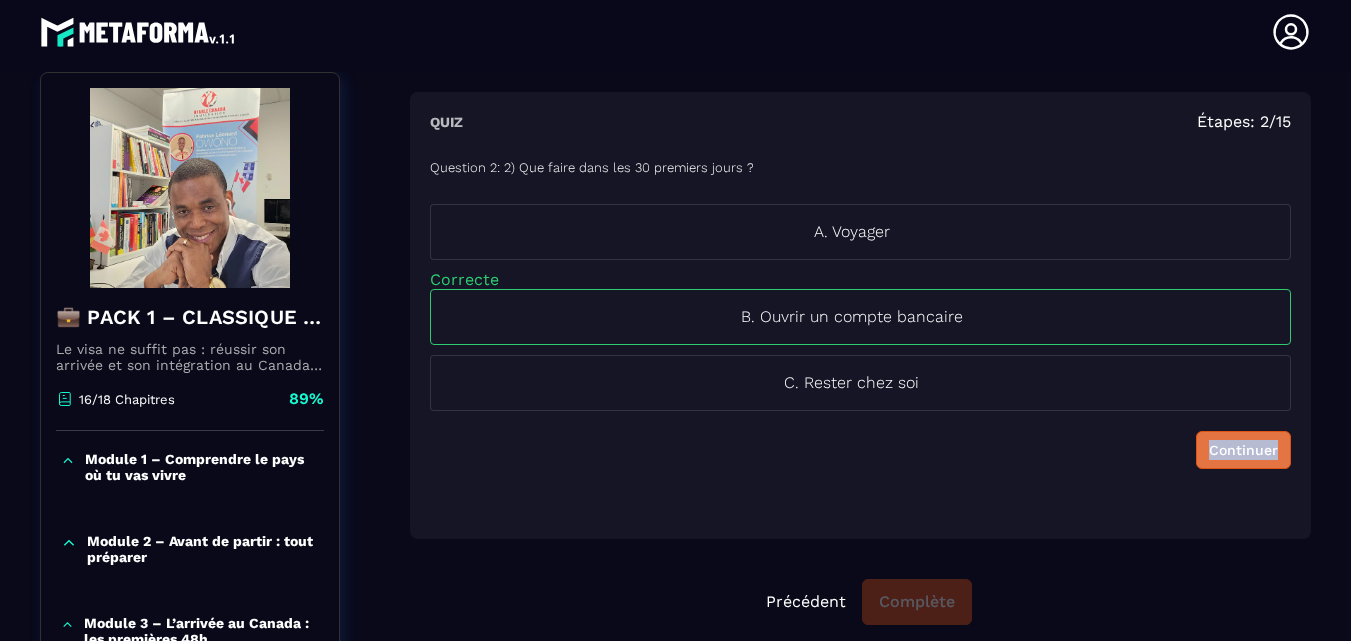click on "Continuer" at bounding box center [1243, 450] 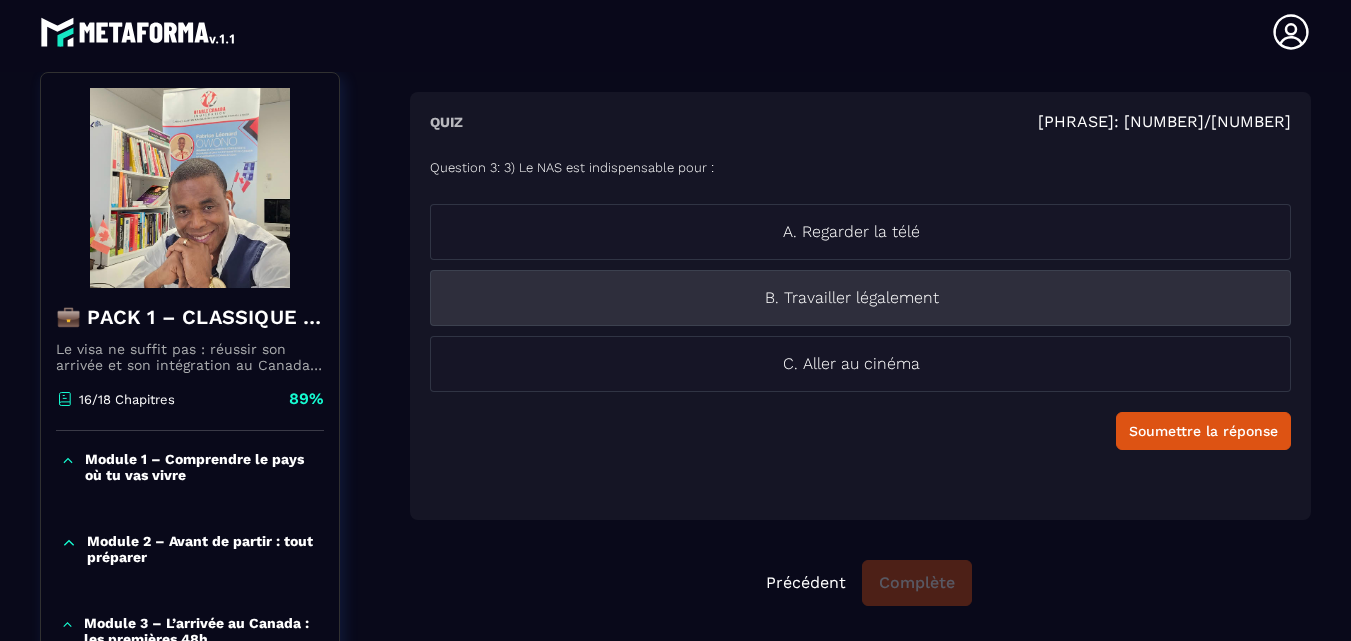 drag, startPoint x: 896, startPoint y: 289, endPoint x: 1196, endPoint y: 351, distance: 306.3397 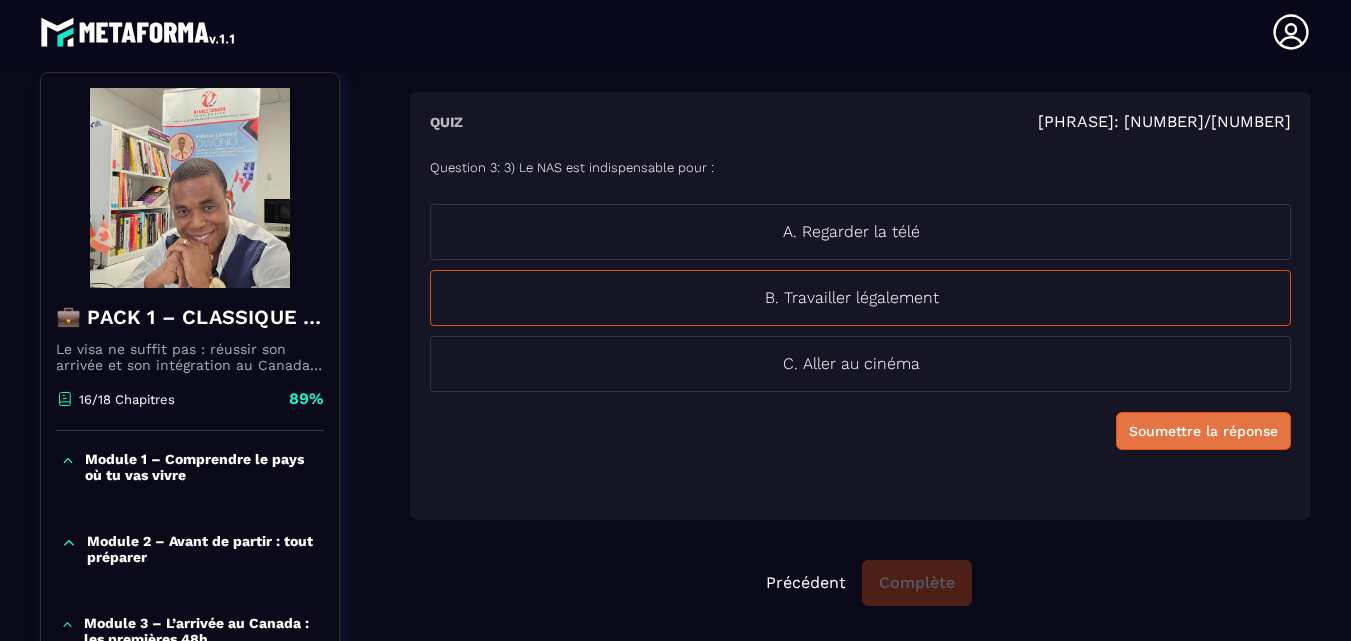 click on "Soumettre la réponse" at bounding box center (1203, 431) 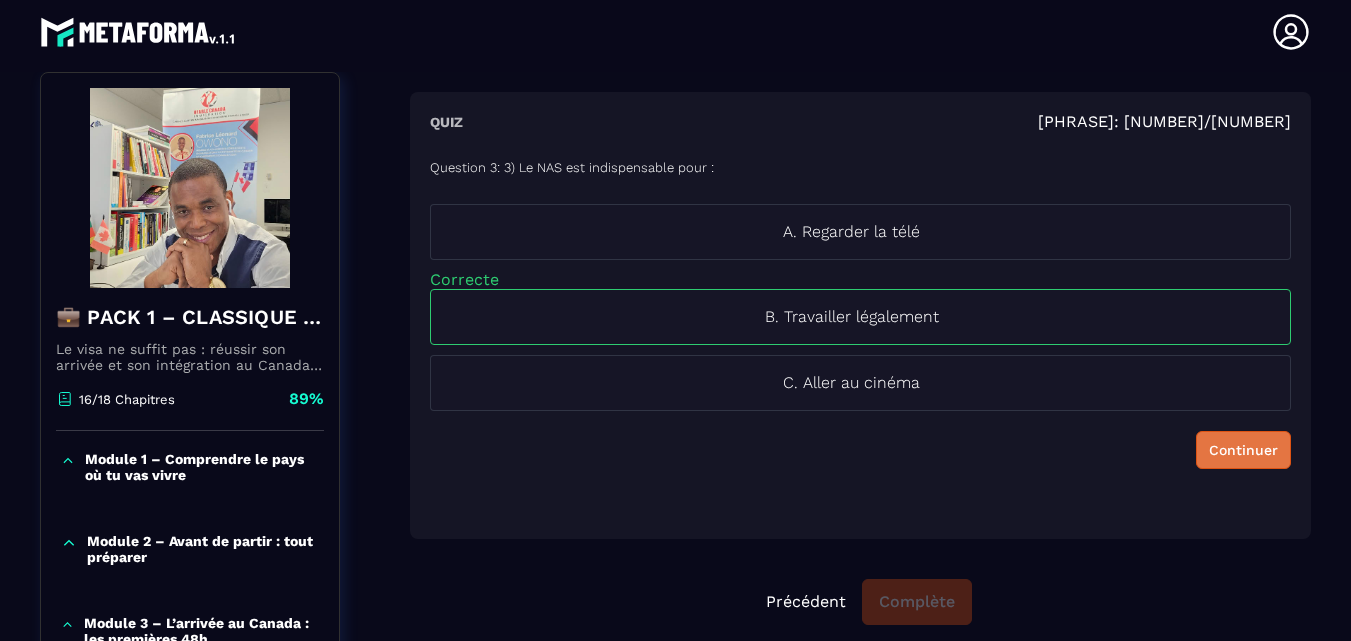 click on "Continuer" at bounding box center [1243, 450] 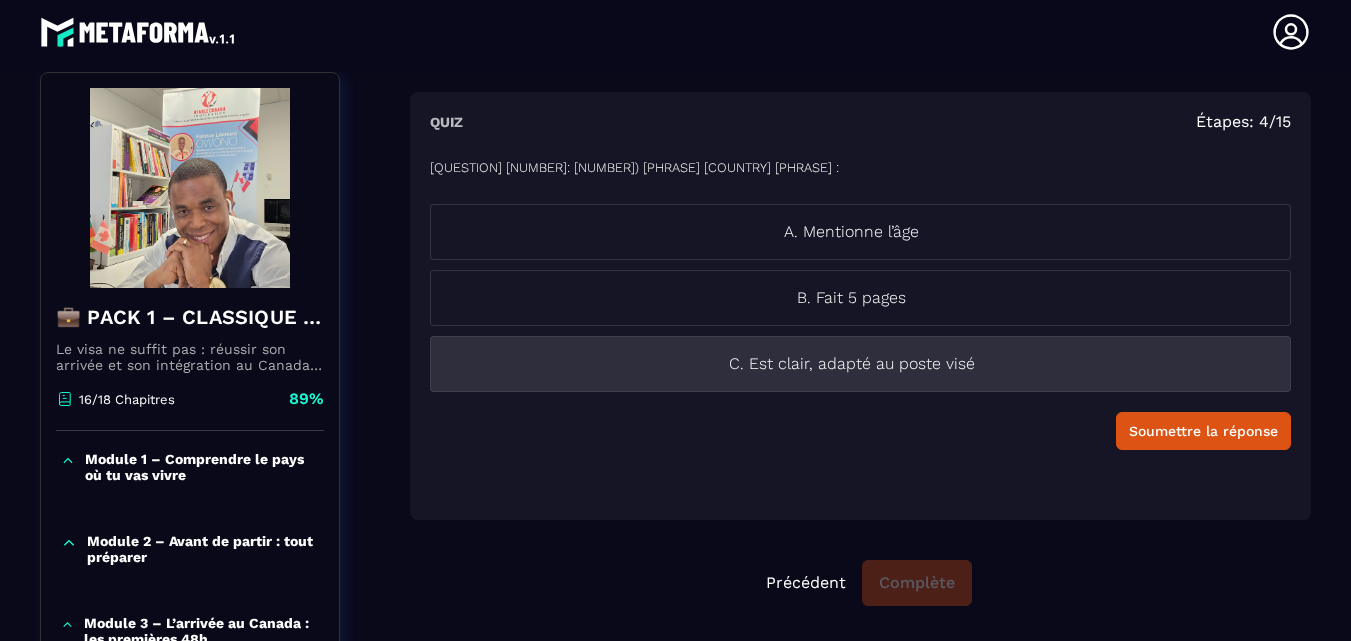 click on "C. Est clair, adapté au poste visé" at bounding box center (851, 364) 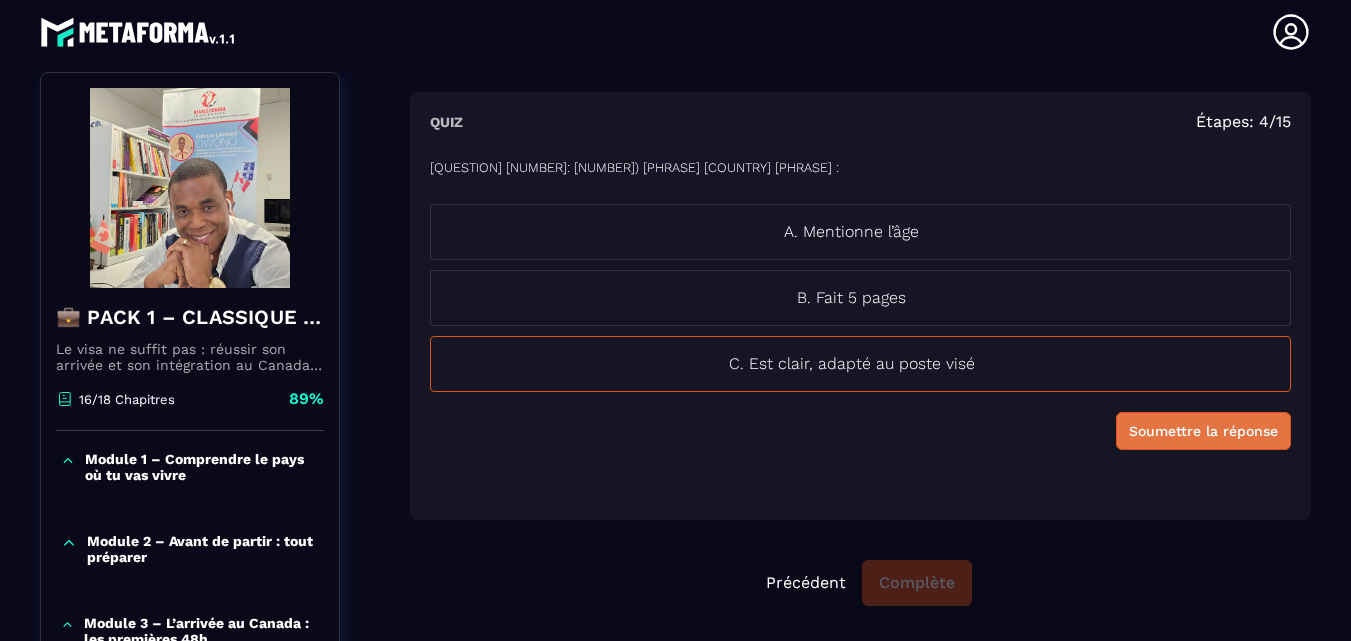 click on "Soumettre la réponse" at bounding box center [1203, 431] 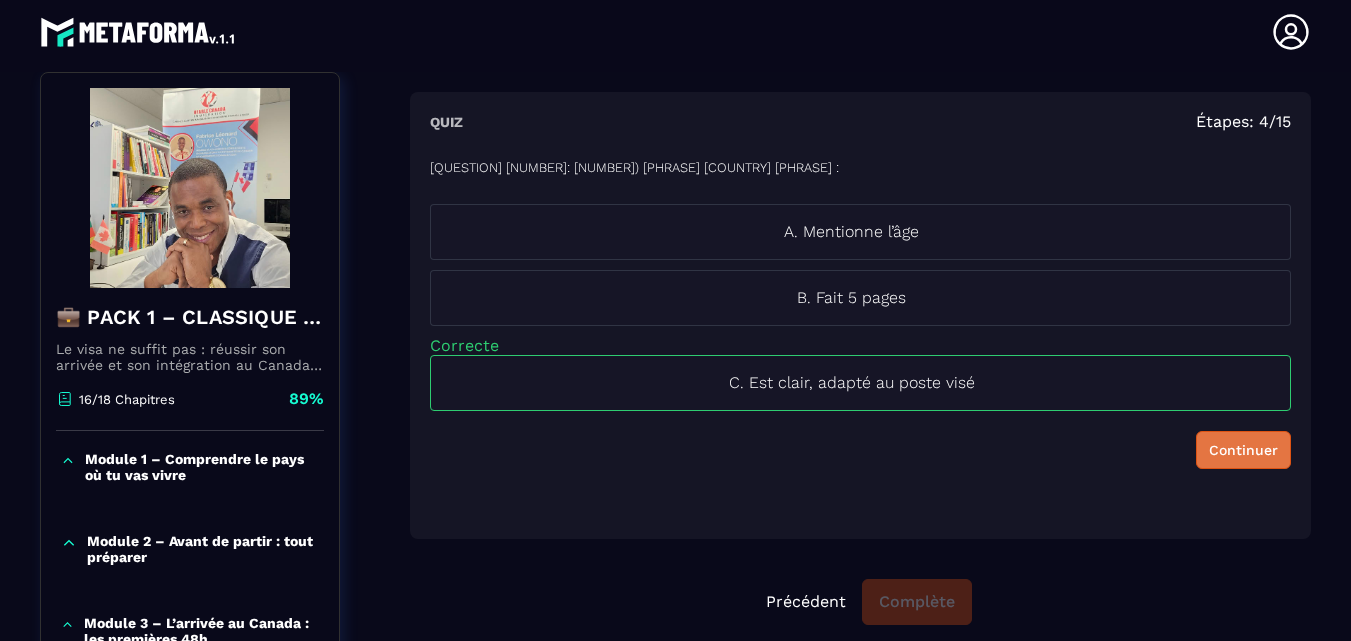 click on "Continuer" at bounding box center [1243, 450] 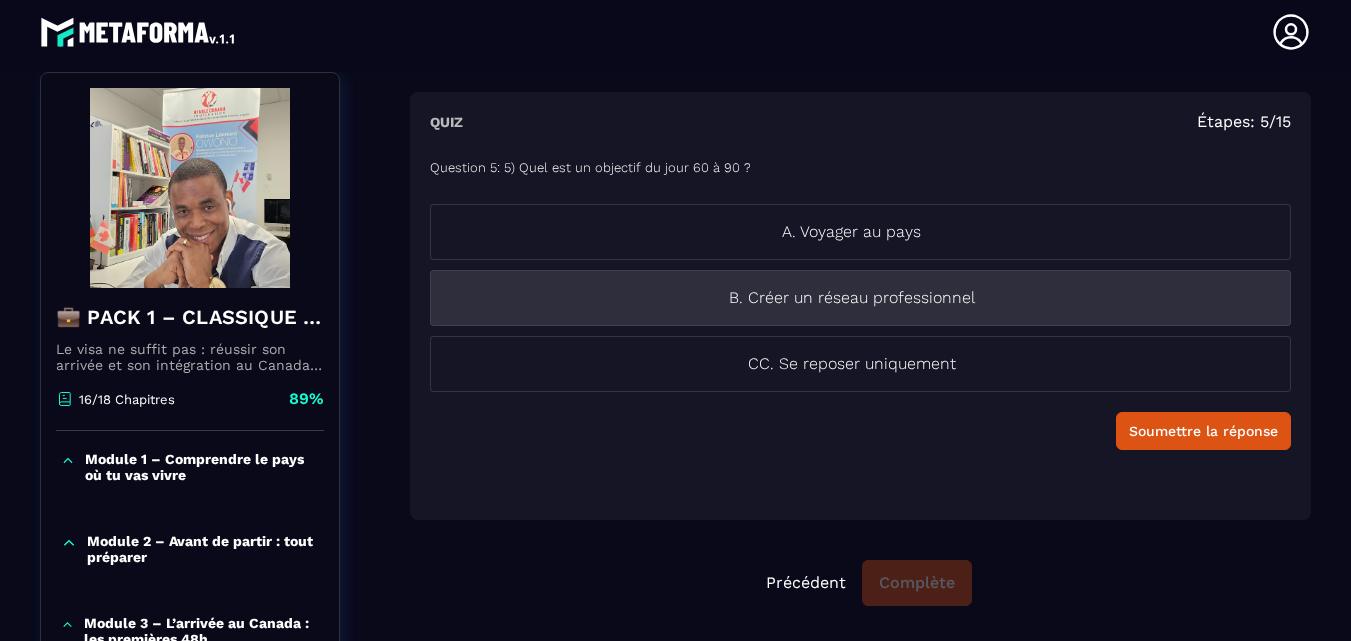 click on "B. Créer un réseau professionnel" at bounding box center [851, 298] 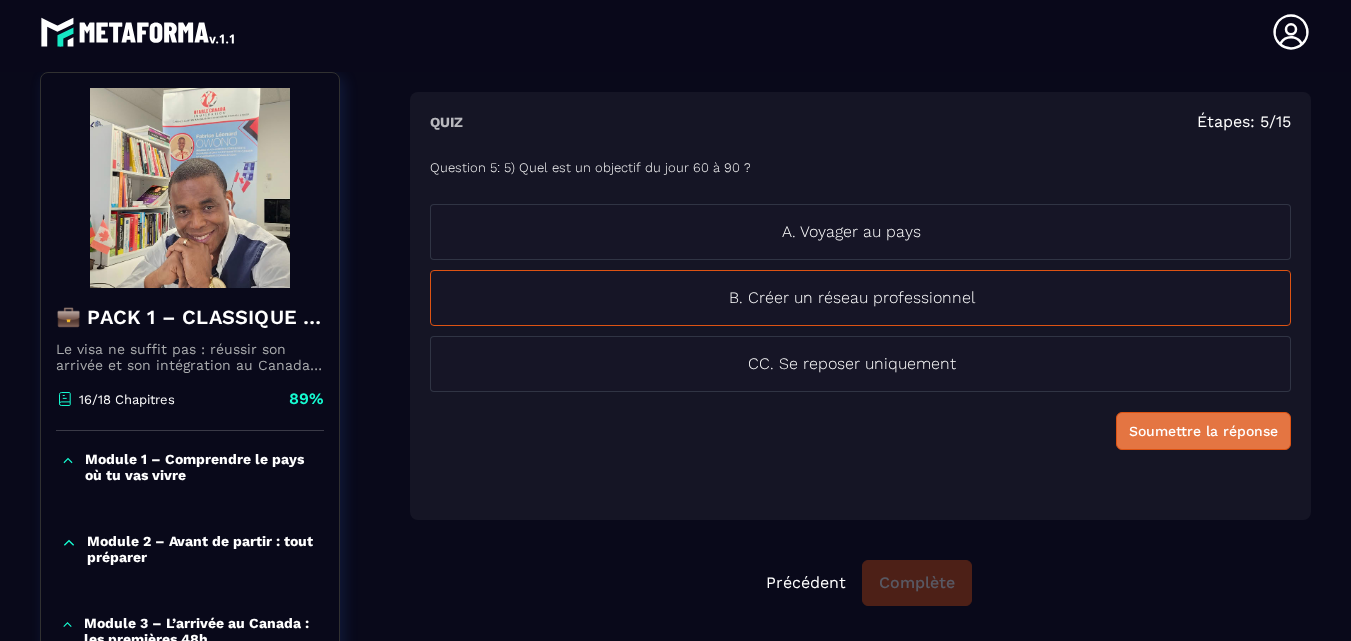 click on "Soumettre la réponse" at bounding box center (1203, 431) 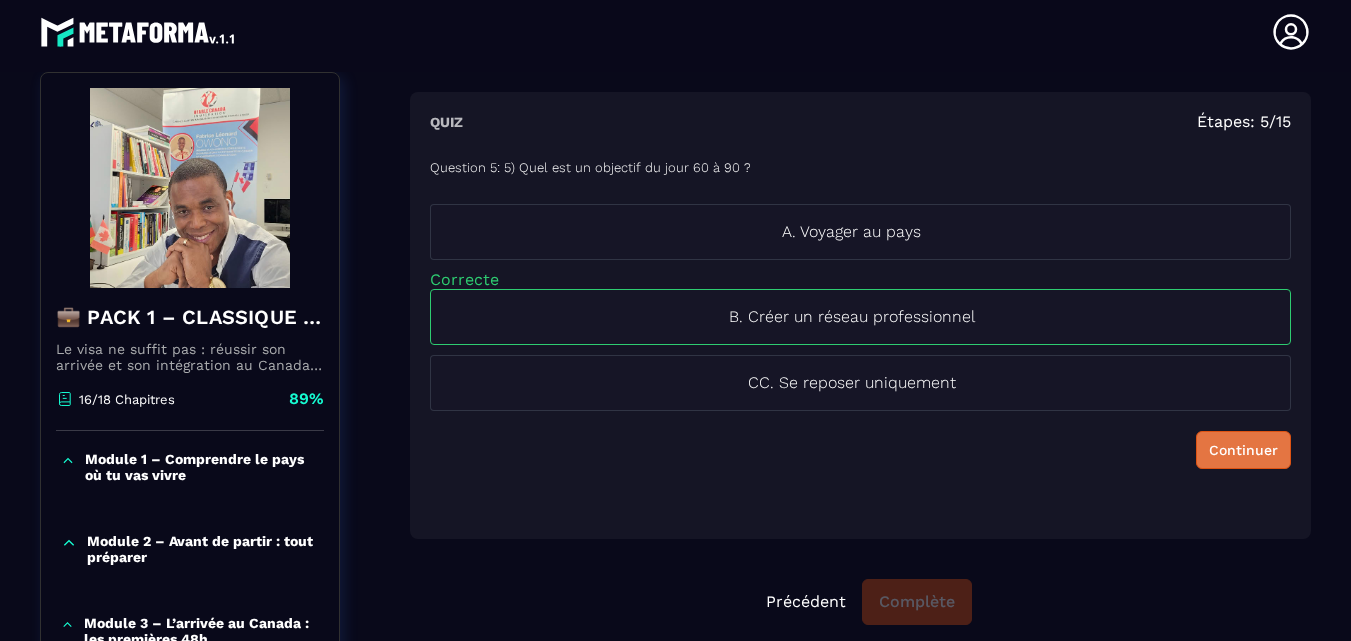 click on "Continuer" at bounding box center [1243, 450] 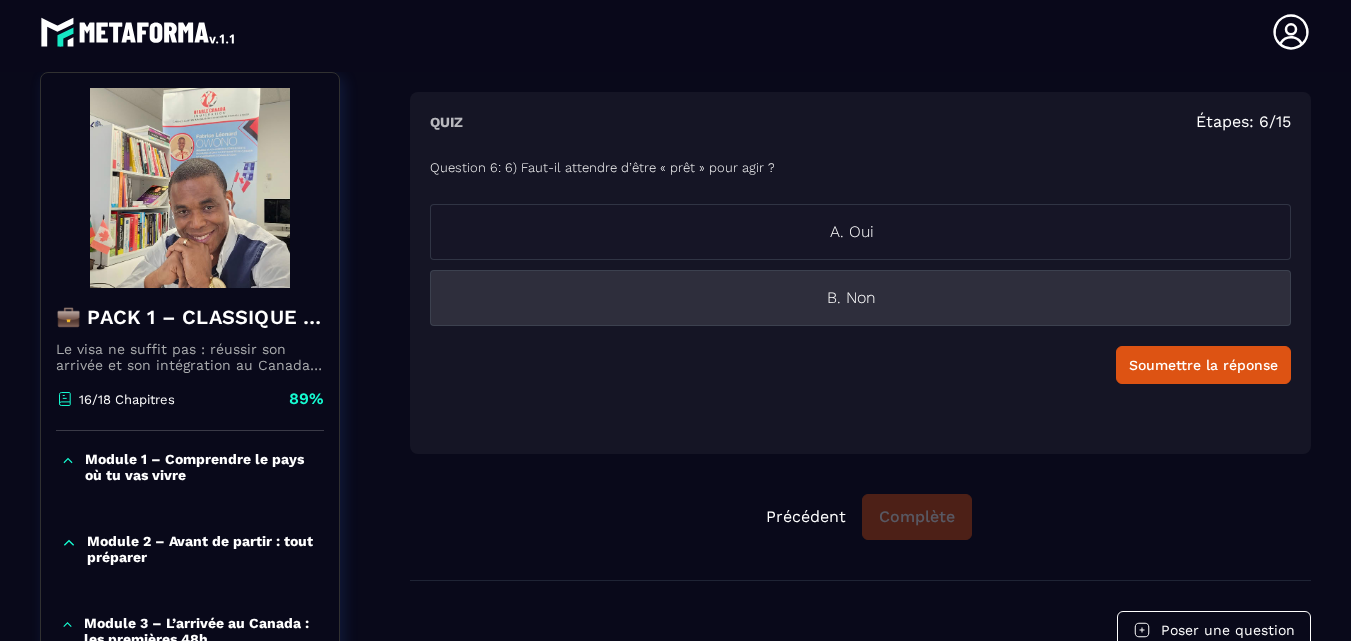 drag, startPoint x: 829, startPoint y: 303, endPoint x: 1080, endPoint y: 311, distance: 251.12746 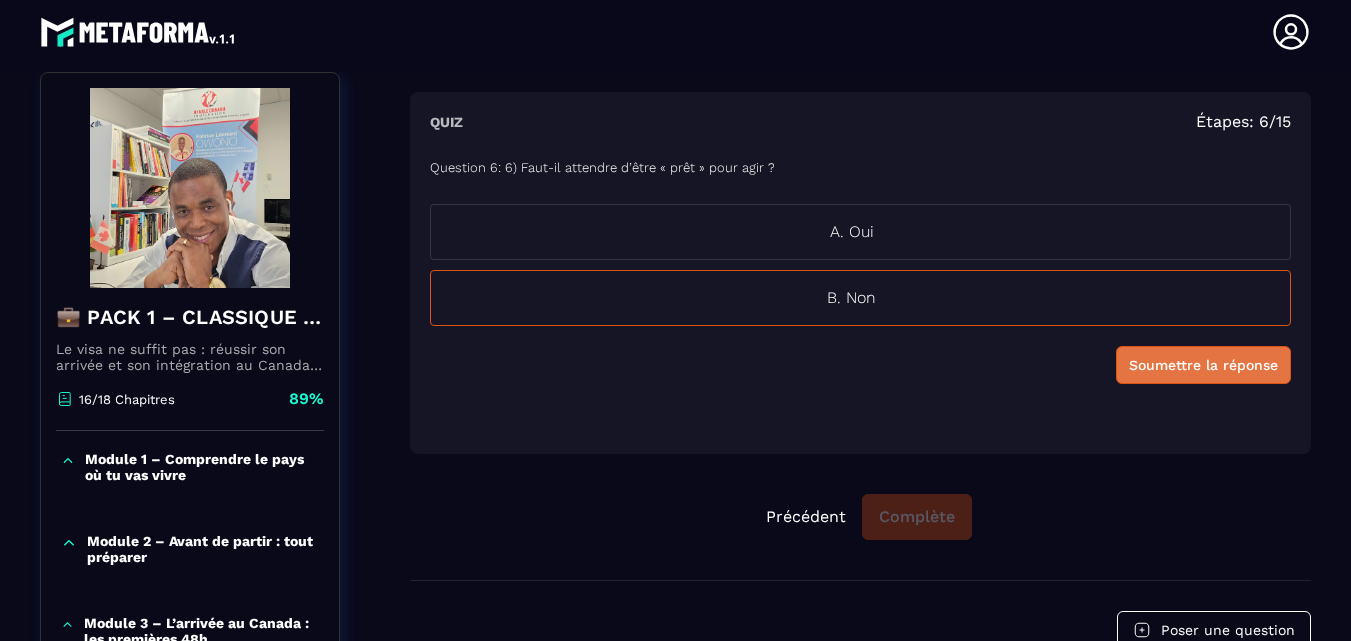 click on "Soumettre la réponse" at bounding box center [1203, 365] 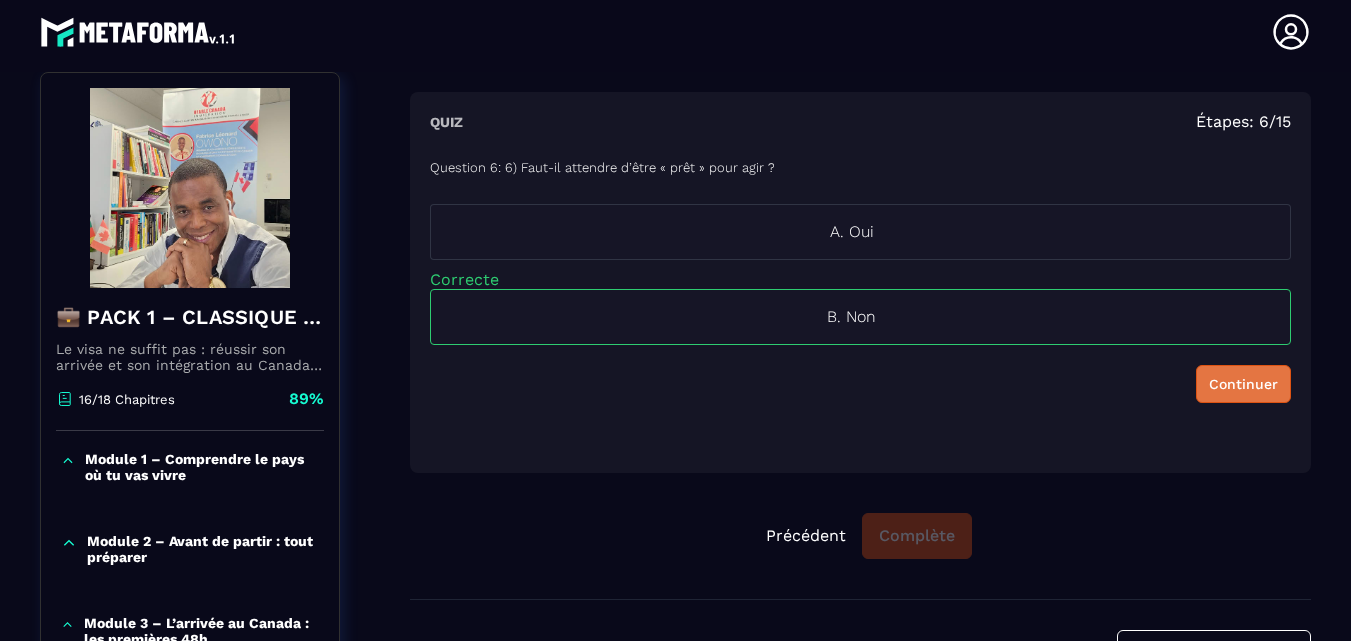 click on "Continuer" at bounding box center (1243, 384) 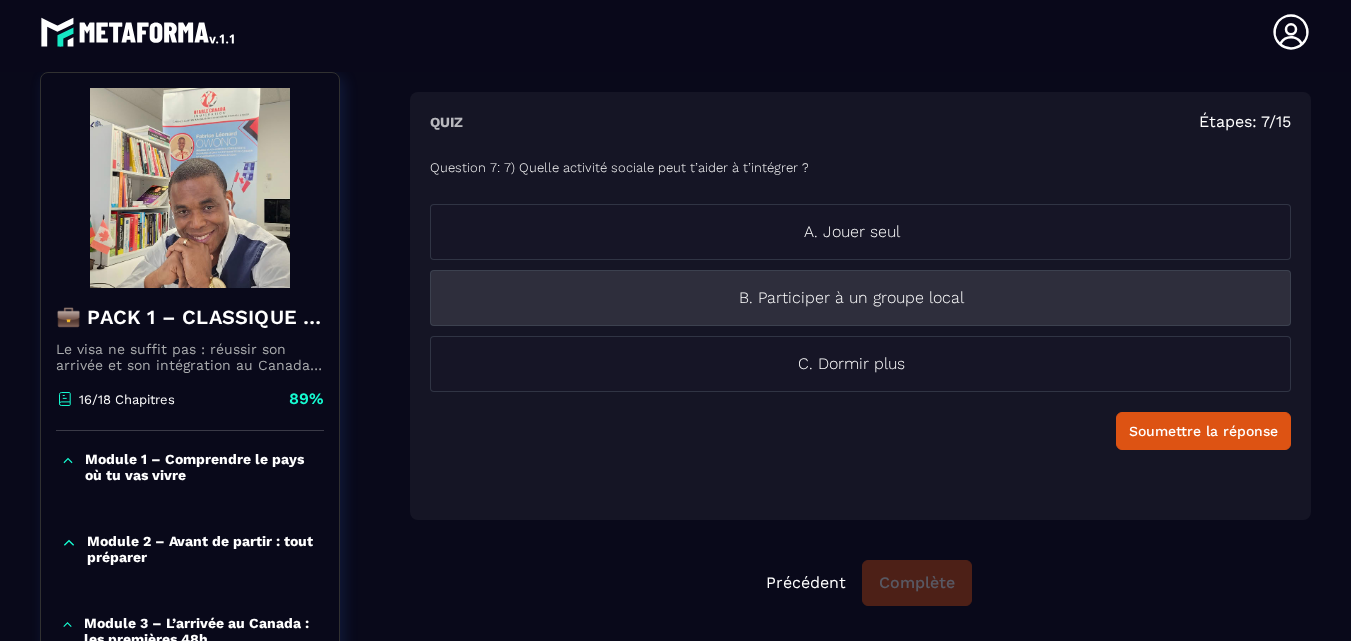 click on "B. Participer à un groupe local" at bounding box center [851, 298] 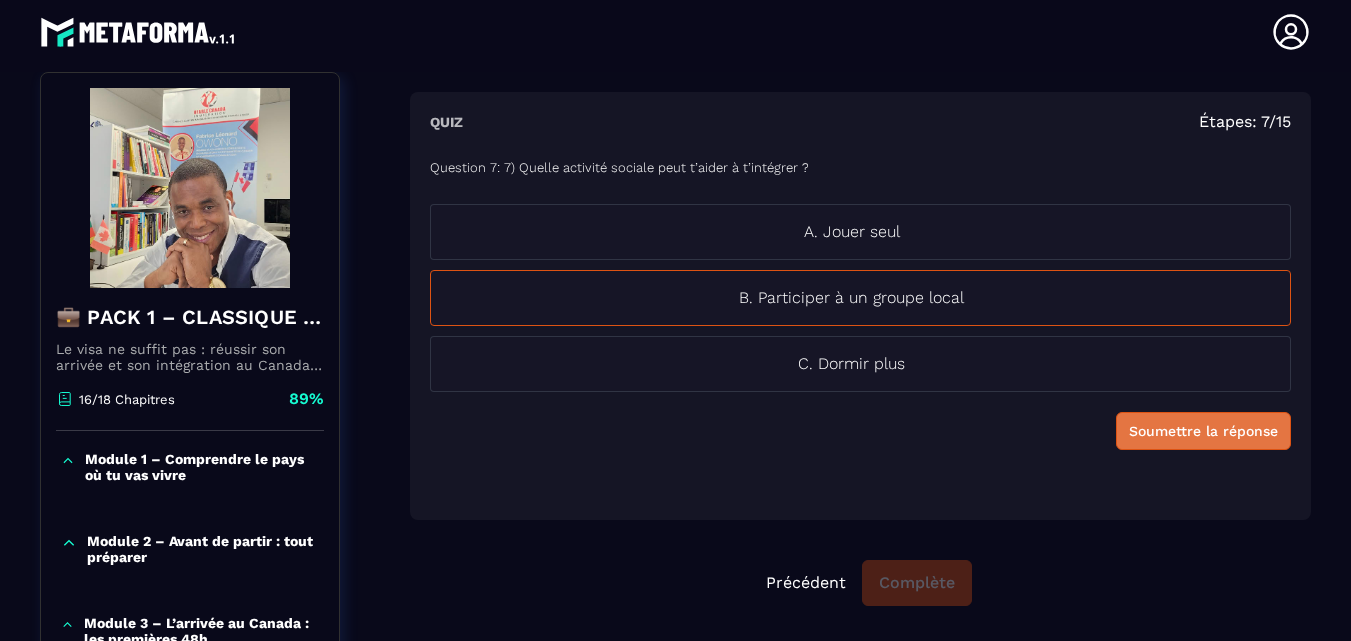 click on "Soumettre la réponse" at bounding box center (1203, 431) 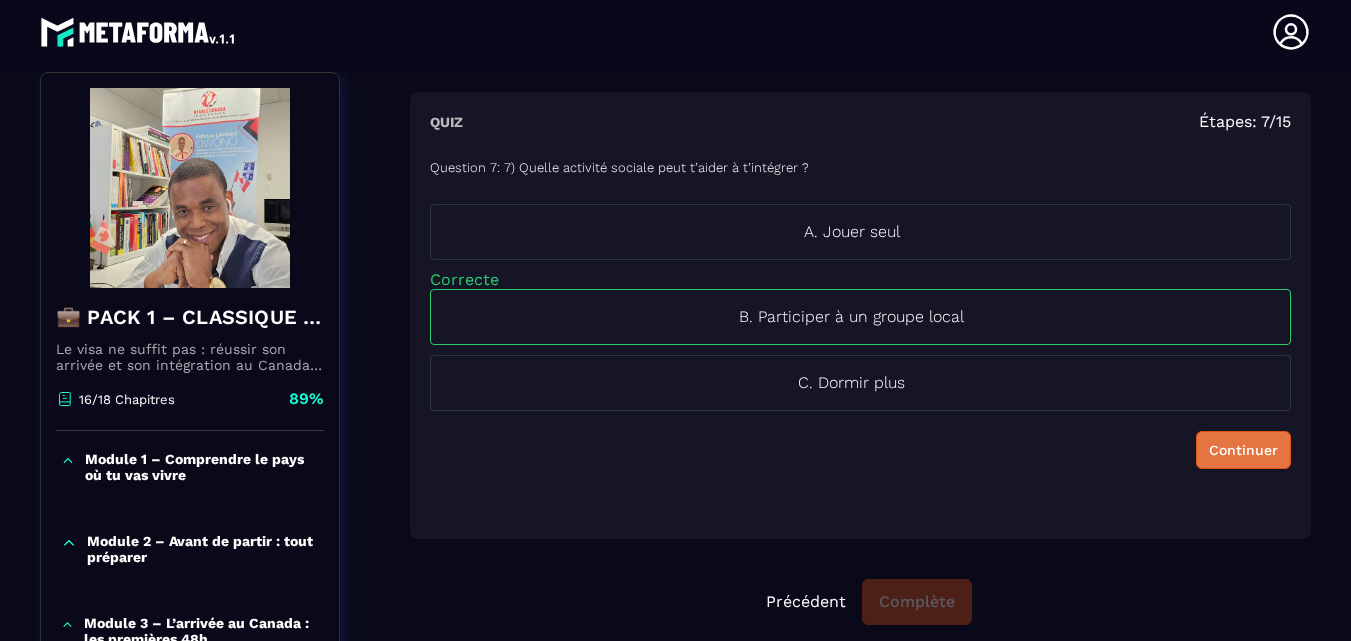 click on "Continuer" at bounding box center [1243, 450] 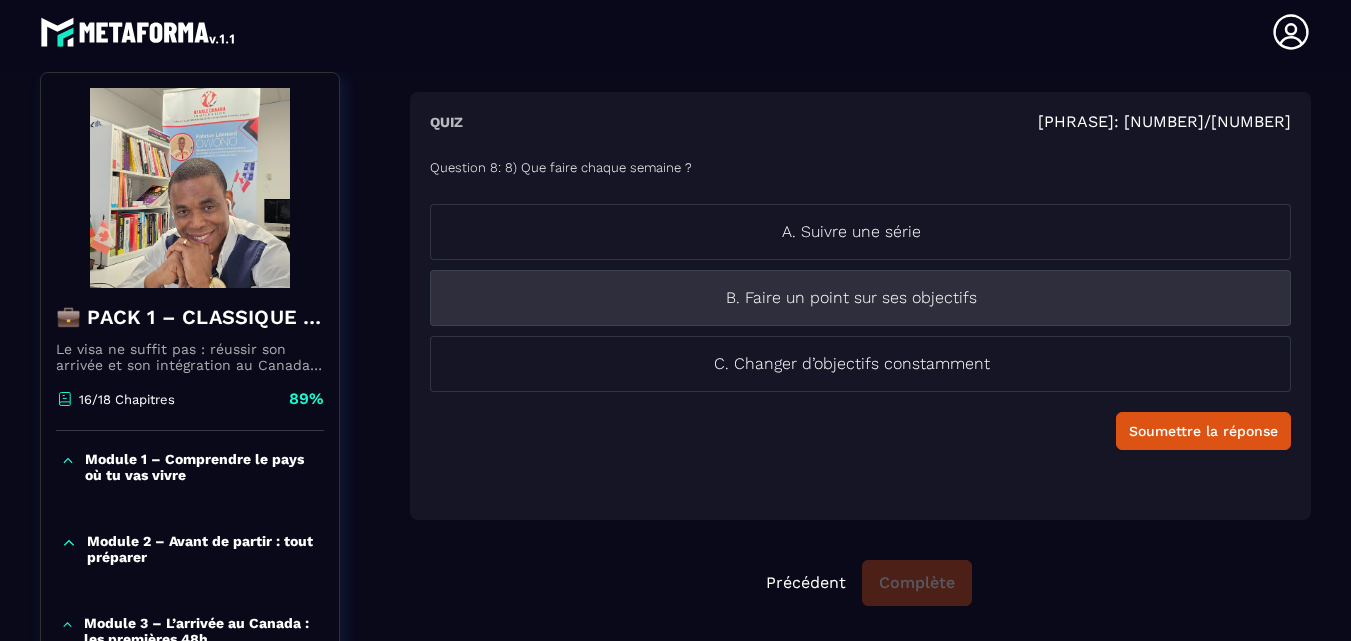 click on "B. Faire un point sur ses objectifs" at bounding box center [851, 298] 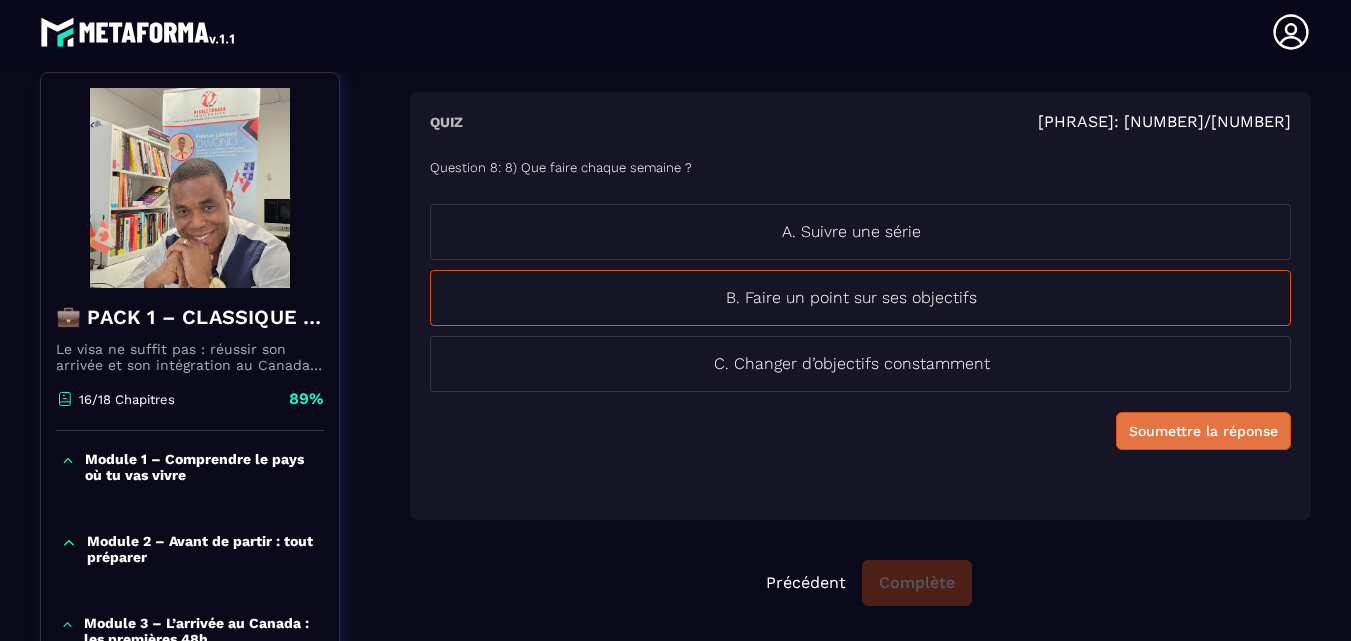 click on "Soumettre la réponse" at bounding box center [1203, 431] 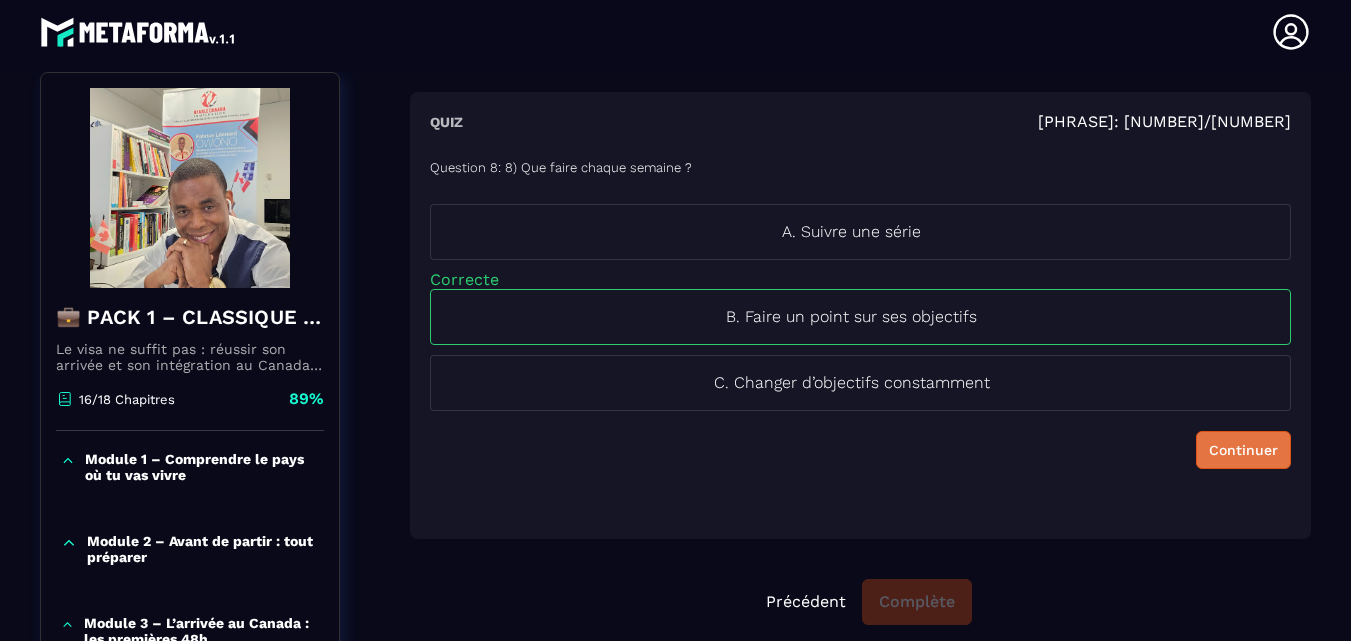click on "Continuer" at bounding box center [1243, 450] 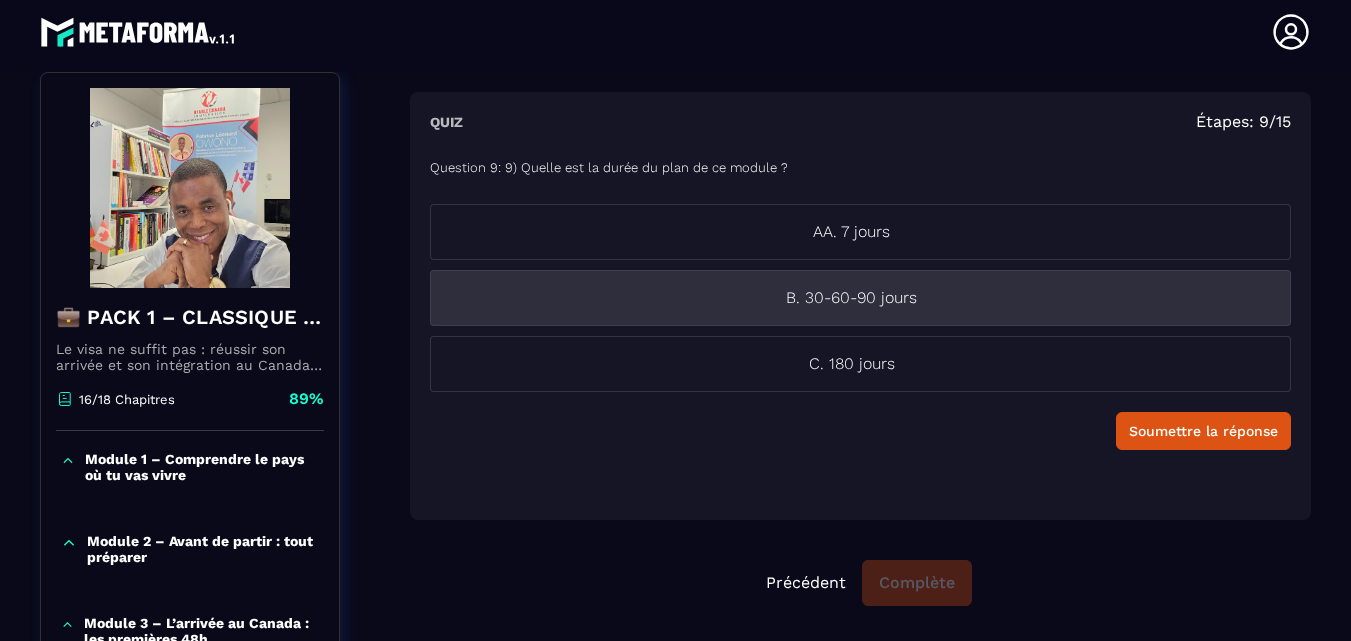 click on "B. 30-60-90 jours" at bounding box center [851, 298] 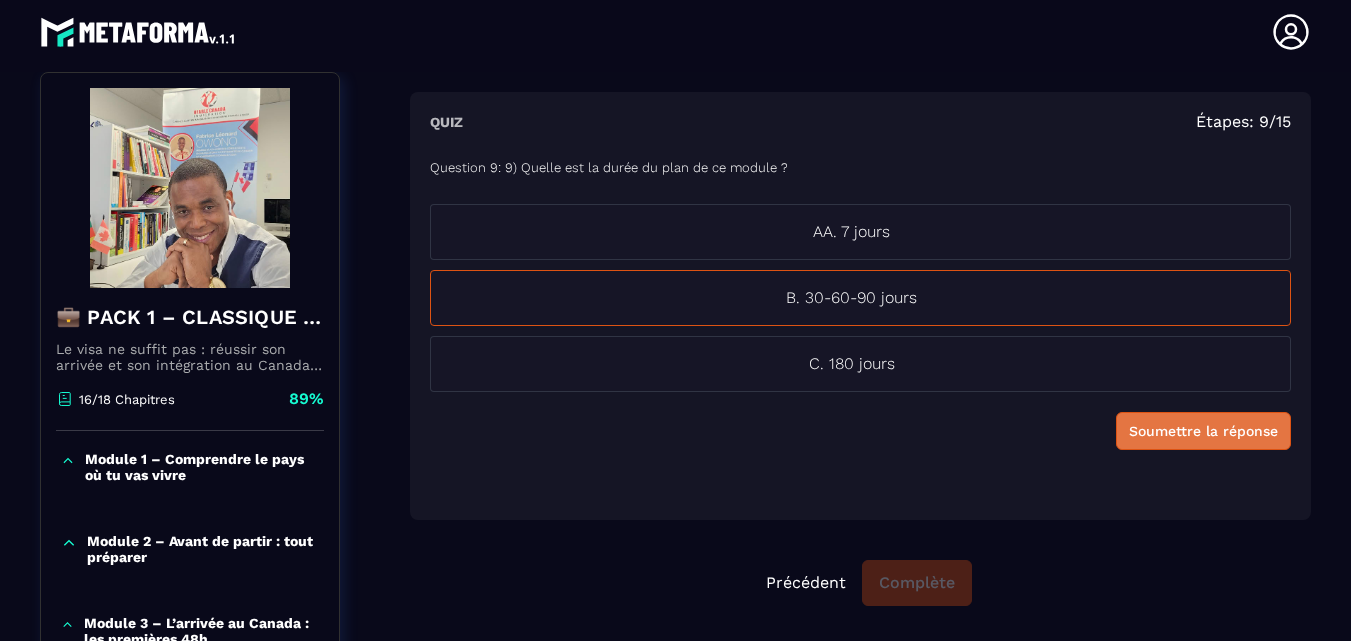 click on "Soumettre la réponse" at bounding box center (1203, 431) 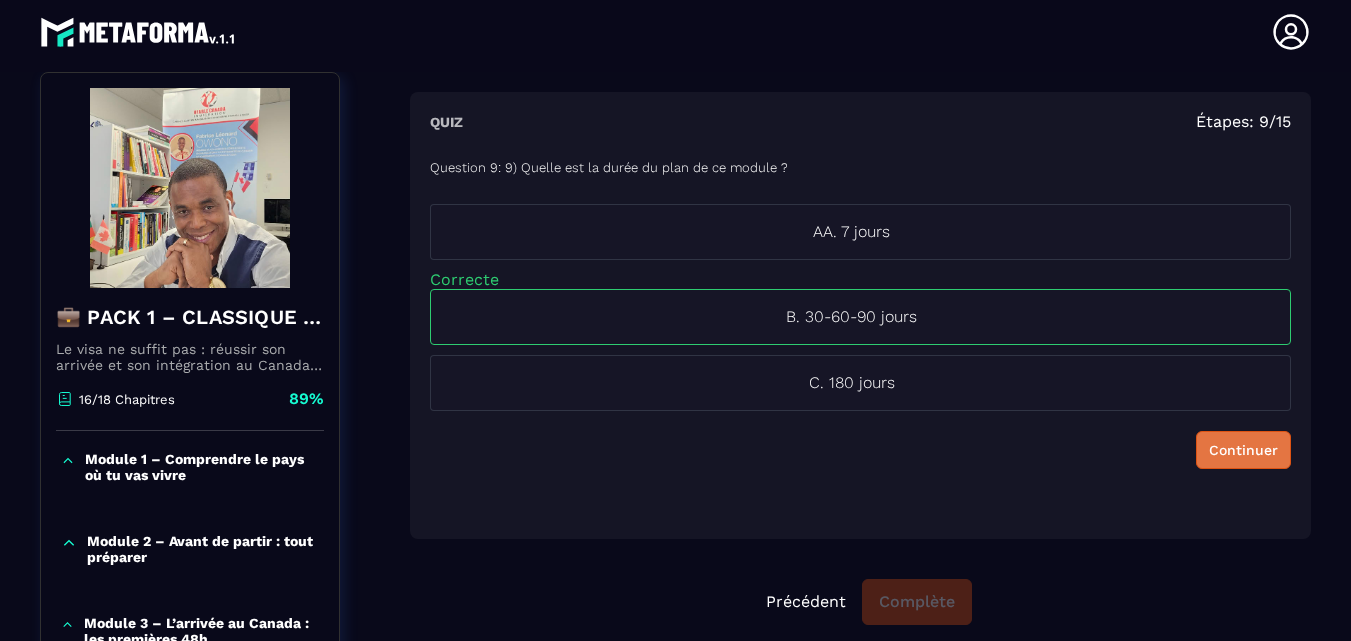 click on "Continuer" at bounding box center (1243, 450) 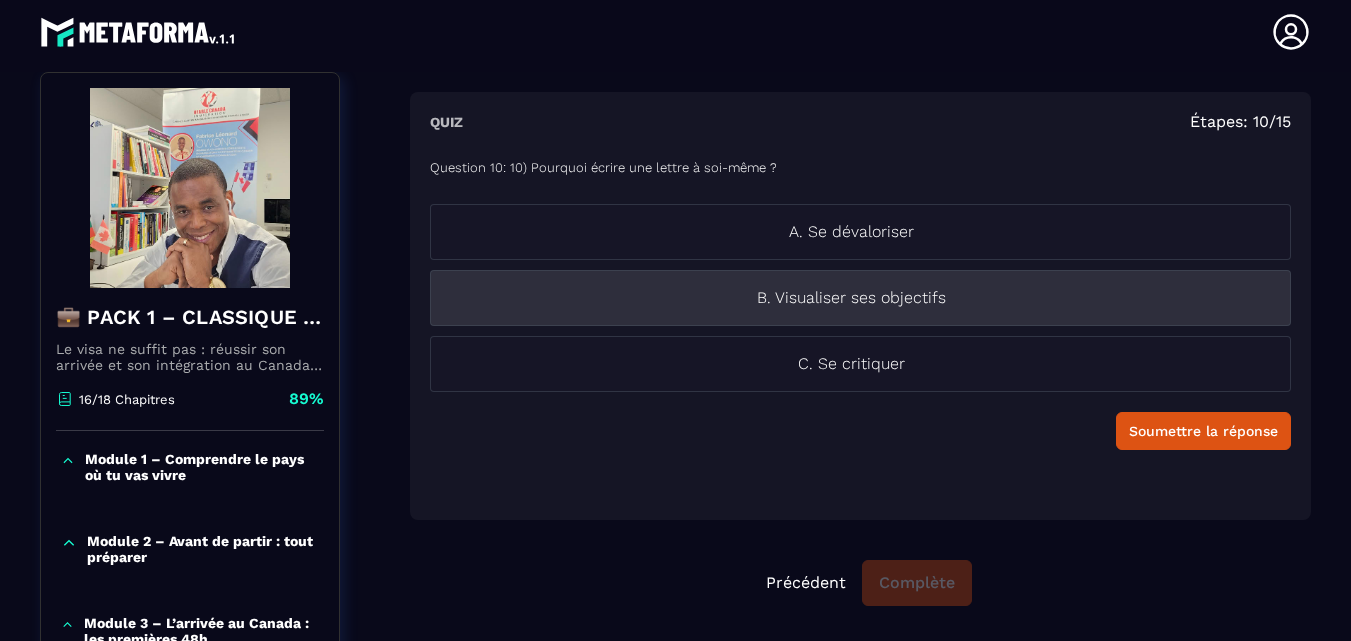 click on "B. Visualiser ses objectifs" at bounding box center (851, 298) 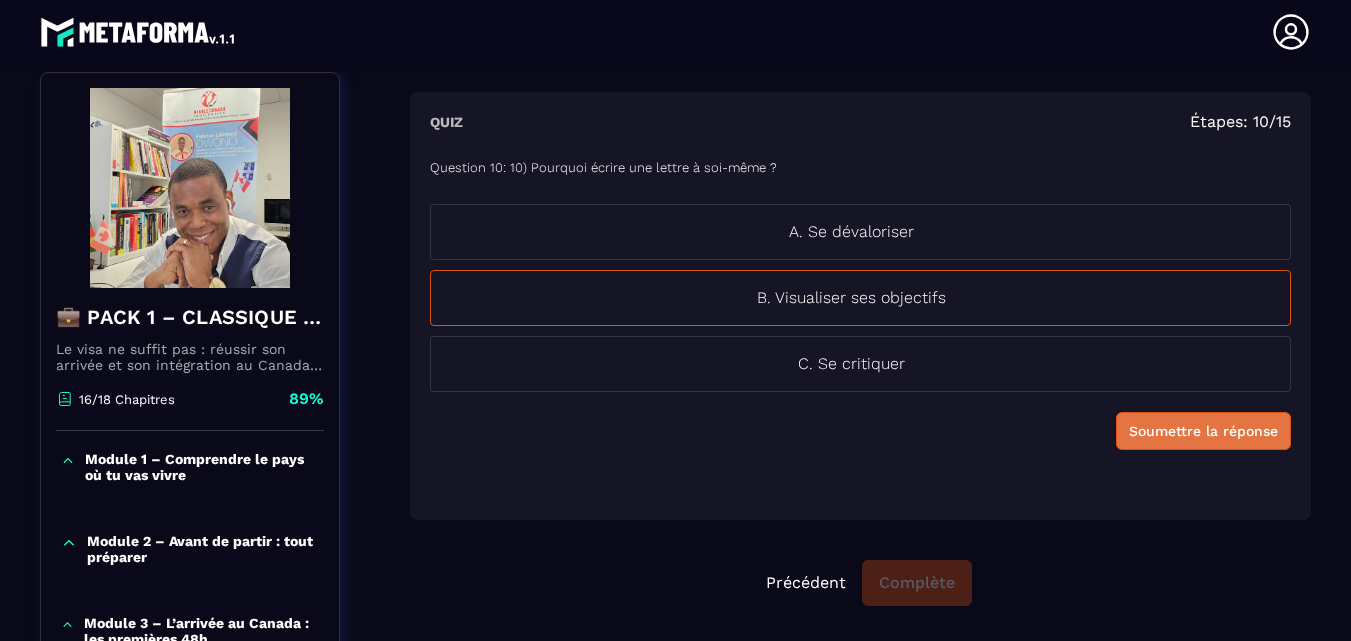 click on "Soumettre la réponse" at bounding box center [1203, 431] 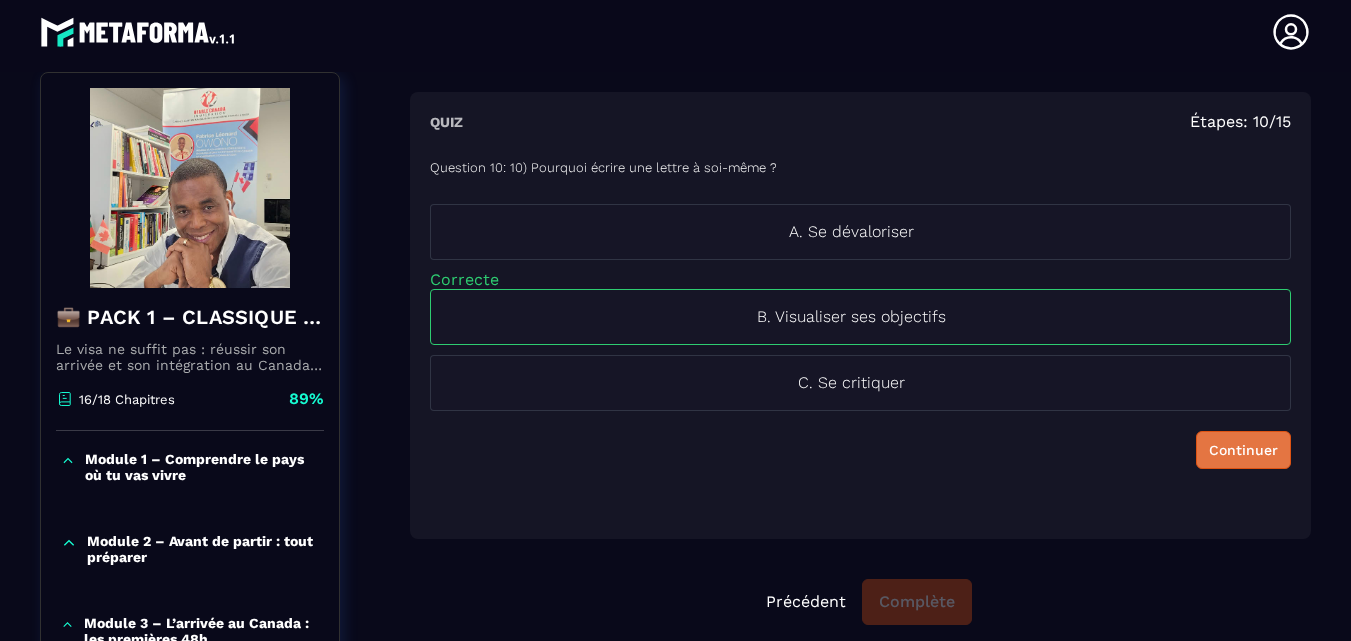 click on "Continuer" at bounding box center (1243, 450) 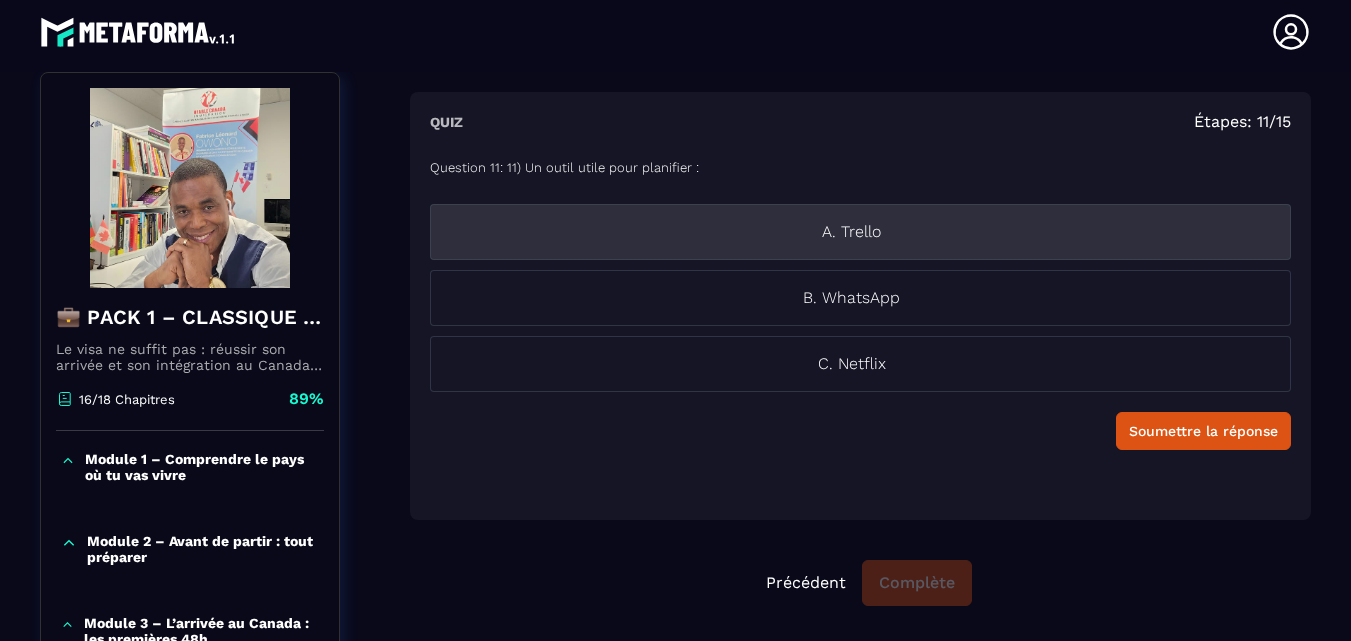 click on "A. Trello" at bounding box center [851, 232] 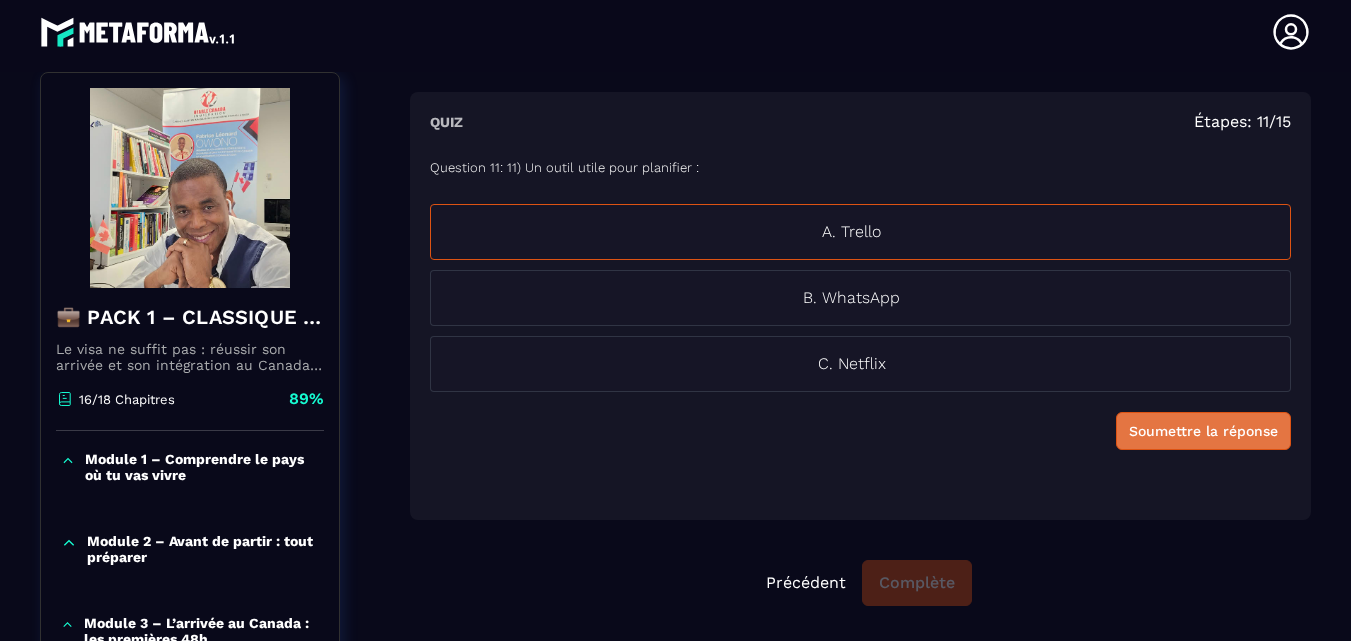 click on "Soumettre la réponse" at bounding box center (1203, 431) 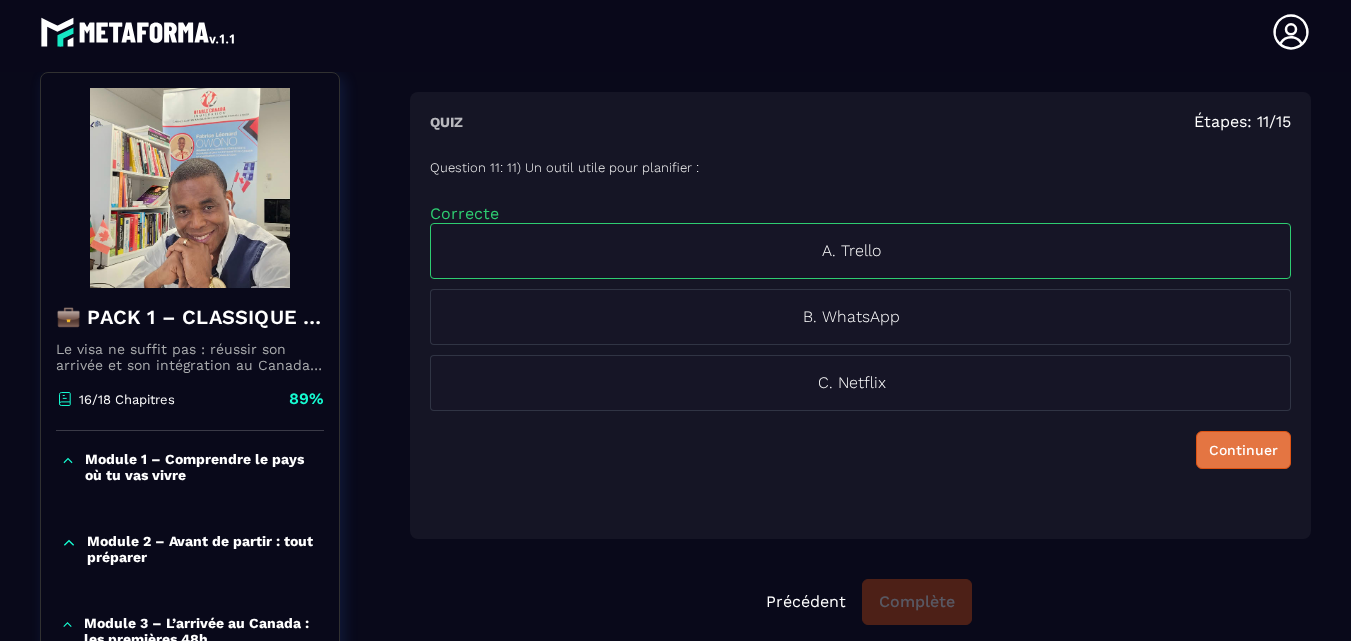click on "Continuer" at bounding box center (1243, 450) 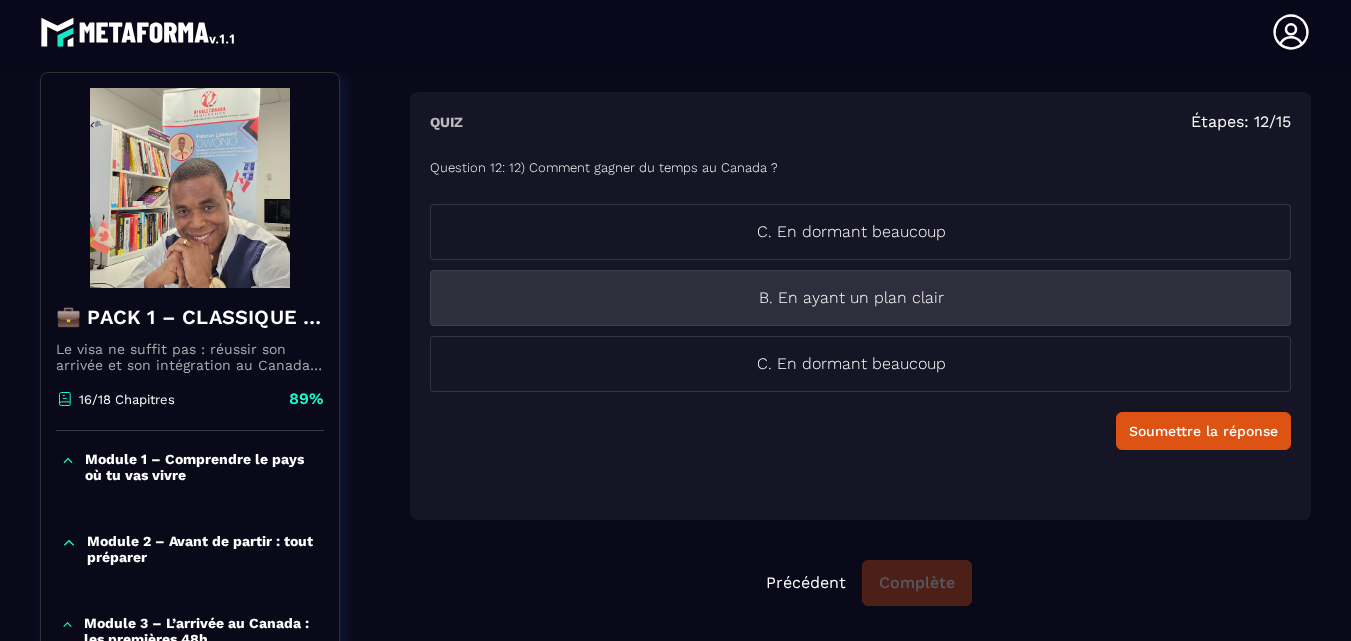click on "B. En ayant un plan clair" at bounding box center [860, 298] 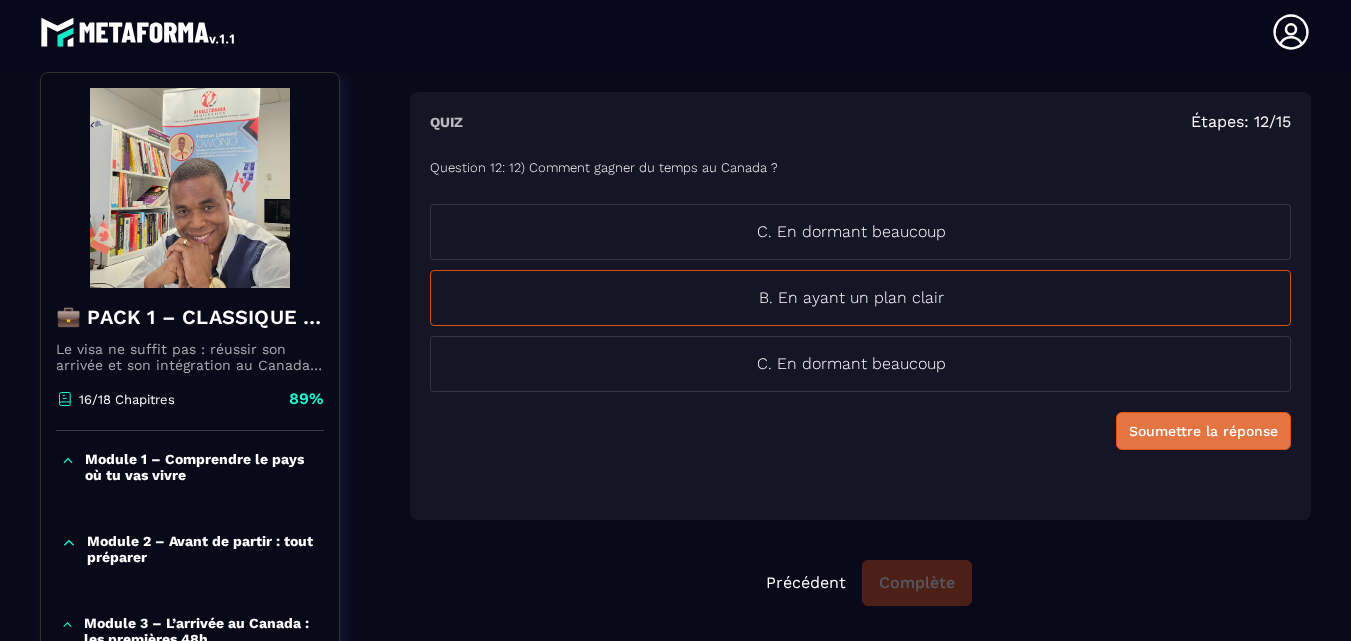 click on "Soumettre la réponse" at bounding box center [1203, 431] 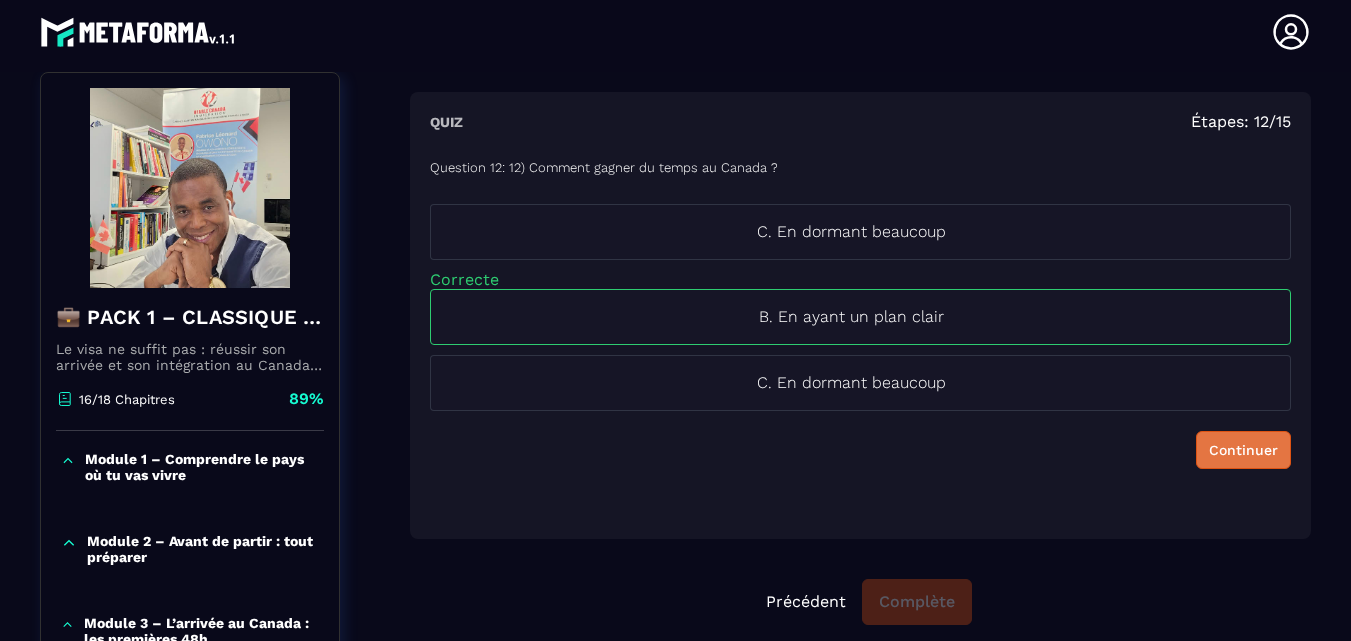click on "Continuer" at bounding box center [1243, 450] 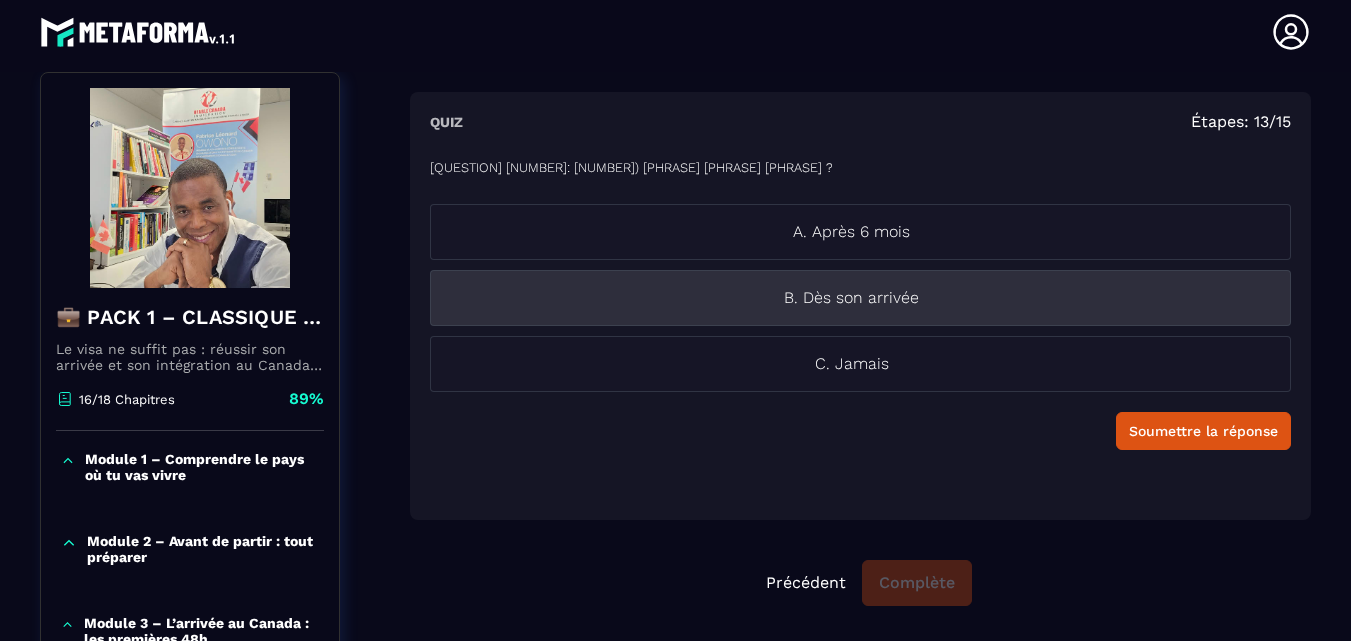 click on "B. Dès son arrivée" at bounding box center [851, 298] 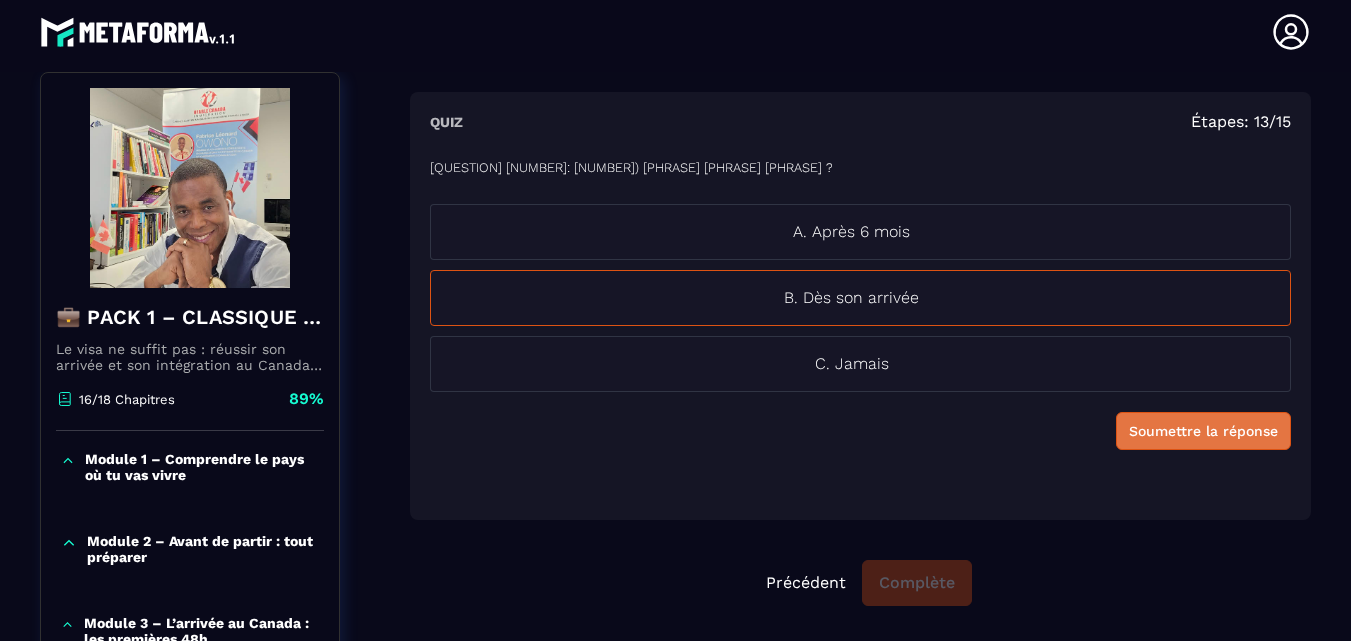 click on "Soumettre la réponse" at bounding box center [1203, 431] 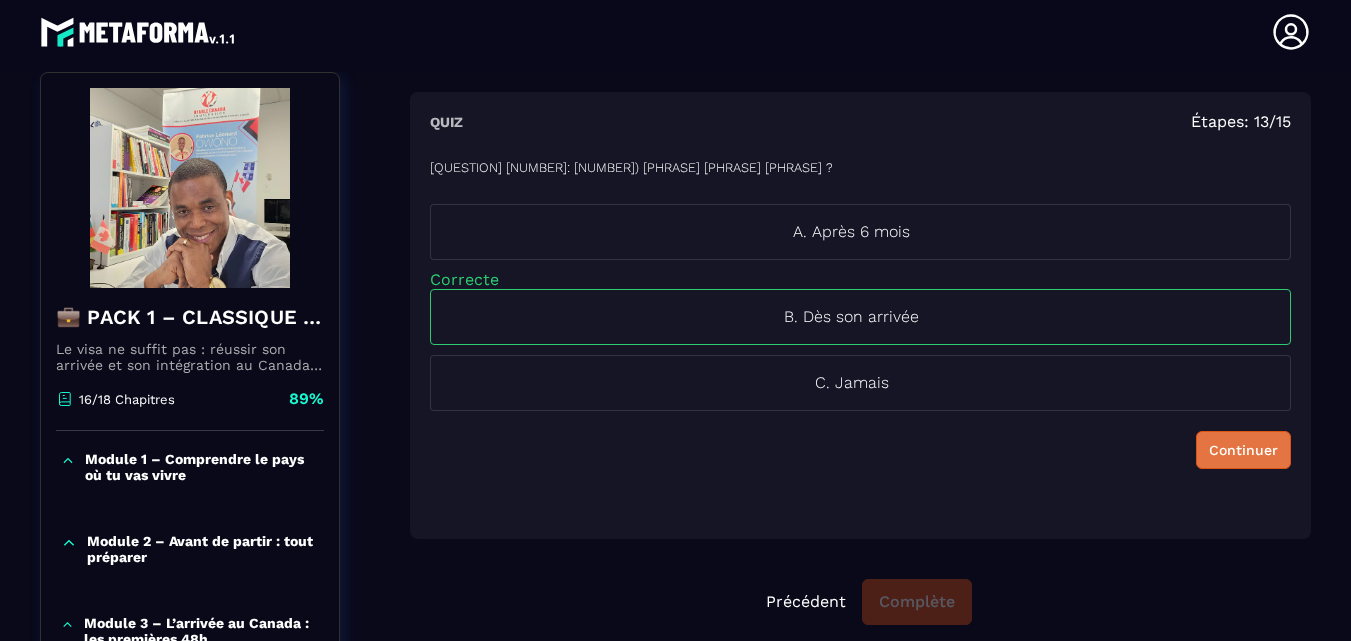 click on "Continuer" at bounding box center (1243, 450) 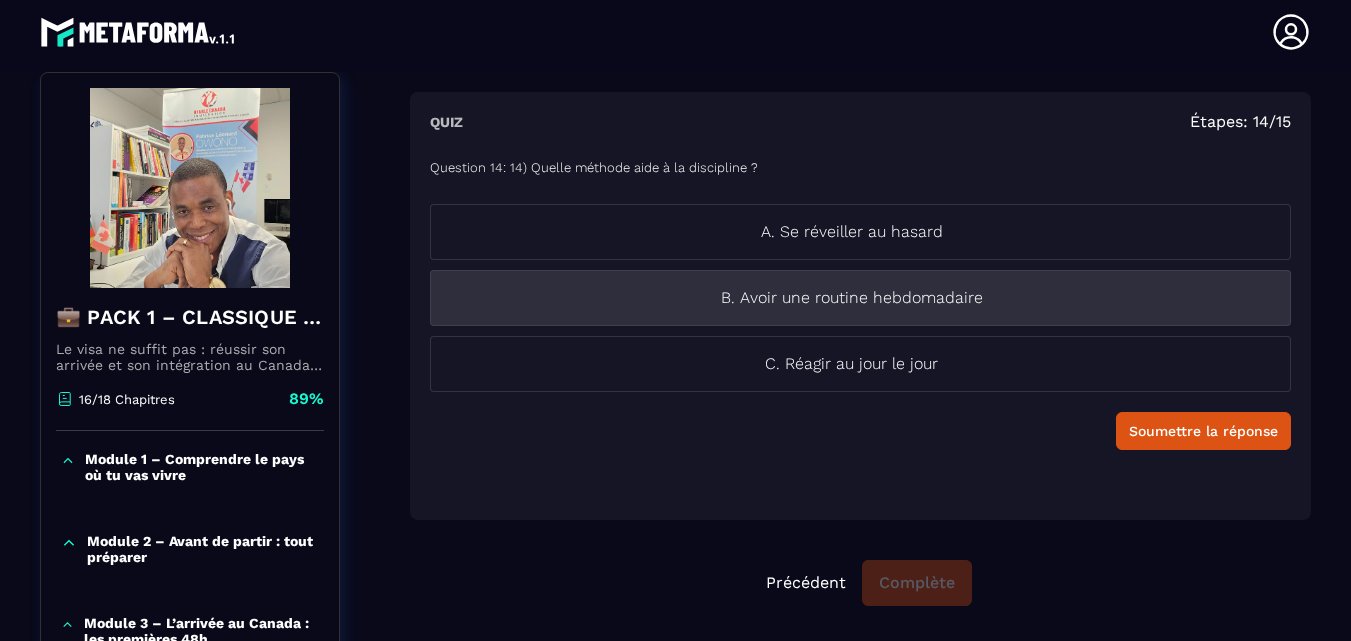 click on "B. Avoir une routine hebdomadaire" at bounding box center [851, 298] 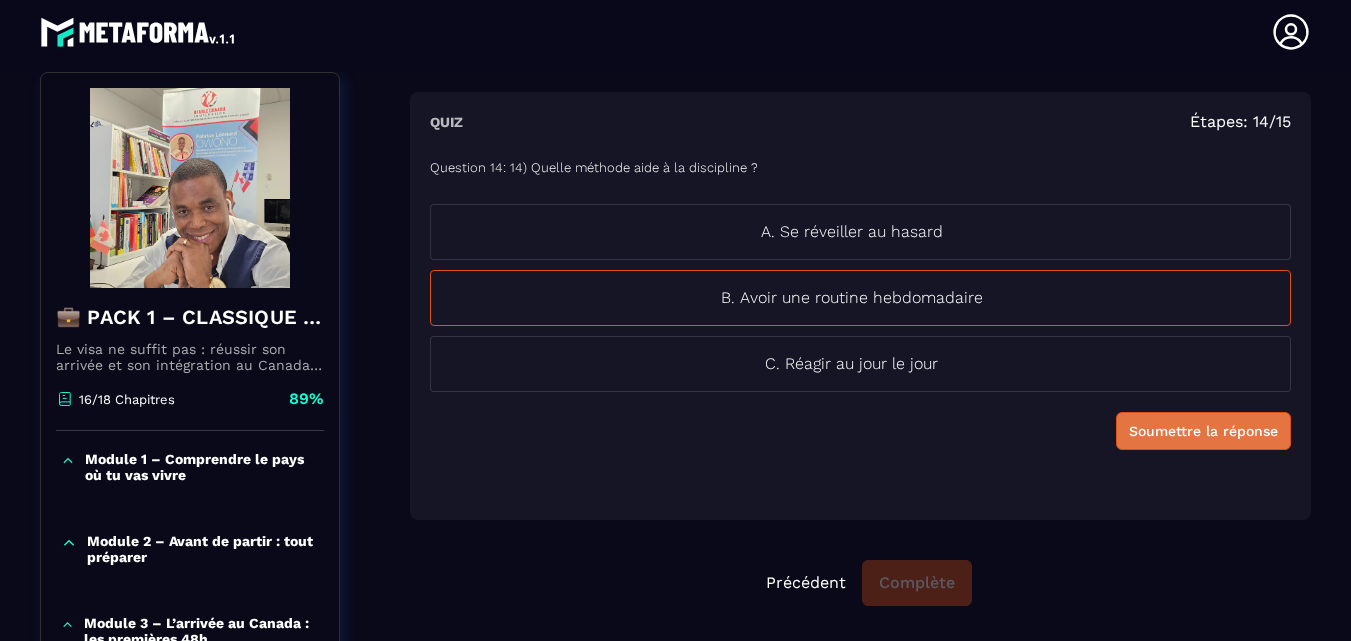 click on "Soumettre la réponse" at bounding box center (1203, 431) 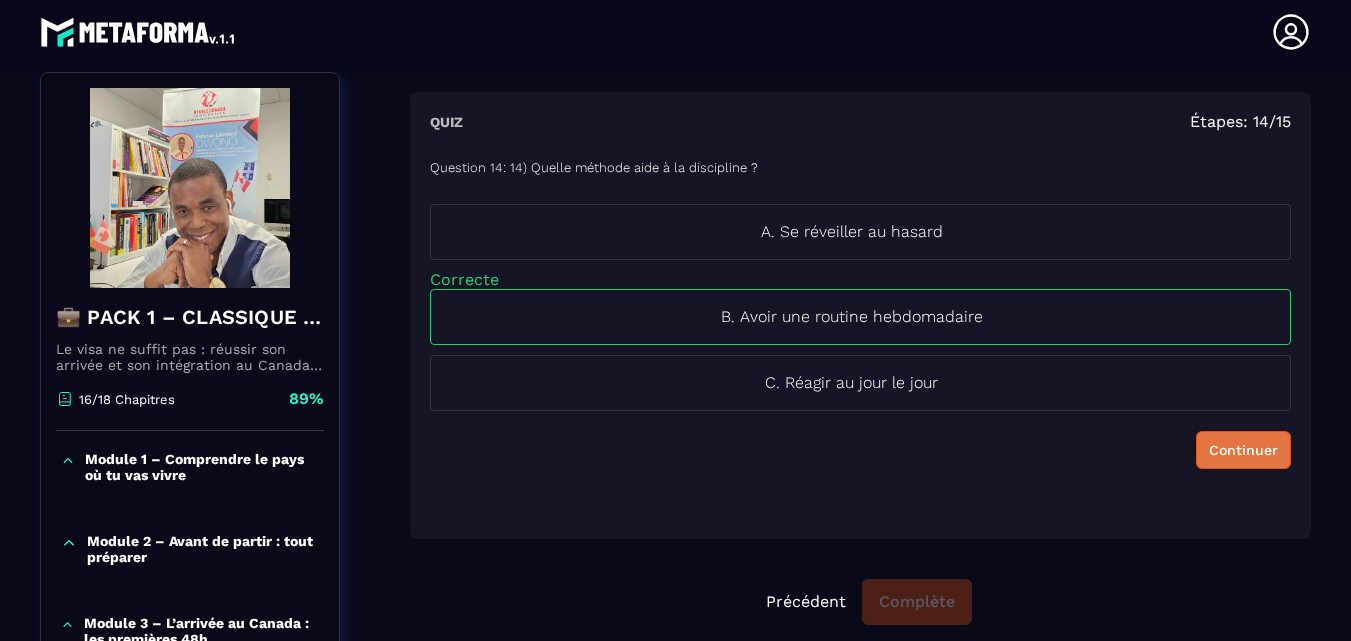 click on "Continuer" at bounding box center (1243, 450) 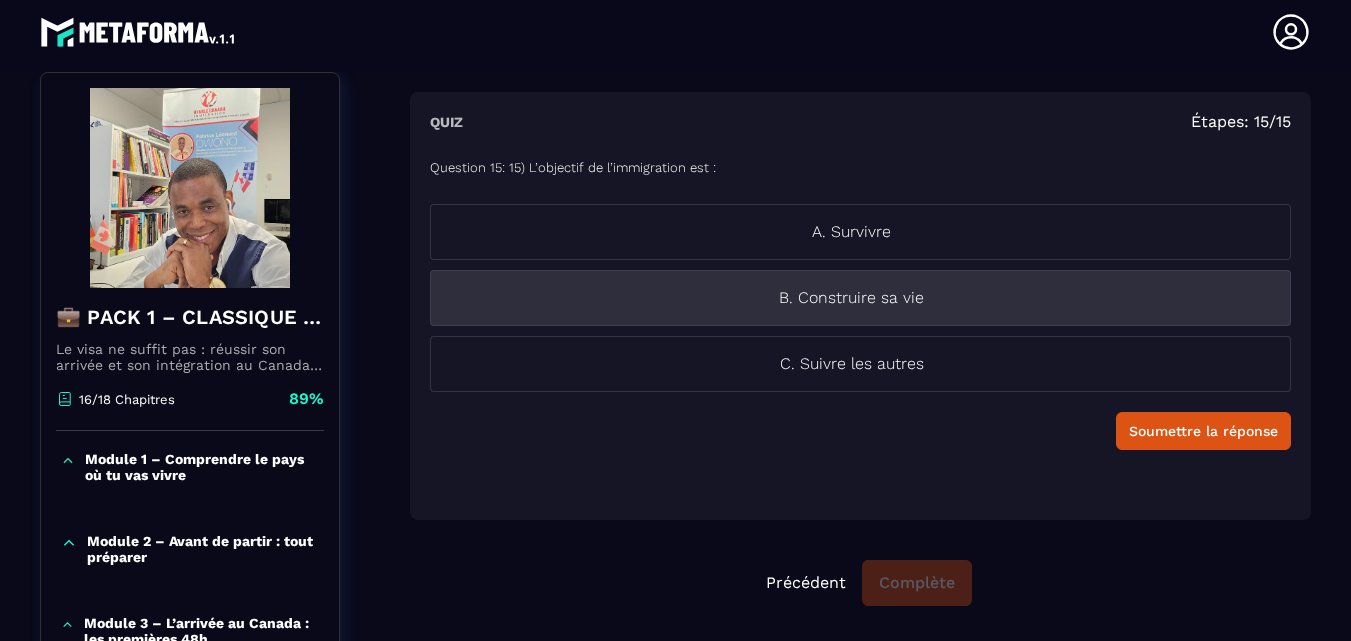 click on "B. Construire sa vie" at bounding box center [851, 298] 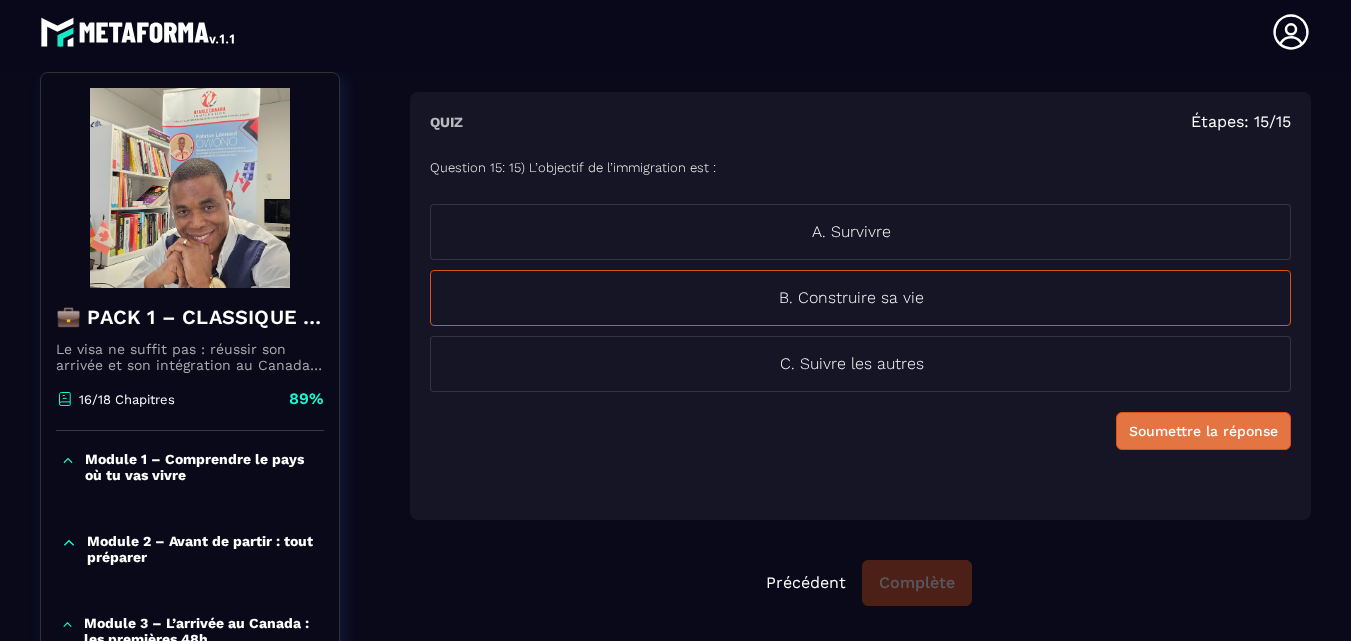 click on "Soumettre la réponse" at bounding box center (1203, 431) 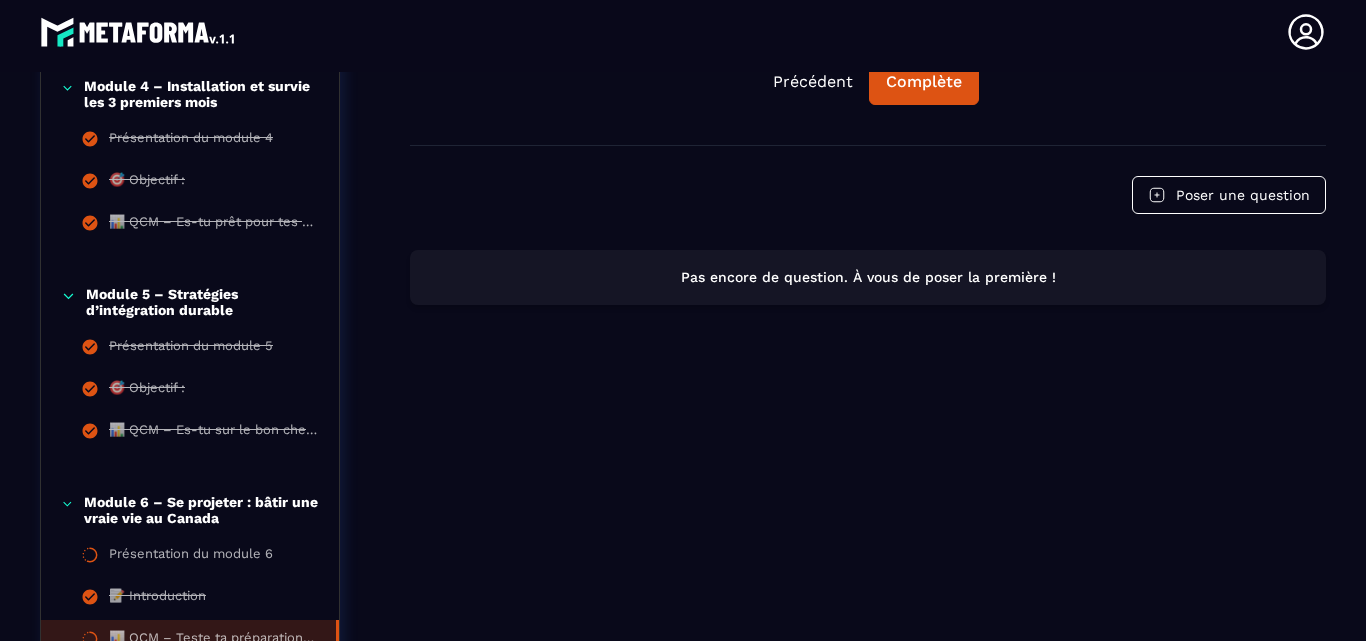 scroll, scrollTop: 794, scrollLeft: 0, axis: vertical 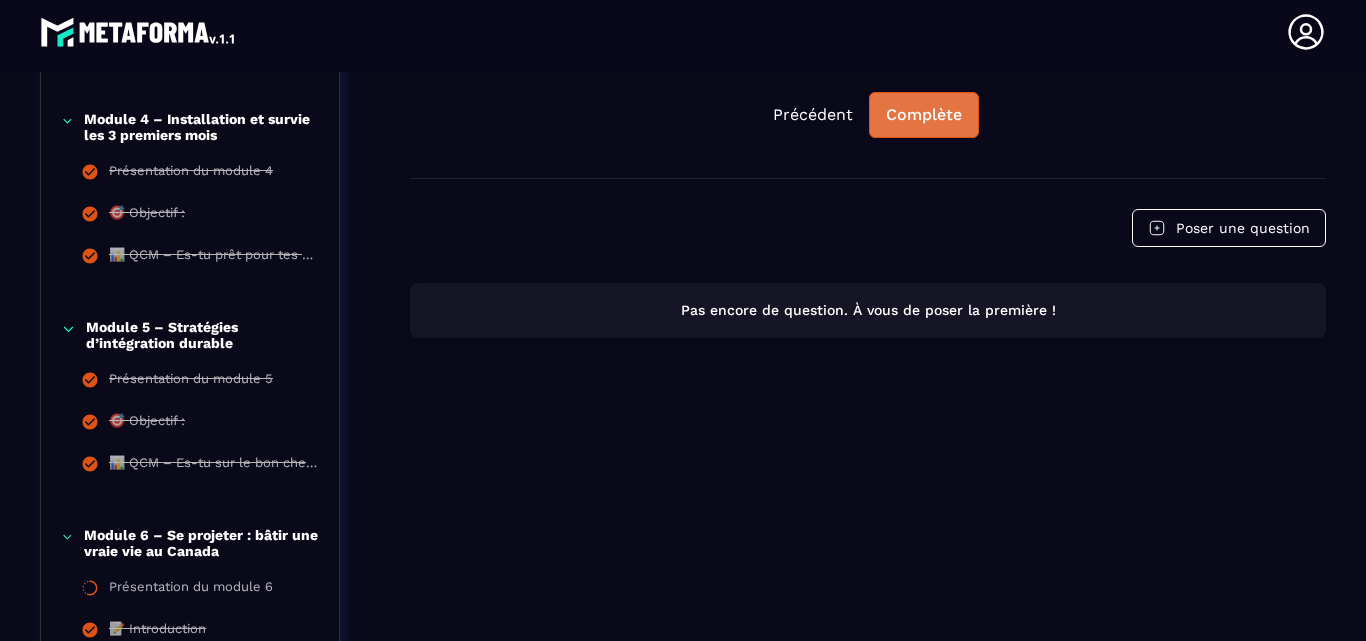 click on "Complète" at bounding box center (924, 115) 